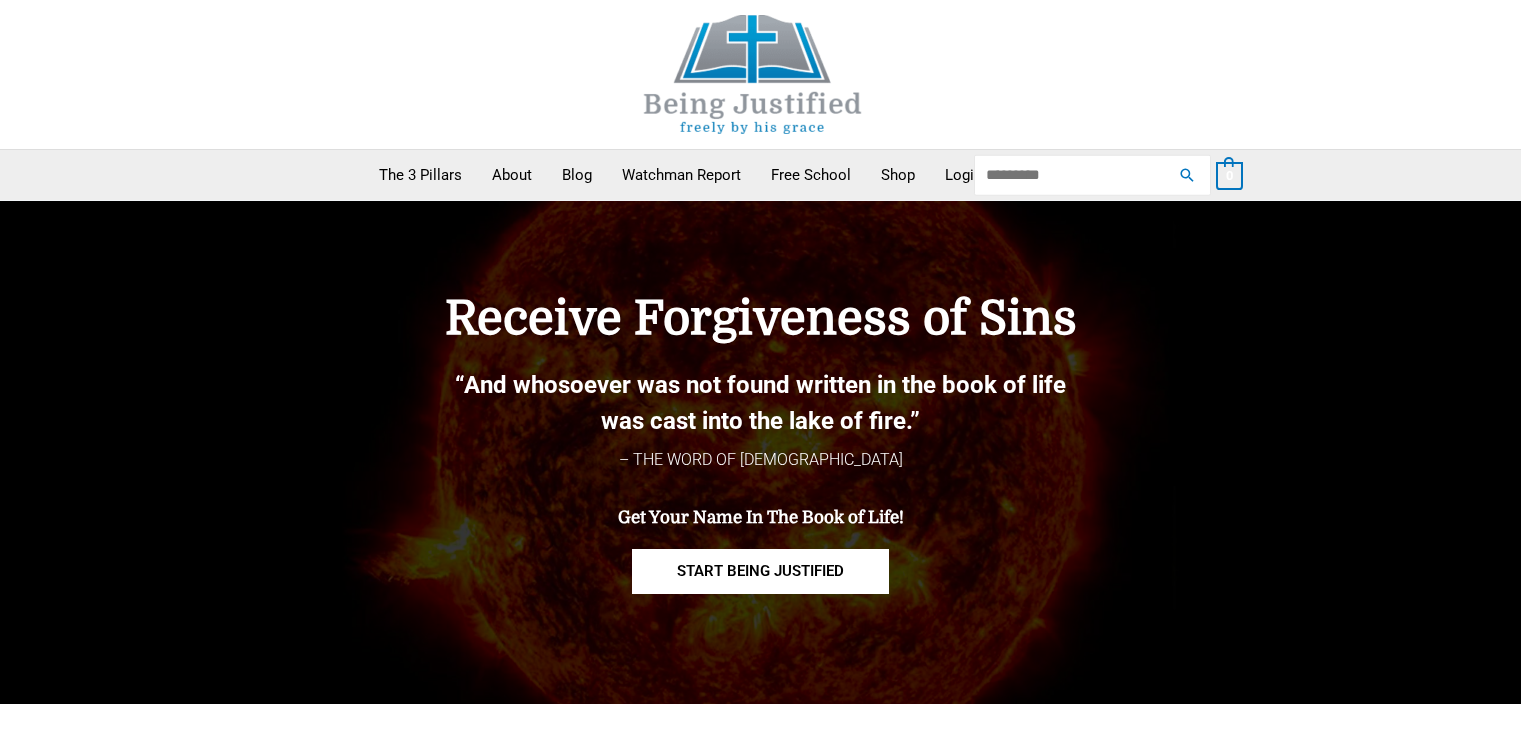 scroll, scrollTop: 0, scrollLeft: 0, axis: both 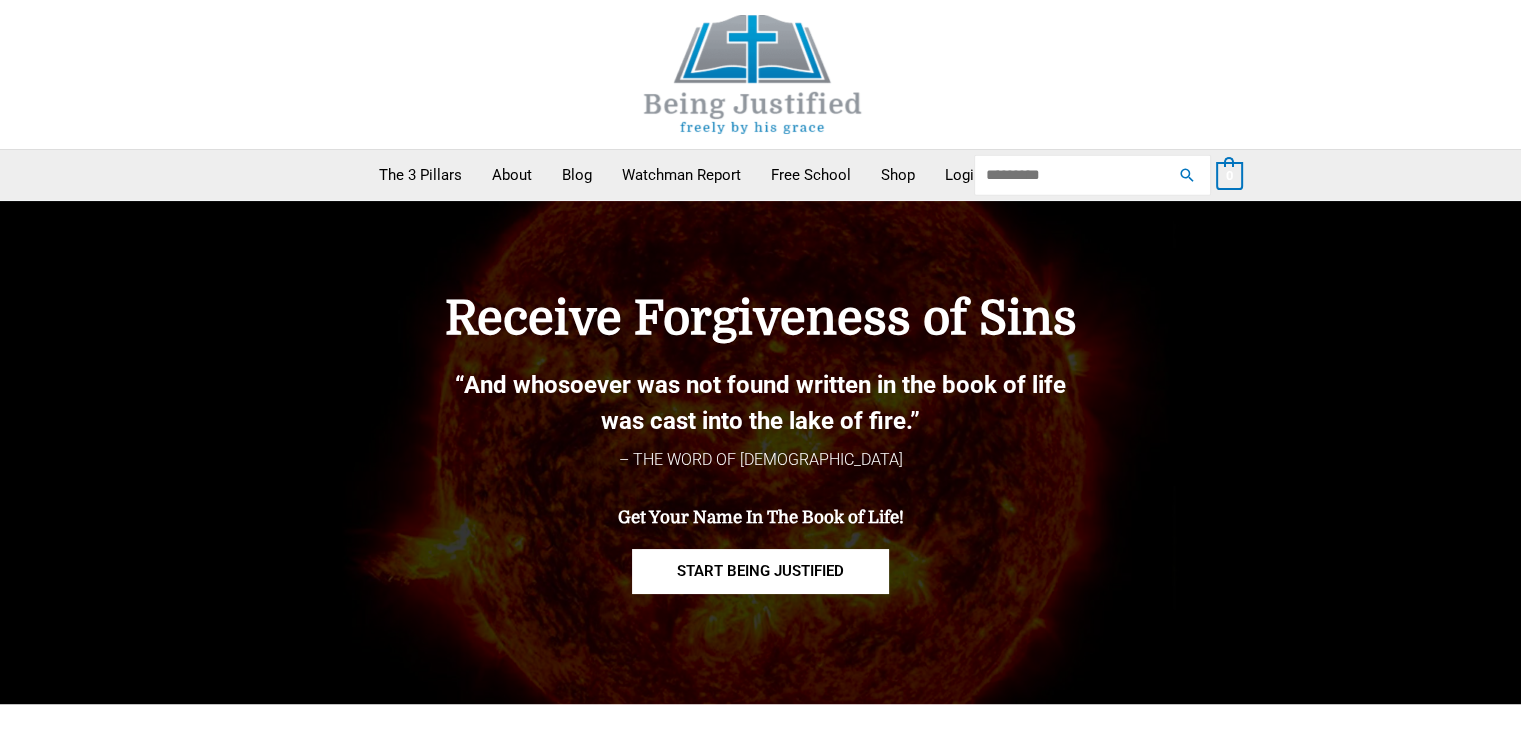 click on "Search for:" at bounding box center (1092, 175) 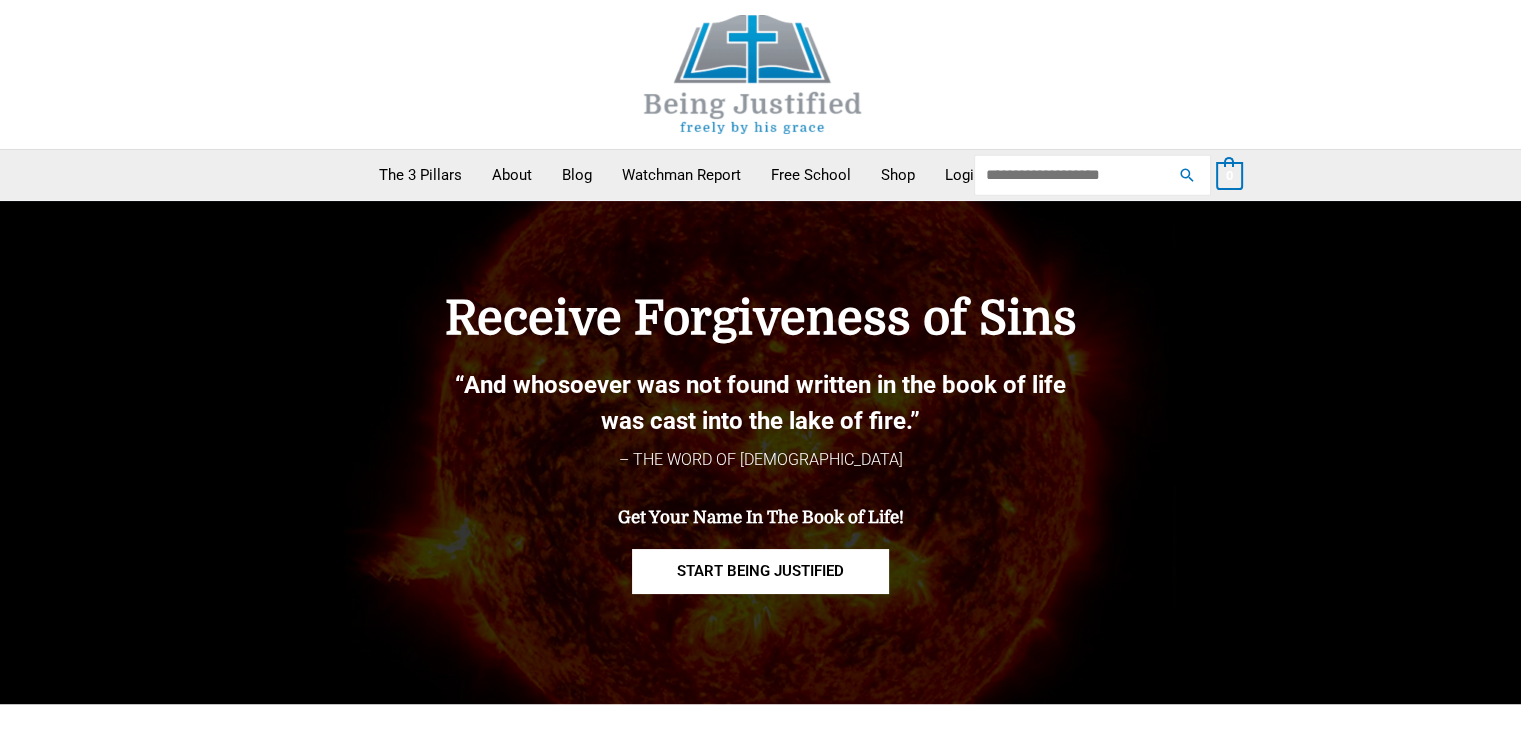 type on "**********" 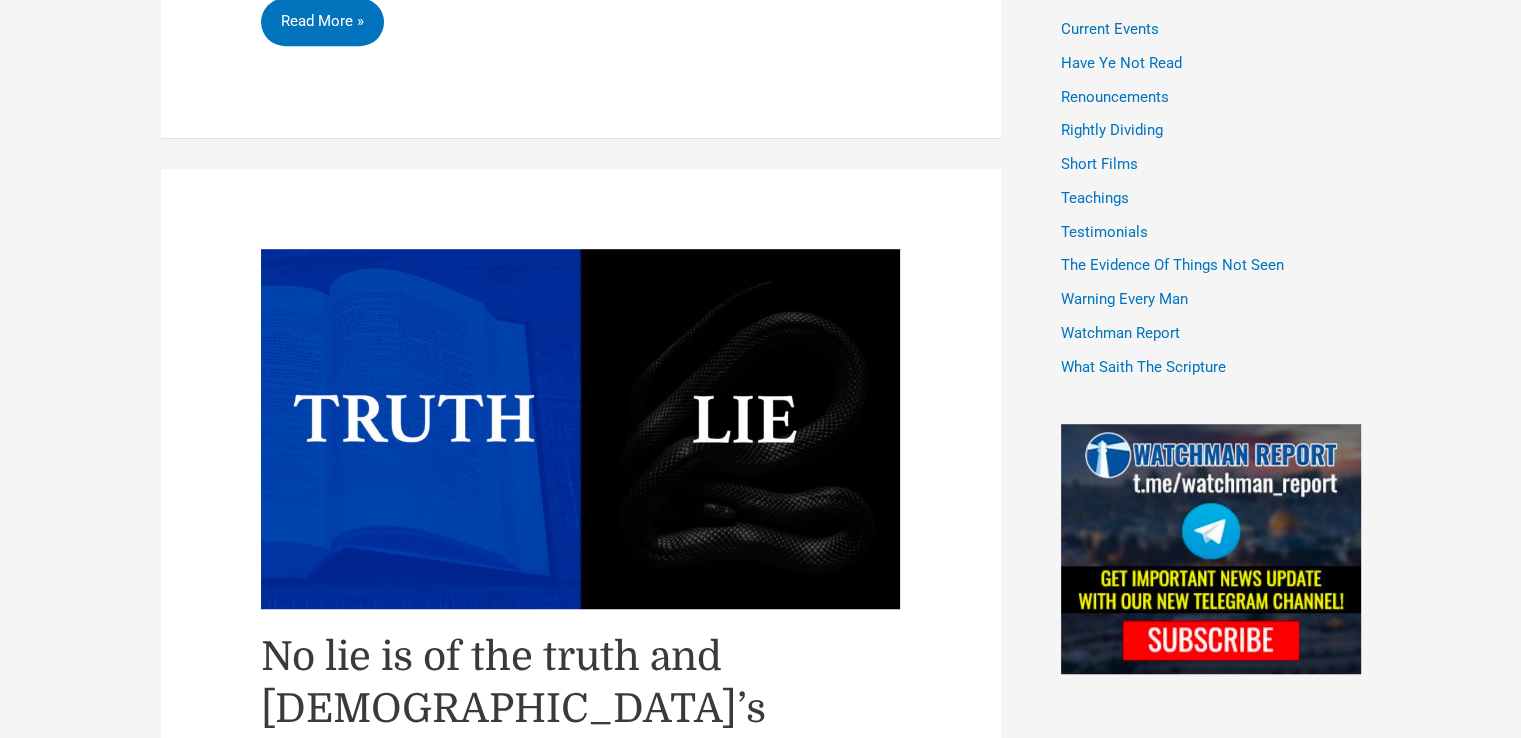 scroll, scrollTop: 1500, scrollLeft: 0, axis: vertical 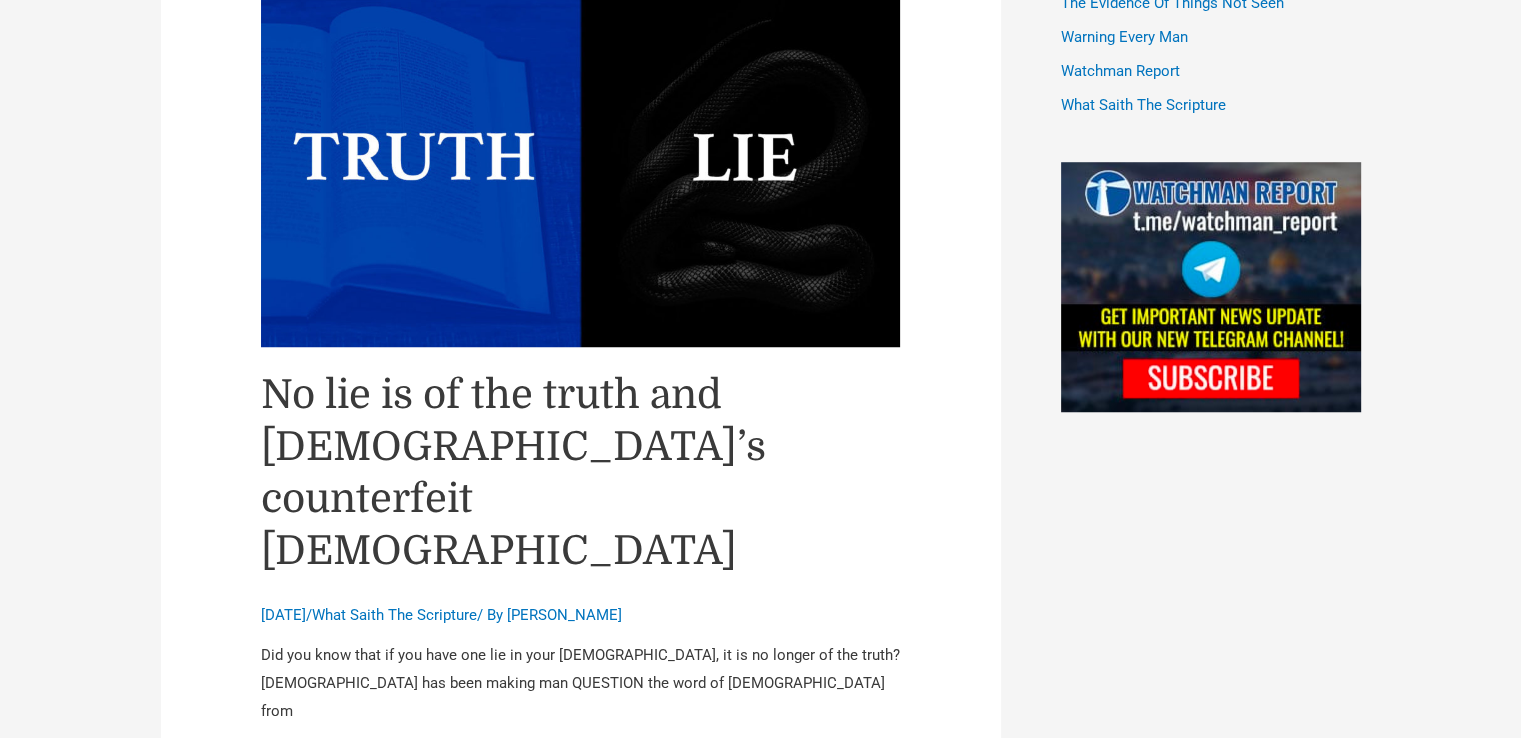 click on "No lie is of the truth and [DEMOGRAPHIC_DATA]’s counterfeit [DEMOGRAPHIC_DATA]" at bounding box center (513, 473) 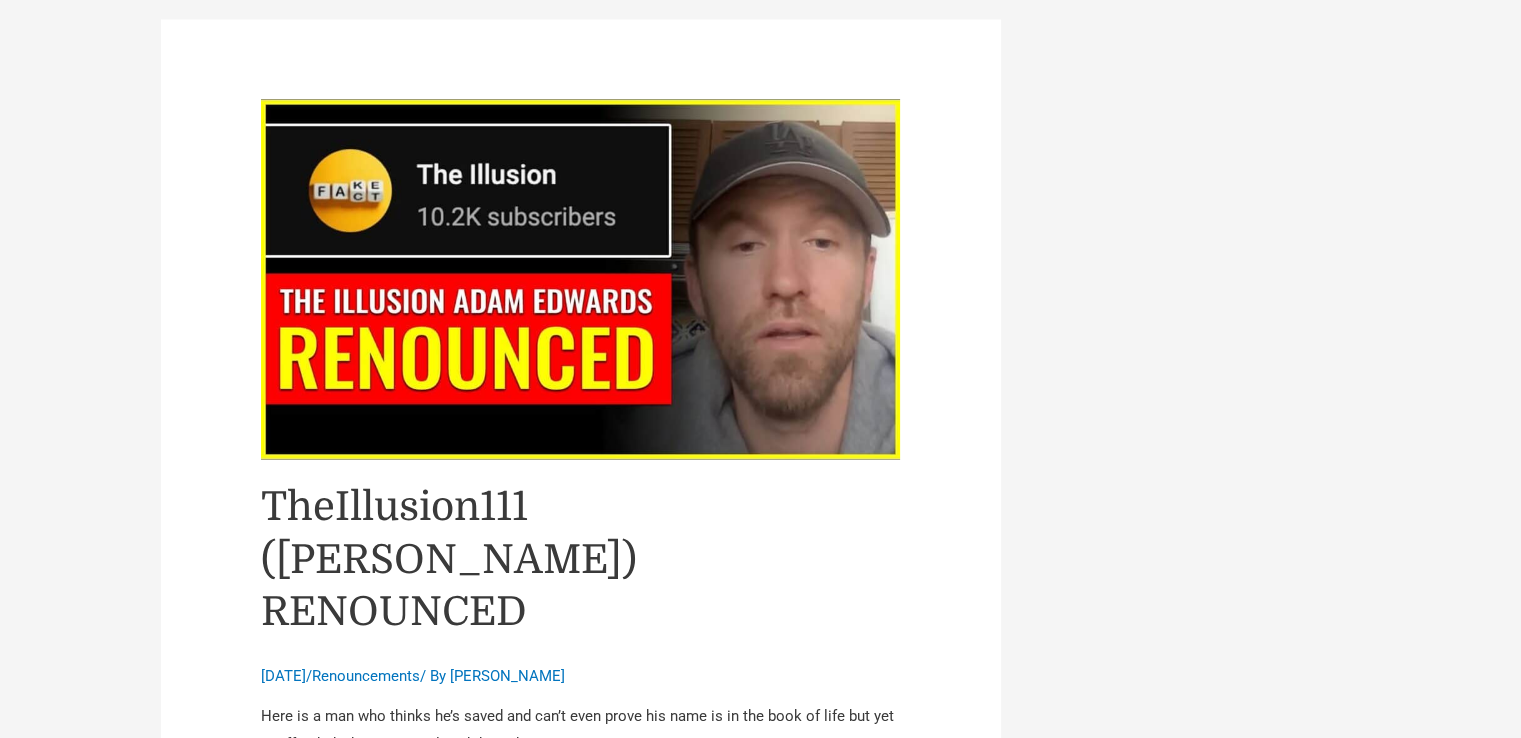scroll, scrollTop: 3300, scrollLeft: 0, axis: vertical 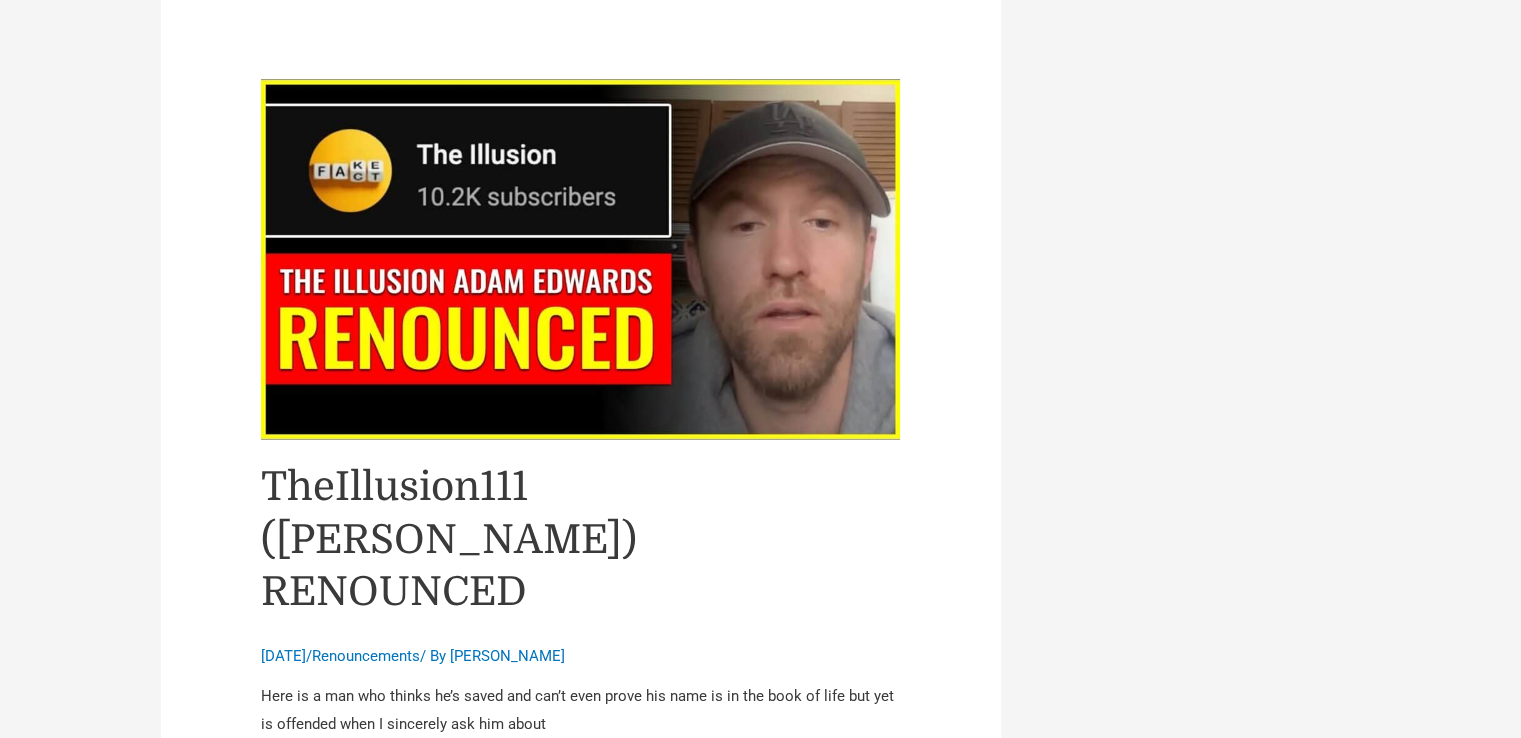 click on "TheIllusion111 (Adam Edwards) RENOUNCED" at bounding box center (449, 539) 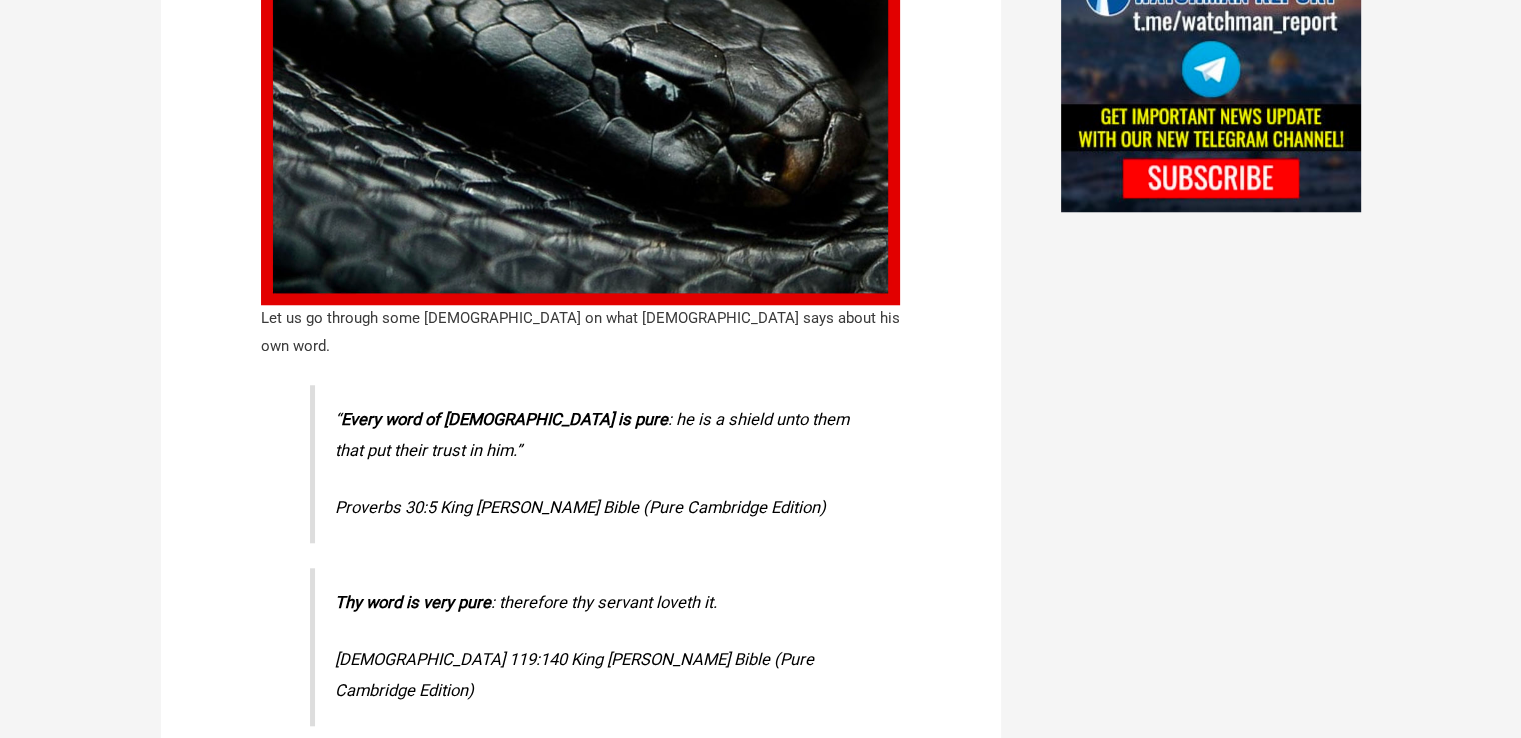 scroll, scrollTop: 1300, scrollLeft: 0, axis: vertical 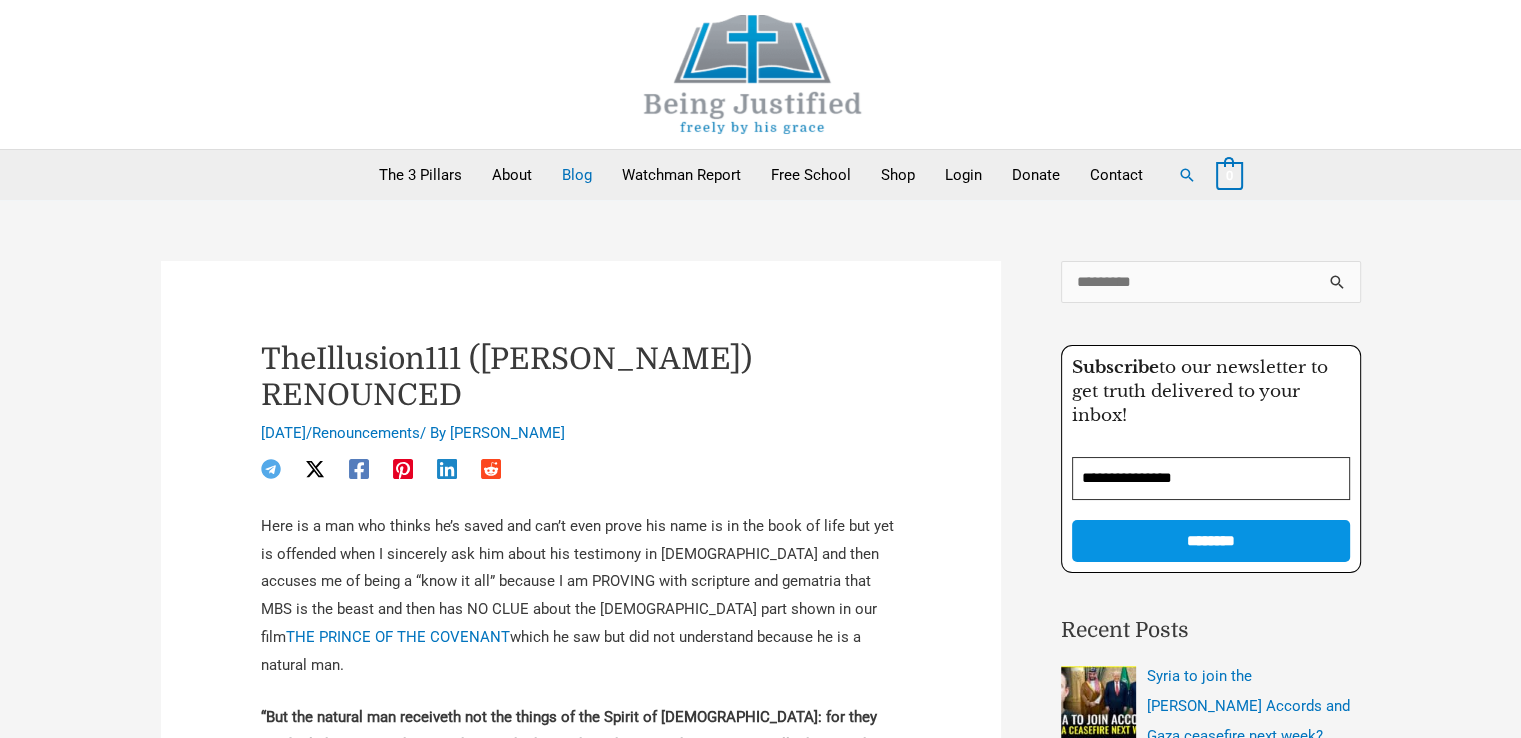 click on "Blog" at bounding box center (577, 175) 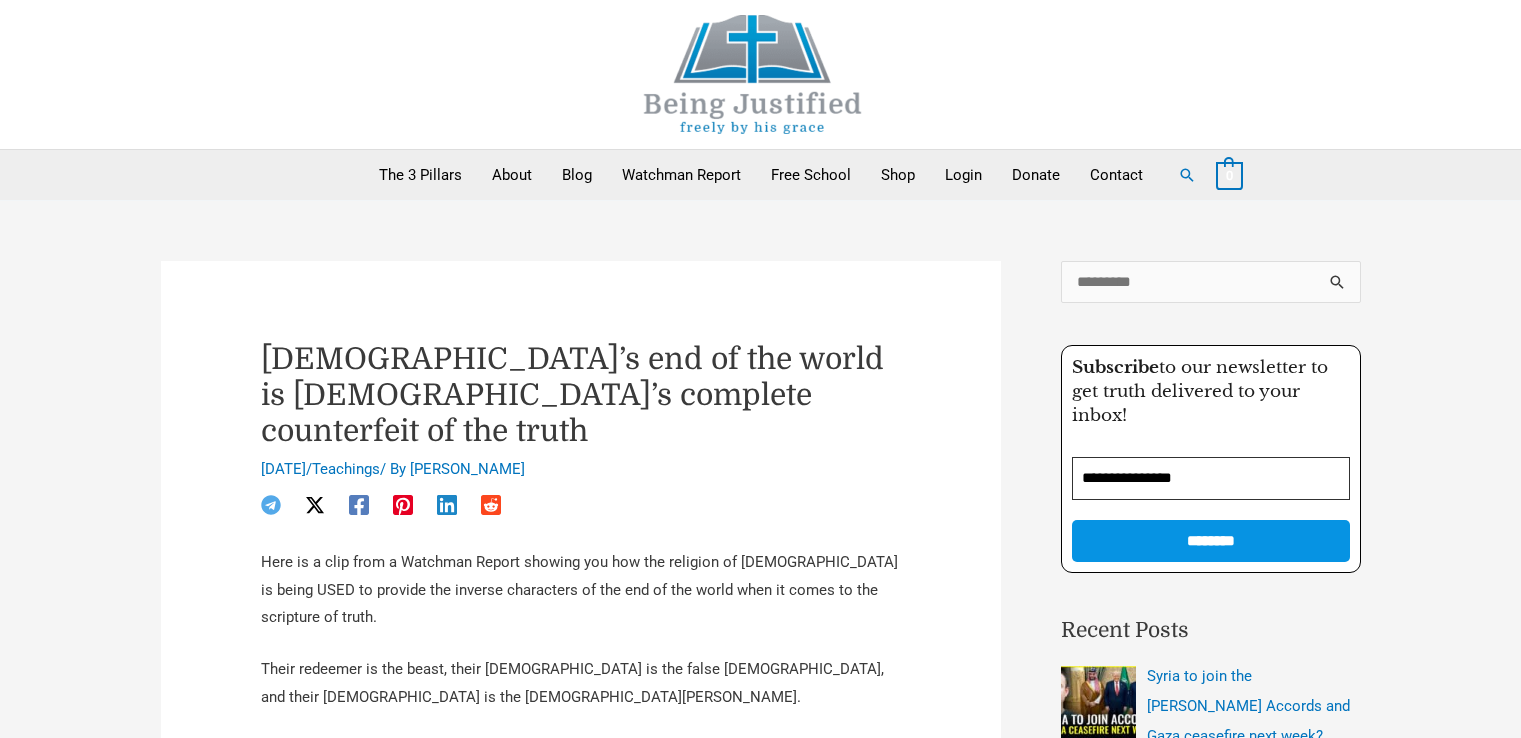 scroll, scrollTop: 0, scrollLeft: 0, axis: both 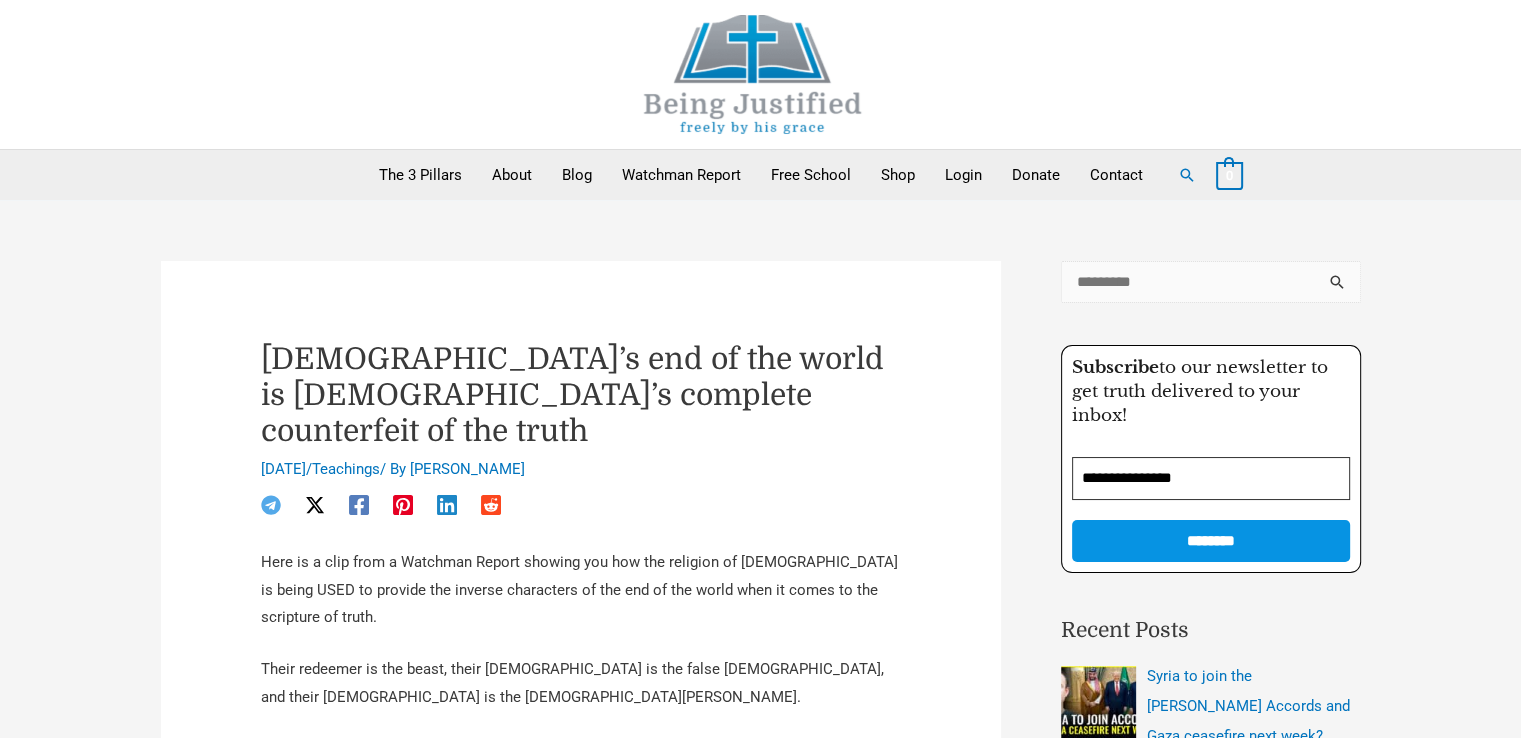 click on "Search for:" at bounding box center [1211, 282] 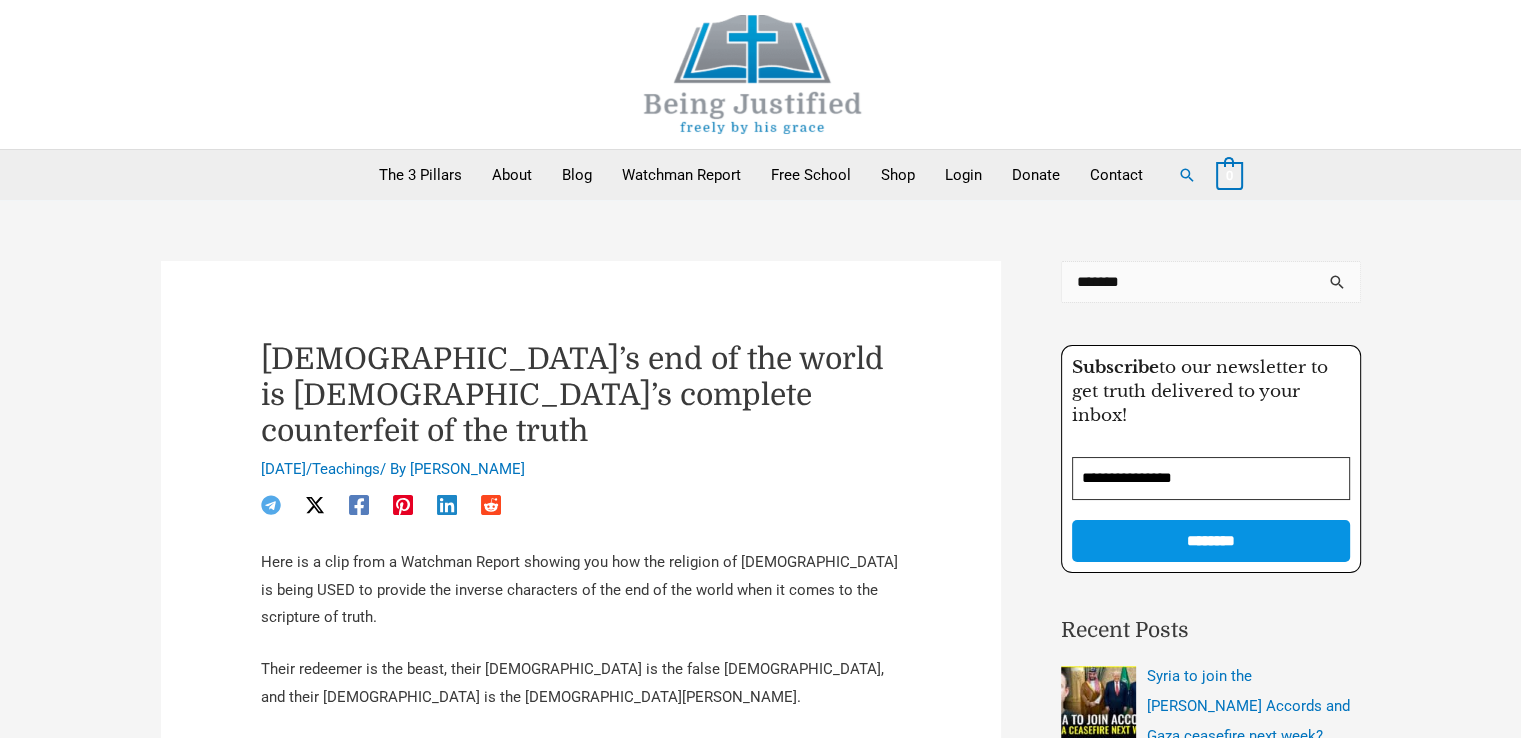 type on "*******" 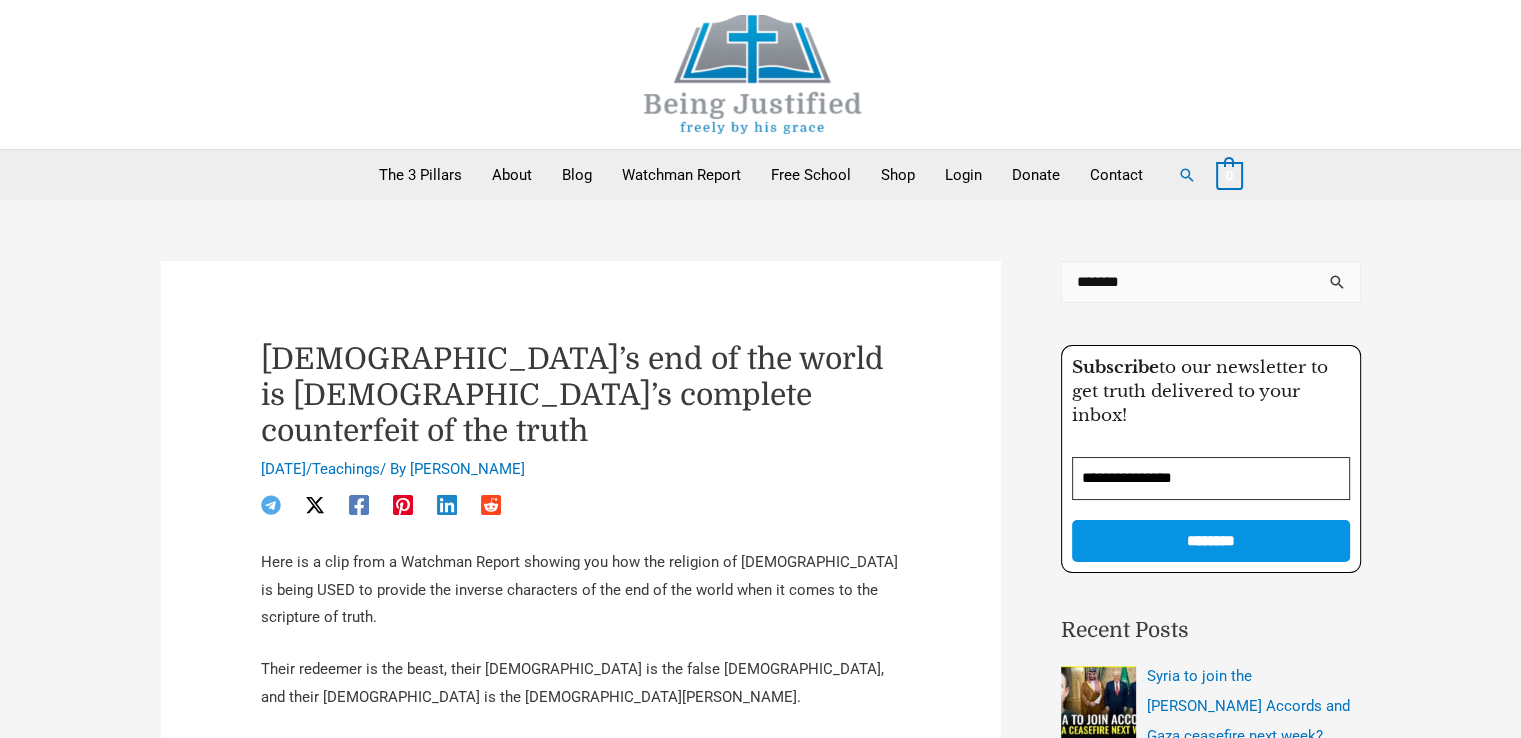 click on "******" at bounding box center [1338, 288] 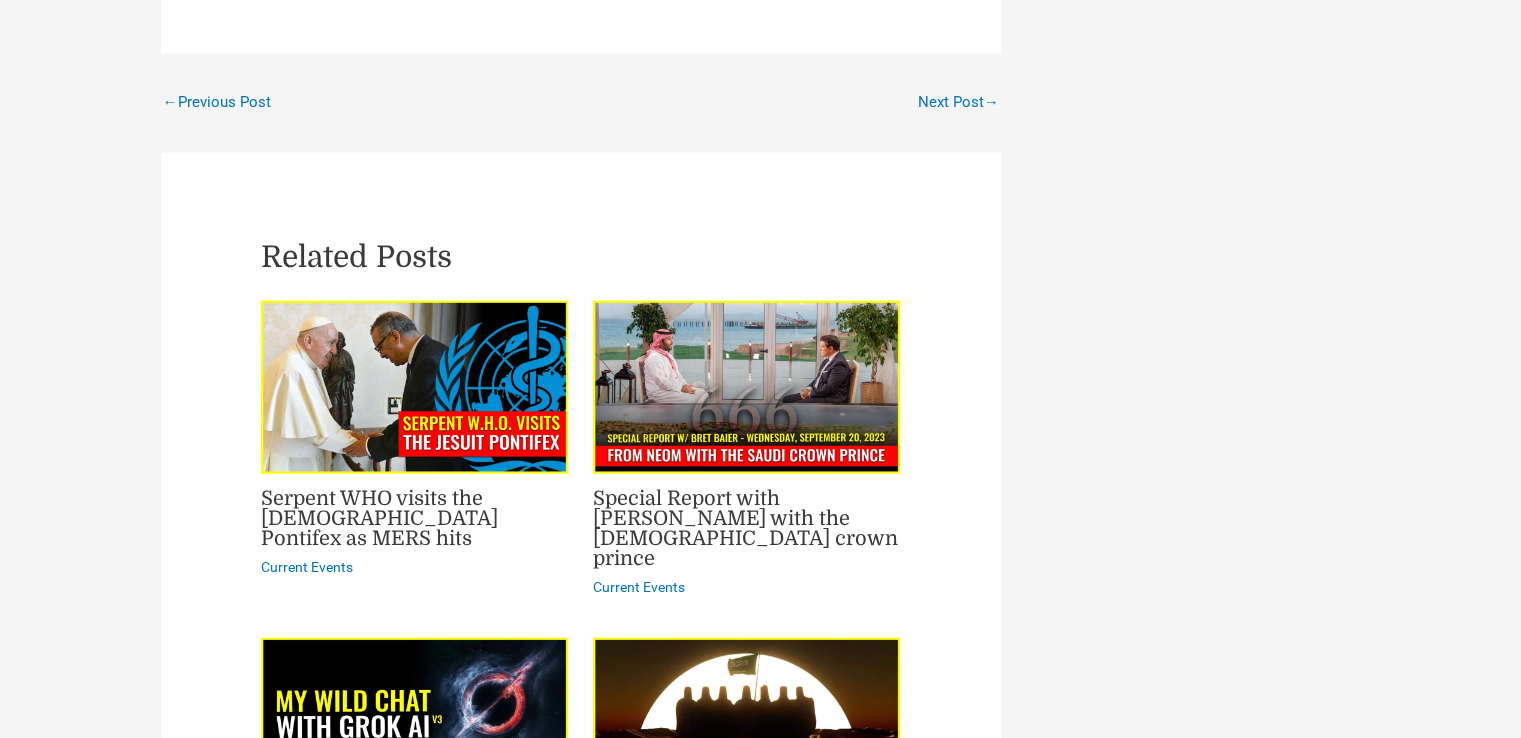 scroll, scrollTop: 5200, scrollLeft: 0, axis: vertical 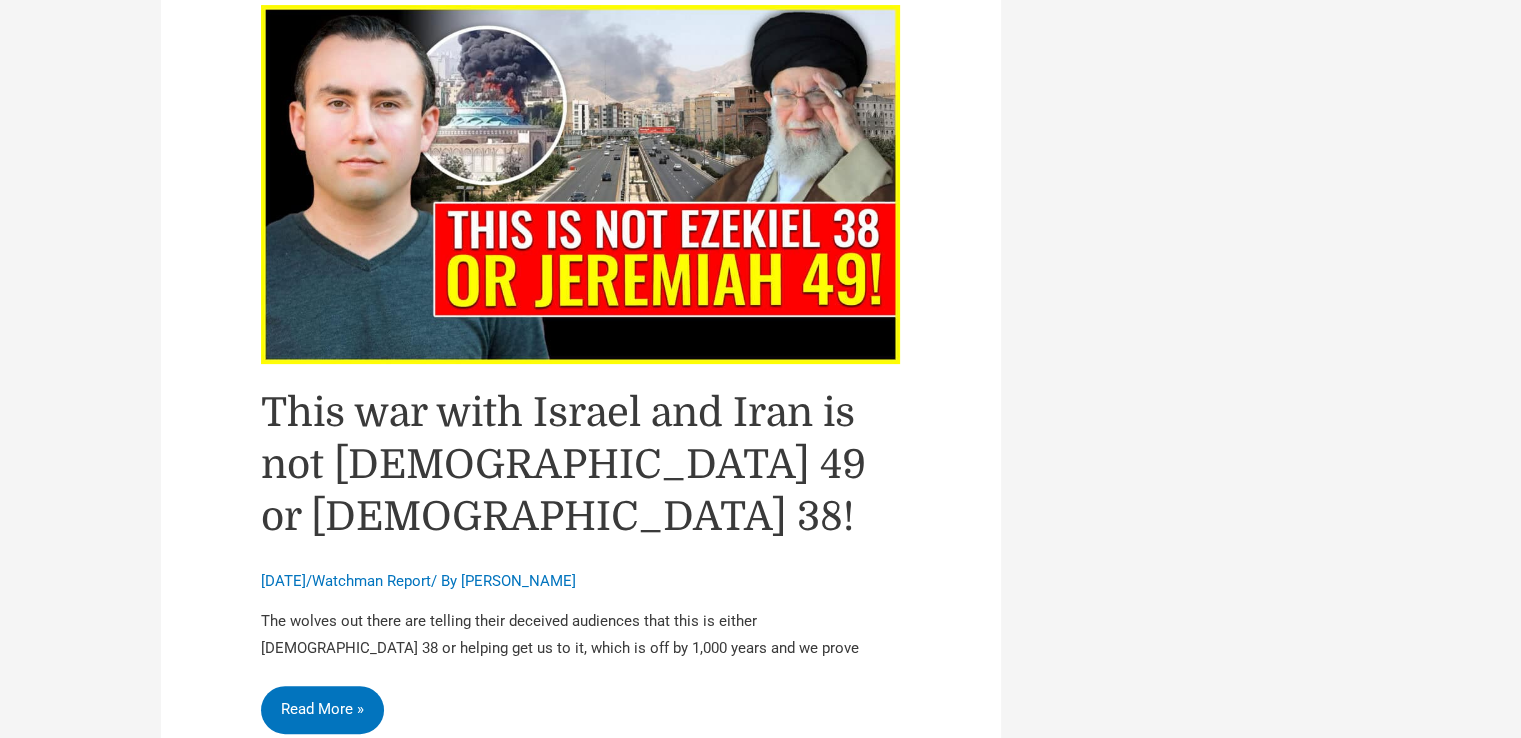 drag, startPoint x: 692, startPoint y: 264, endPoint x: 647, endPoint y: 310, distance: 64.3506 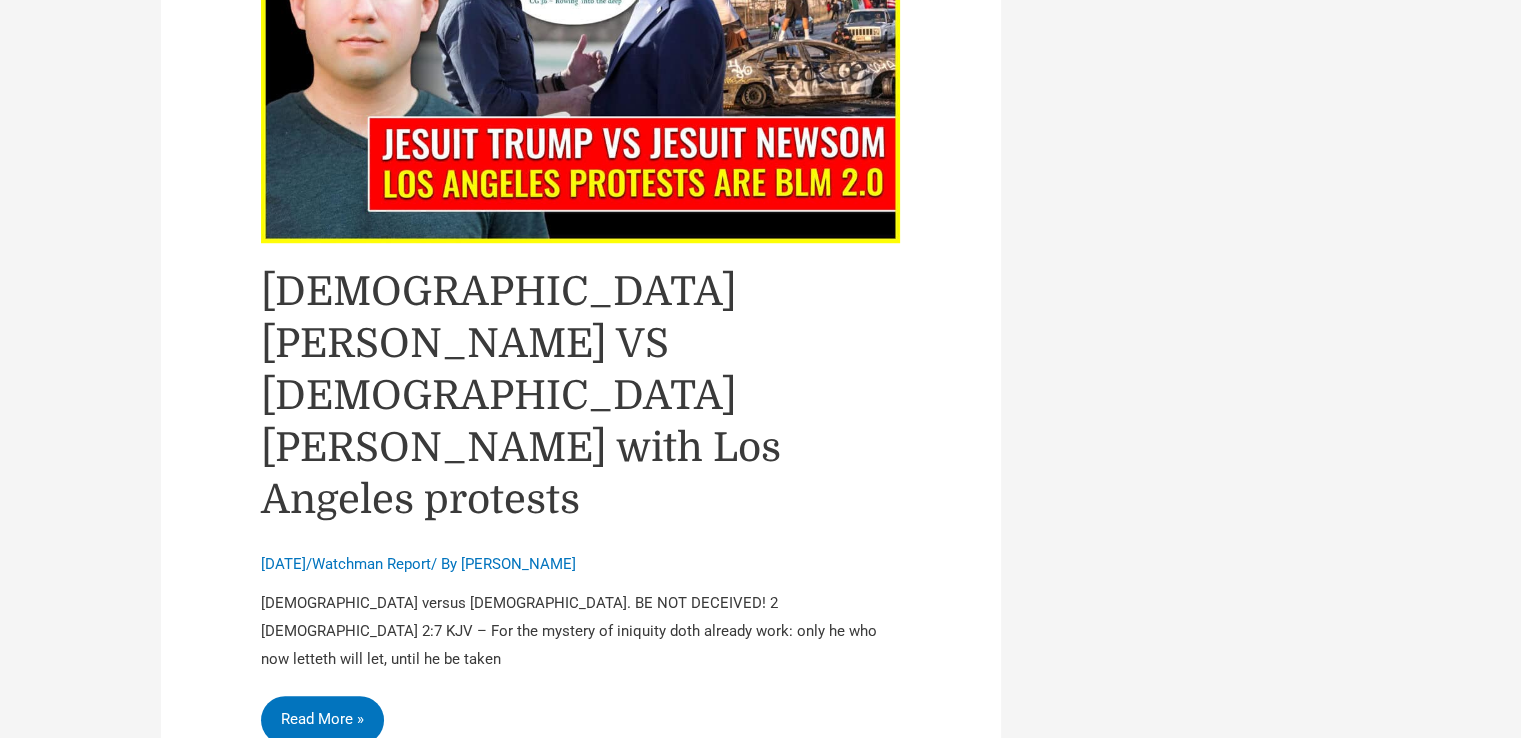 scroll, scrollTop: 9100, scrollLeft: 0, axis: vertical 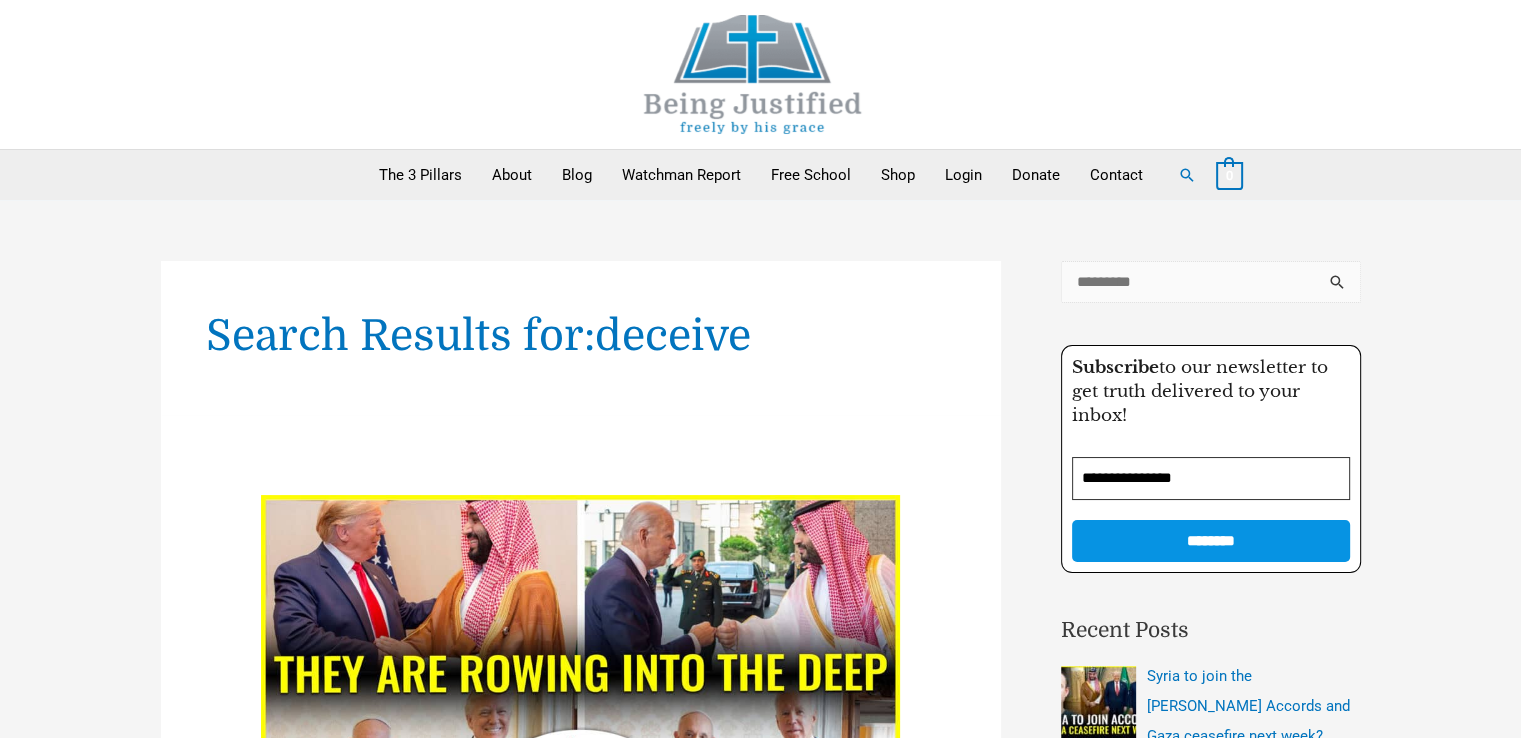 click on "Search for:" at bounding box center (1211, 282) 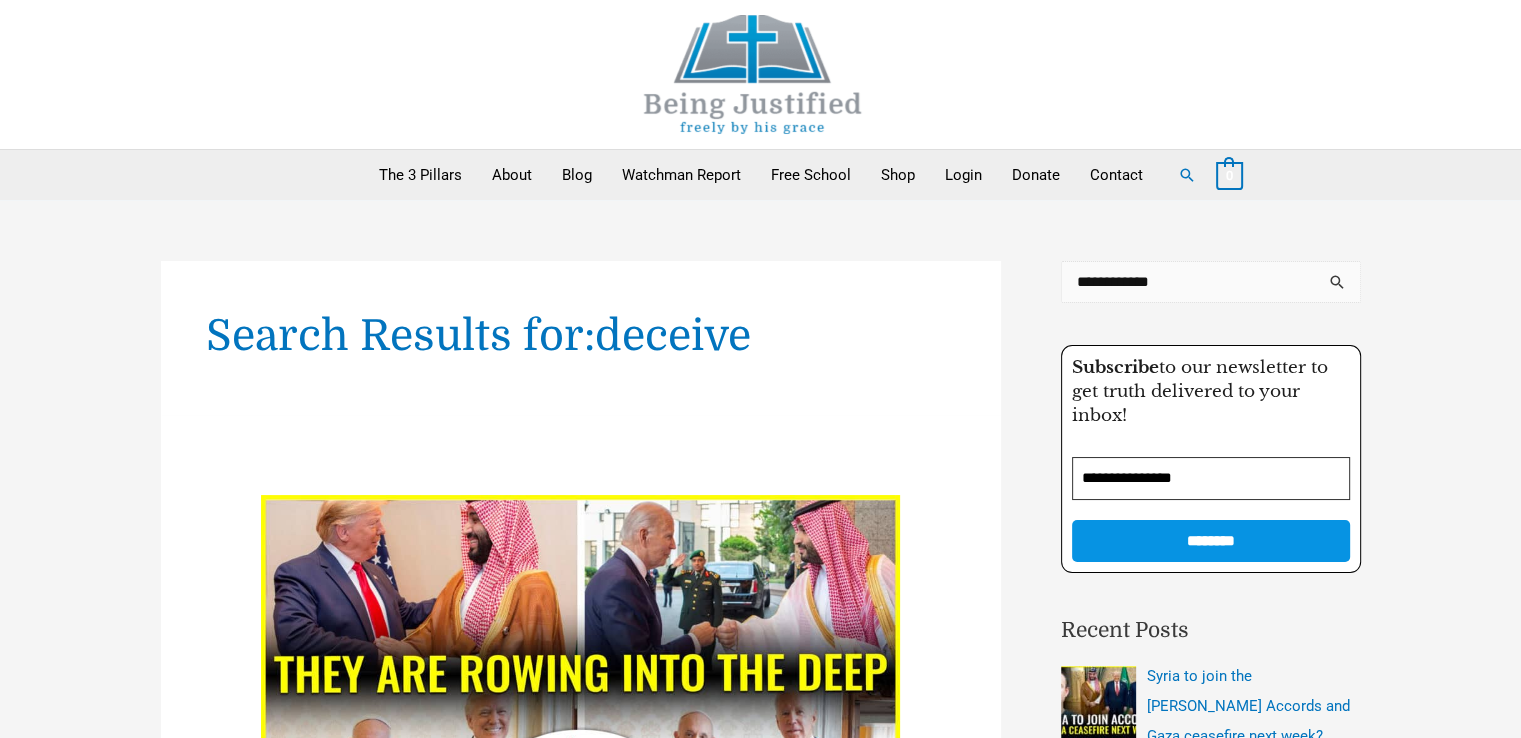 type on "**********" 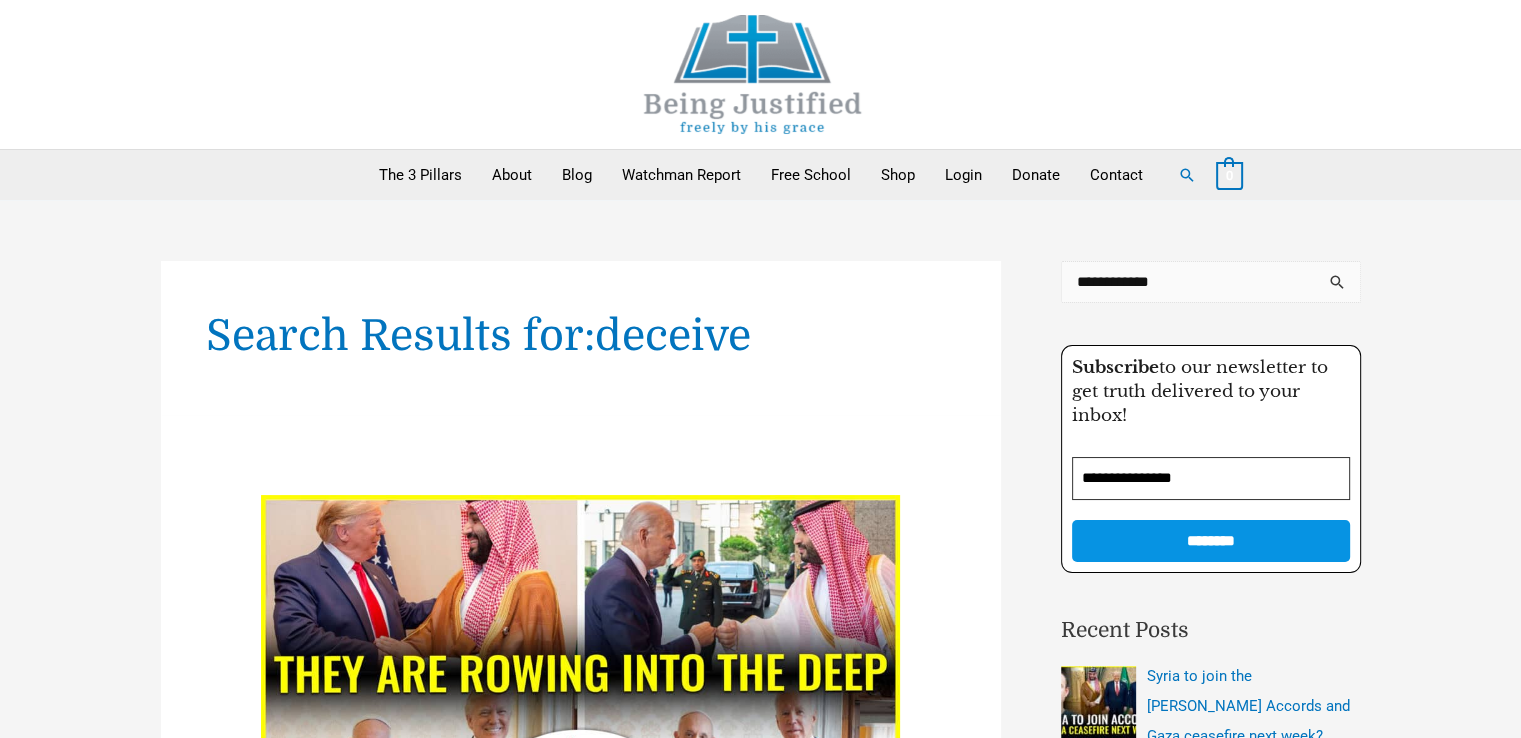 click on "******" at bounding box center (1338, 288) 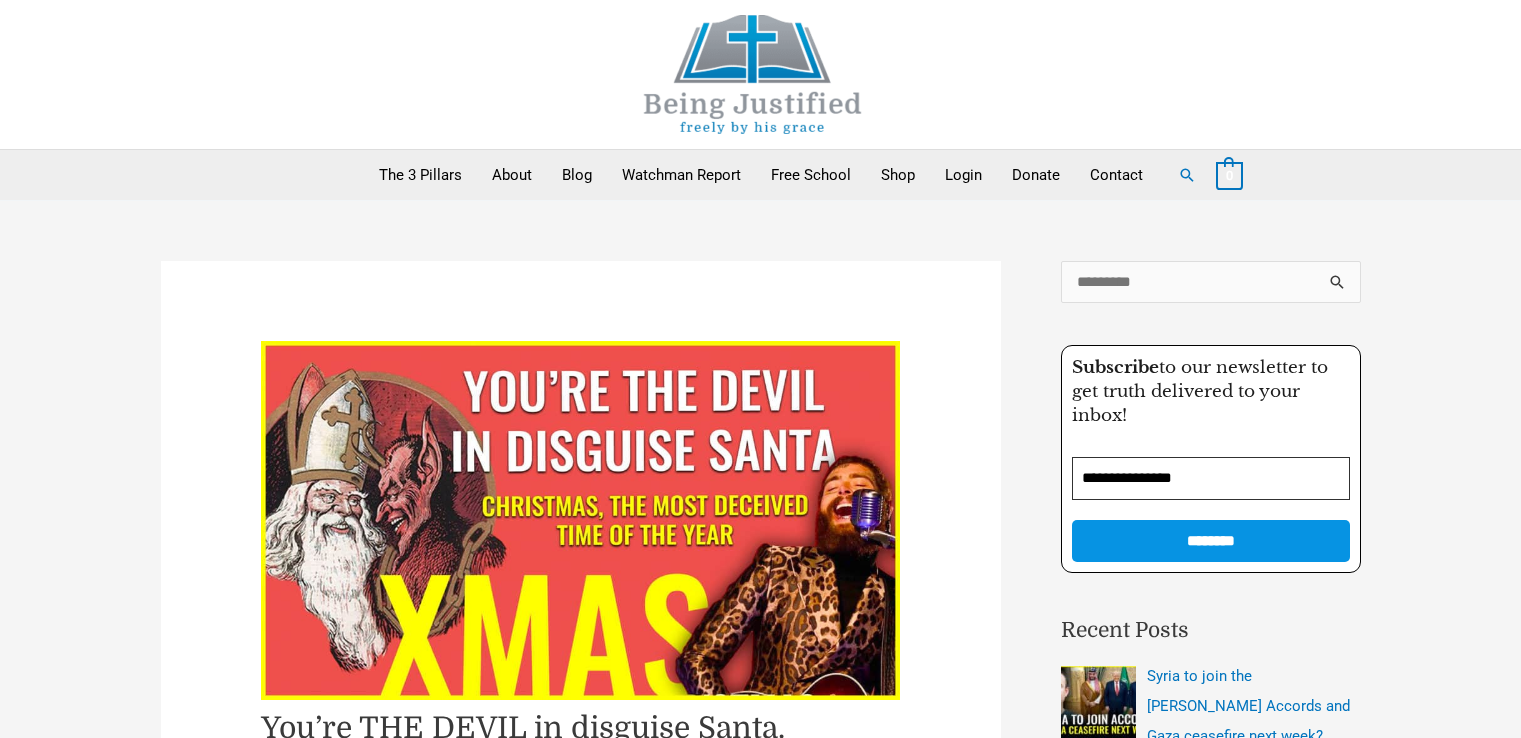 scroll, scrollTop: 0, scrollLeft: 0, axis: both 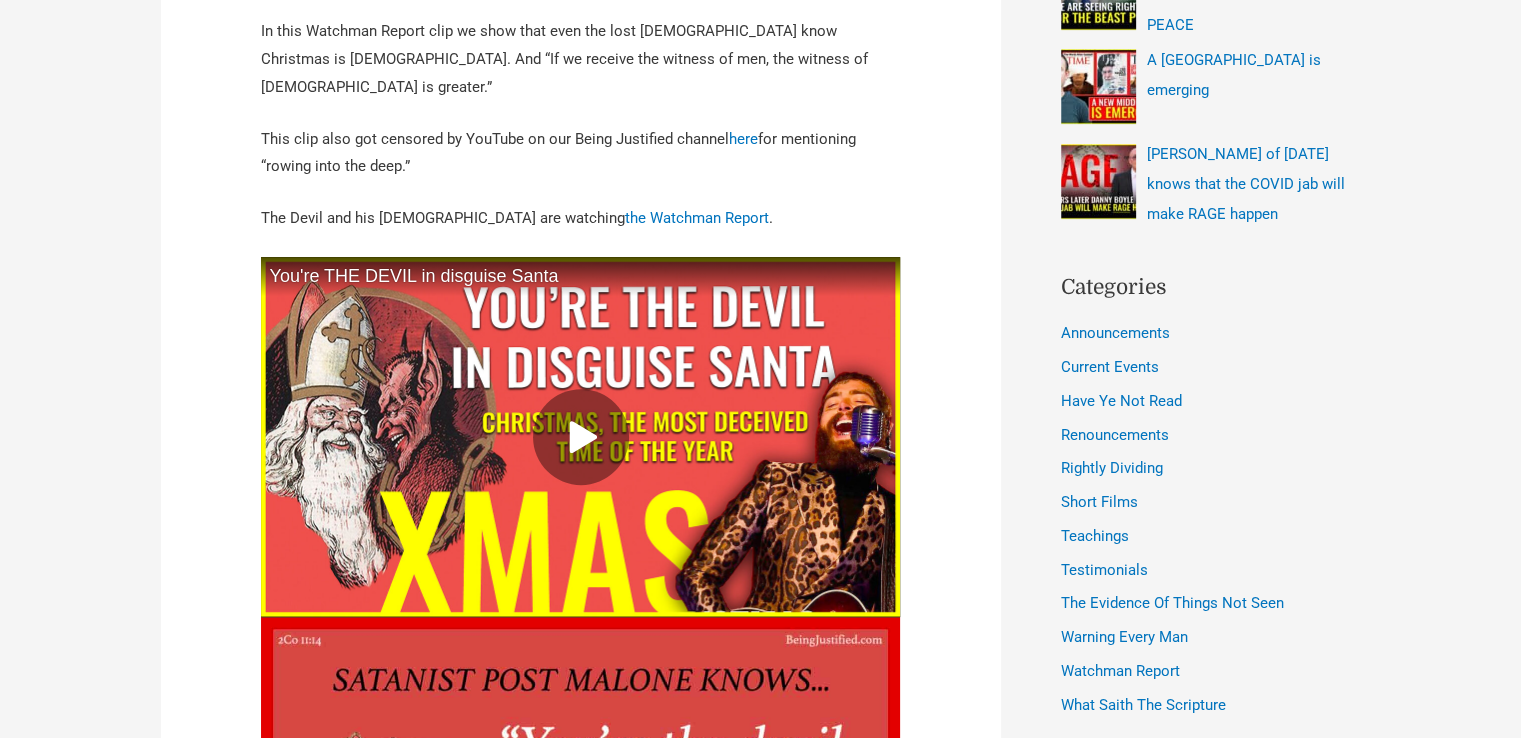 click 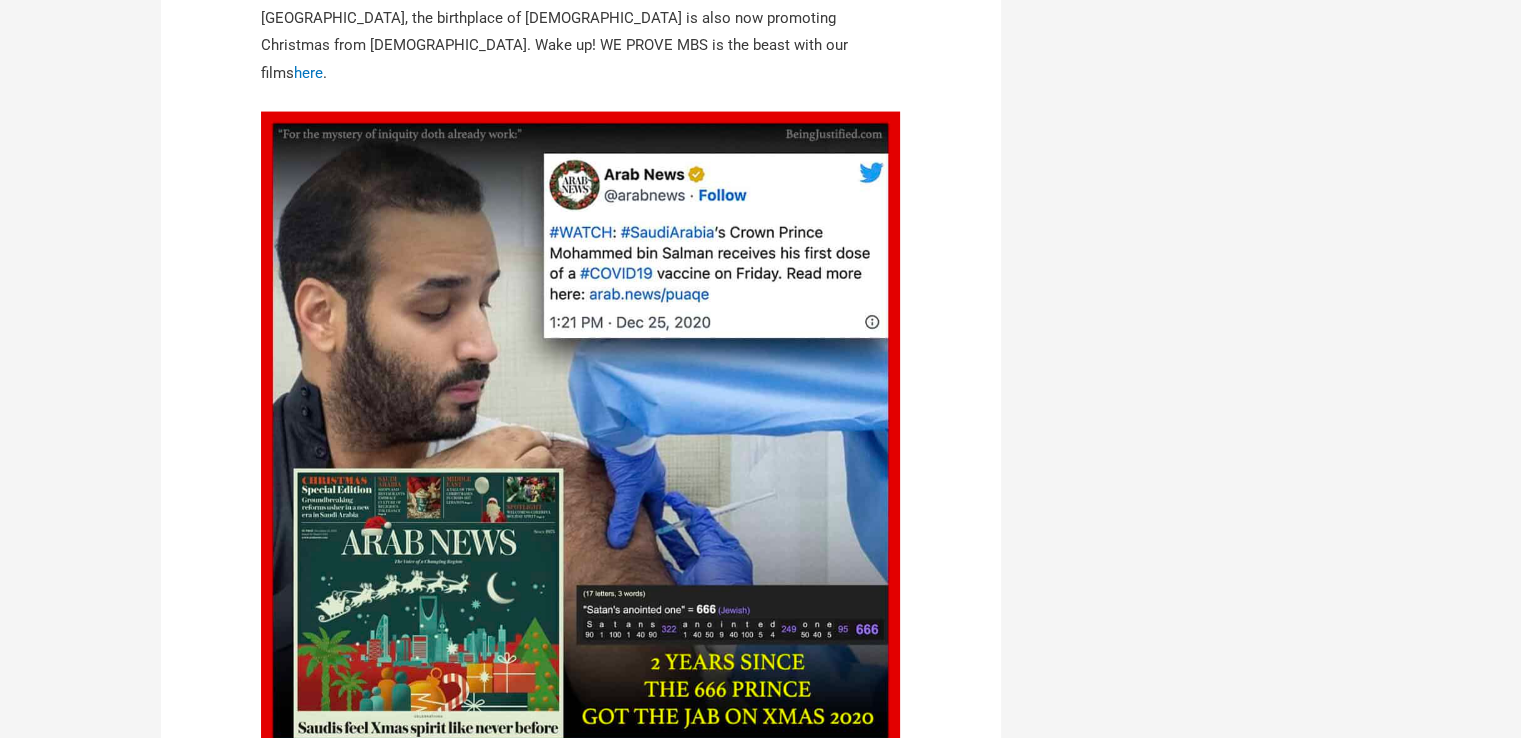 scroll, scrollTop: 4600, scrollLeft: 0, axis: vertical 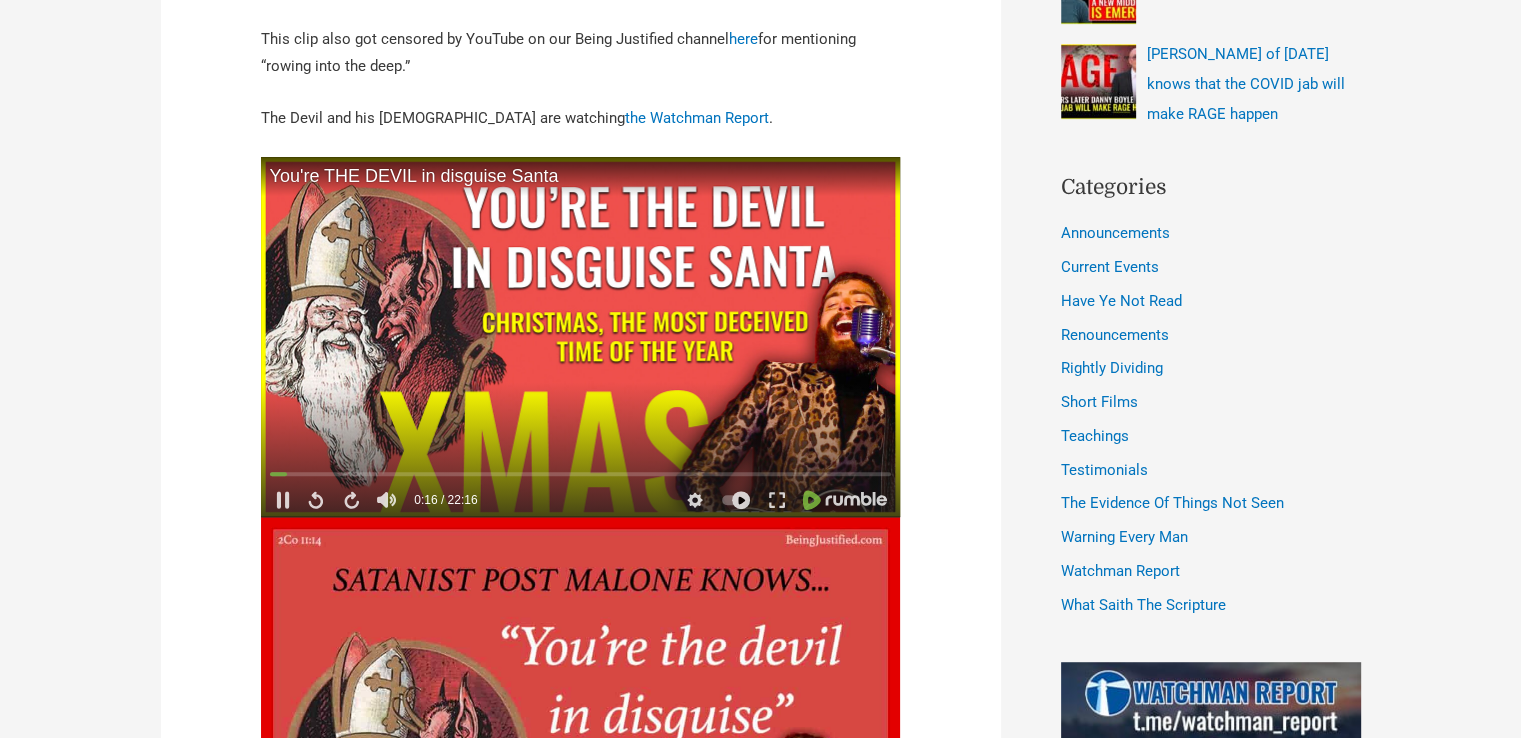 click at bounding box center (581, 337) 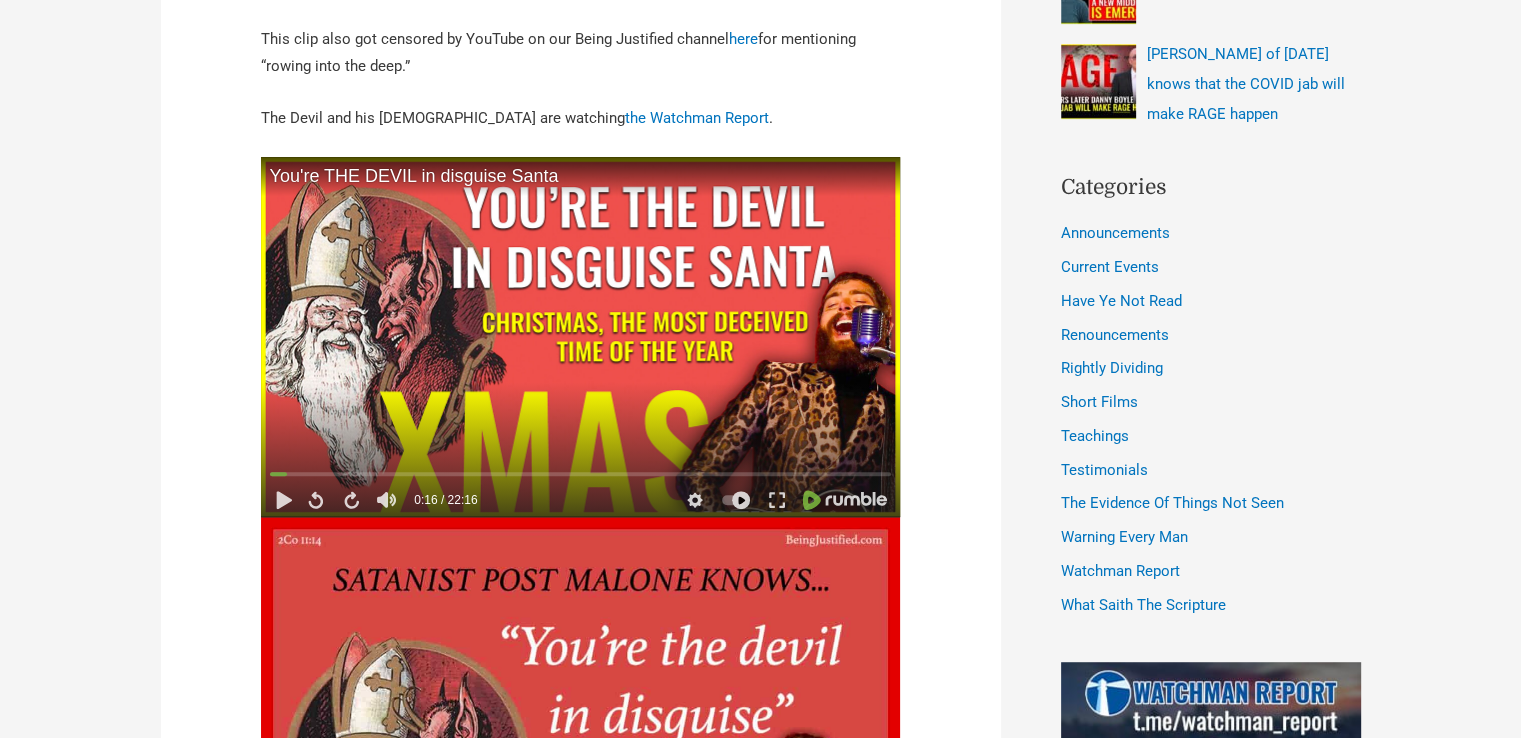 click at bounding box center [581, 337] 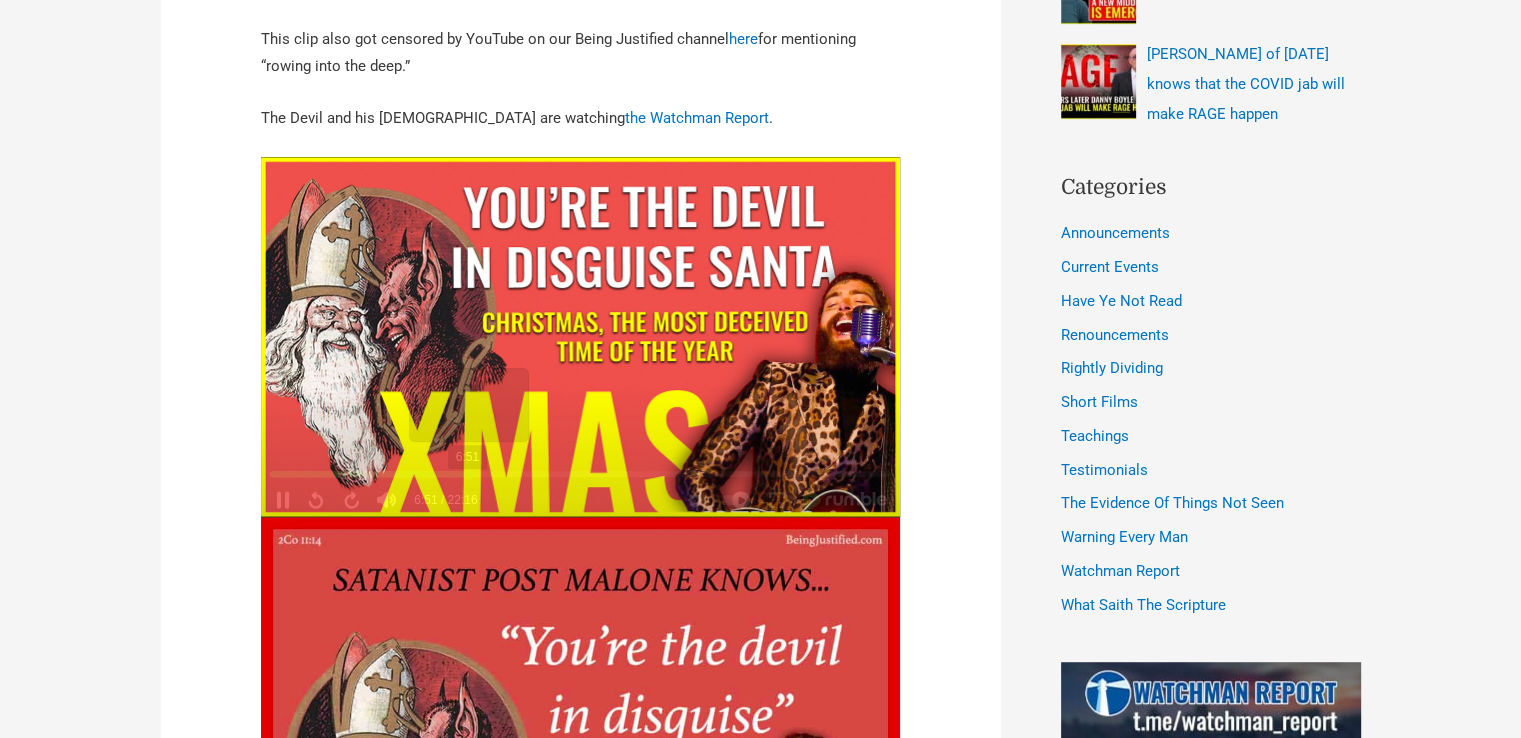 click on "You're THE DEVIL in disguise Santa 6:51 6:51 / 22:16 15 seconds 15 seconds Advertisement  (1:48) Loading" at bounding box center [581, 337] 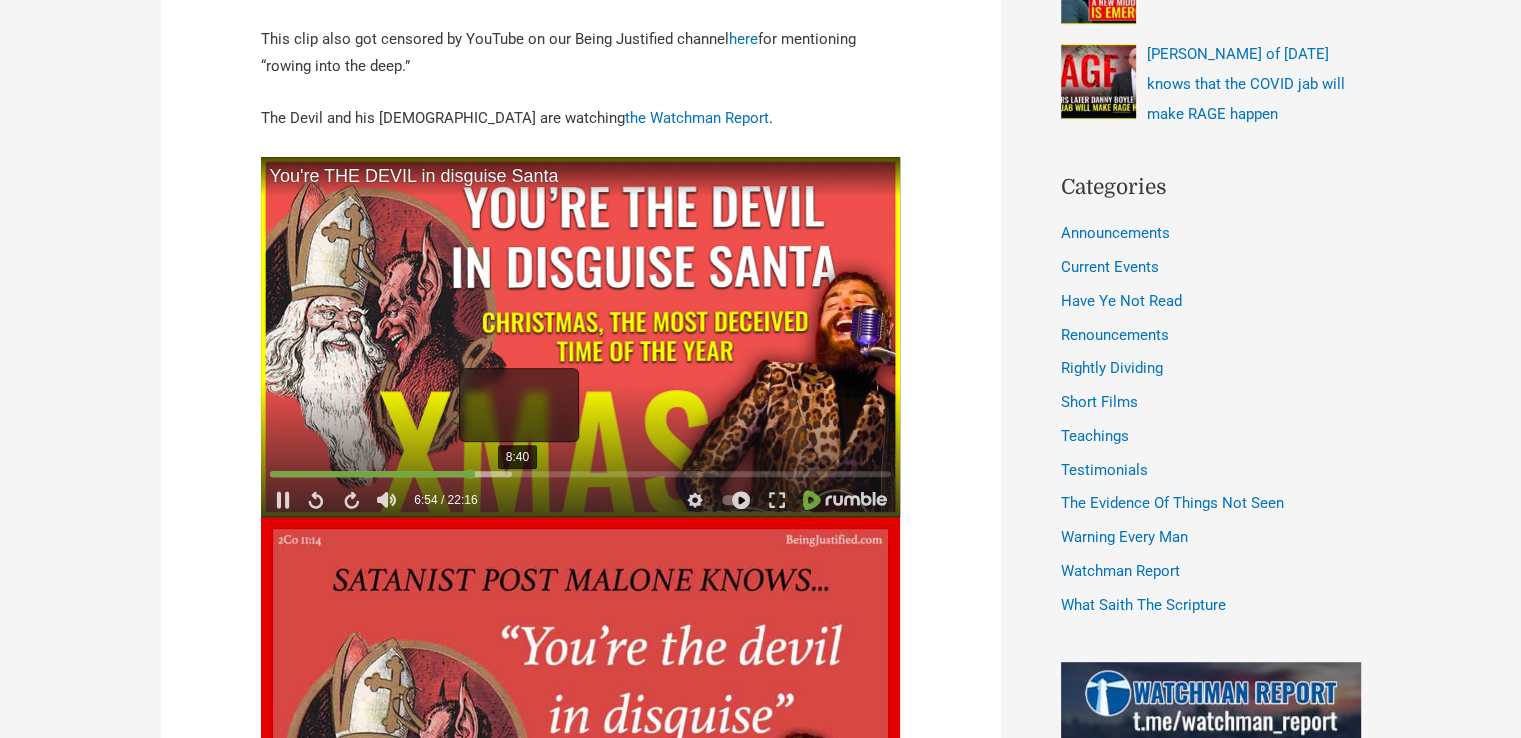 click on "8:40" at bounding box center [581, 476] 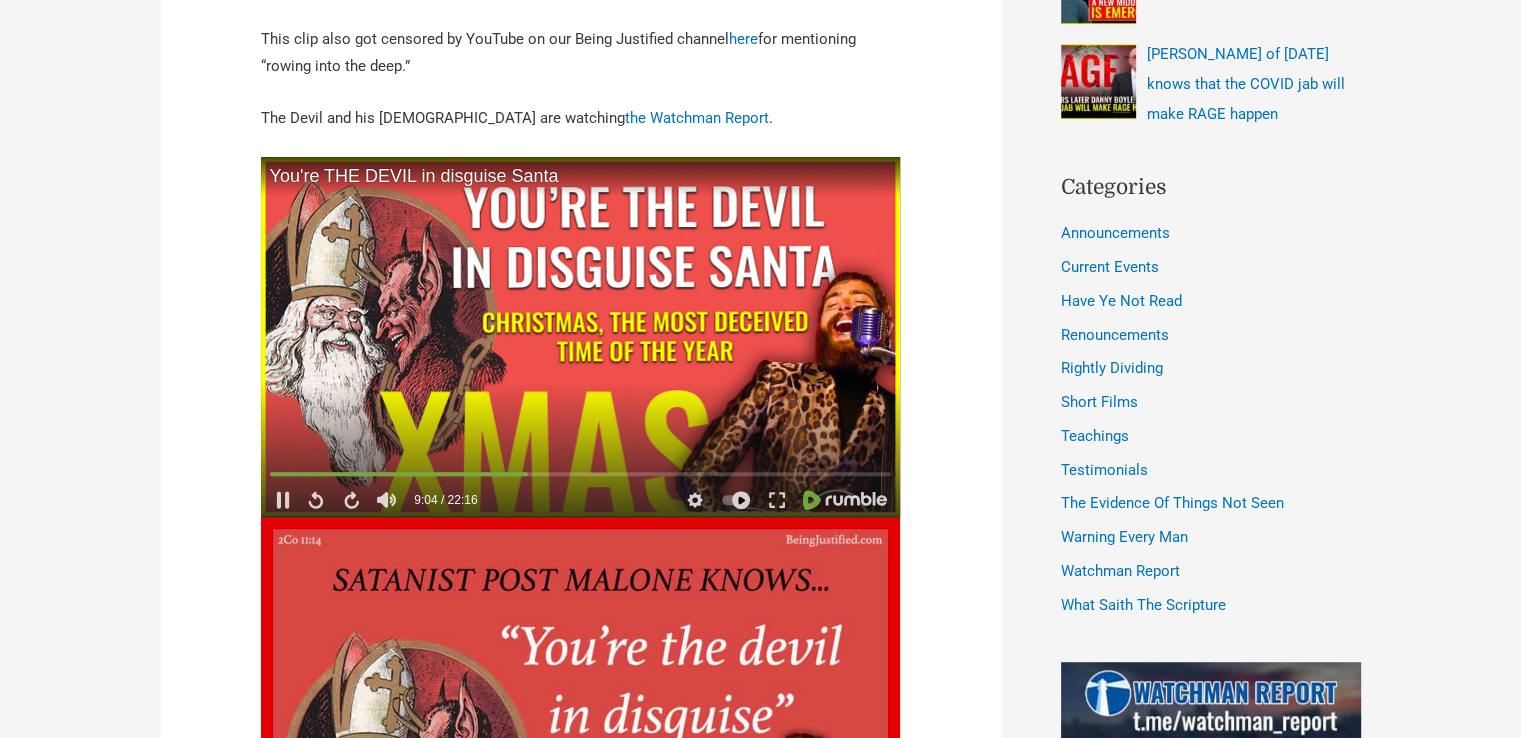 click at bounding box center [581, 337] 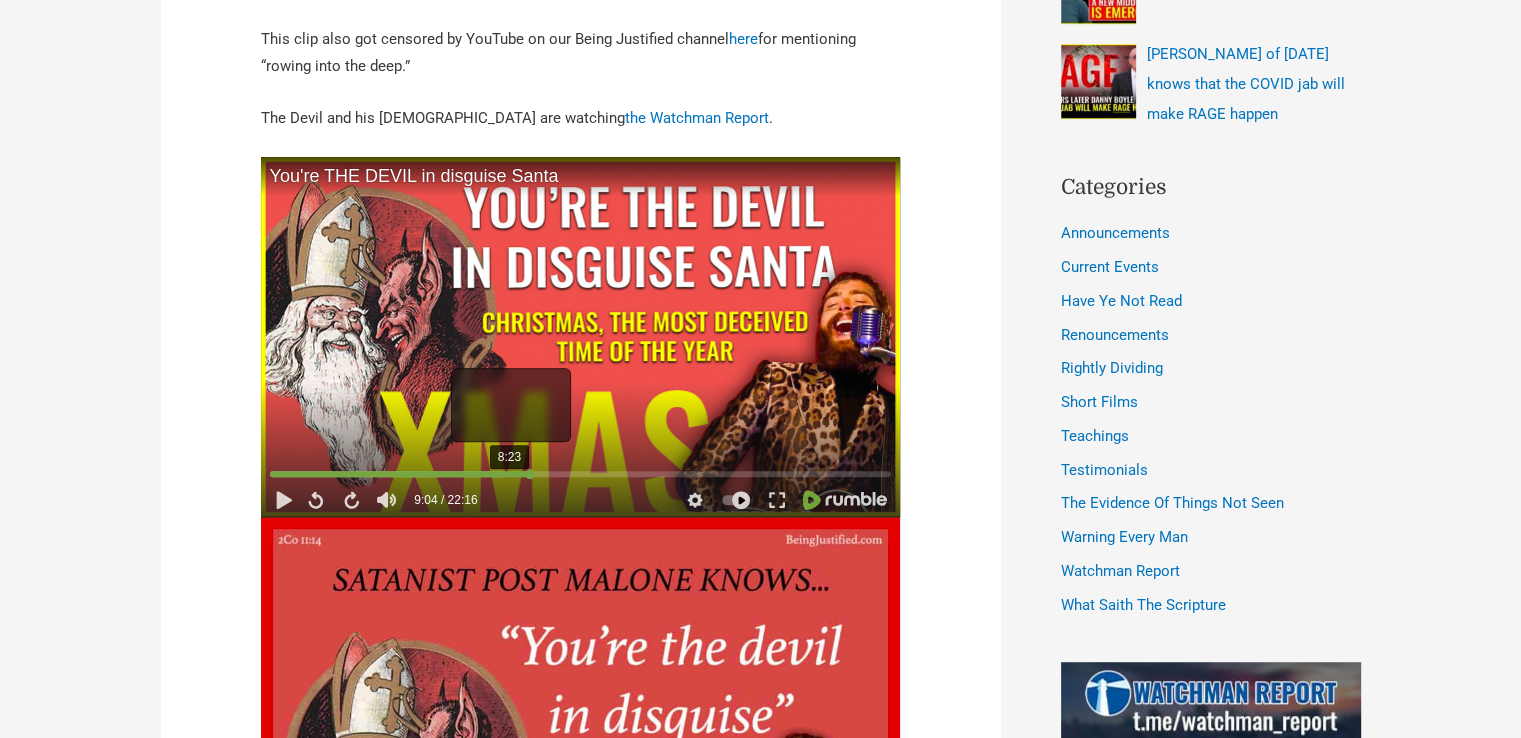 click at bounding box center [581, 474] 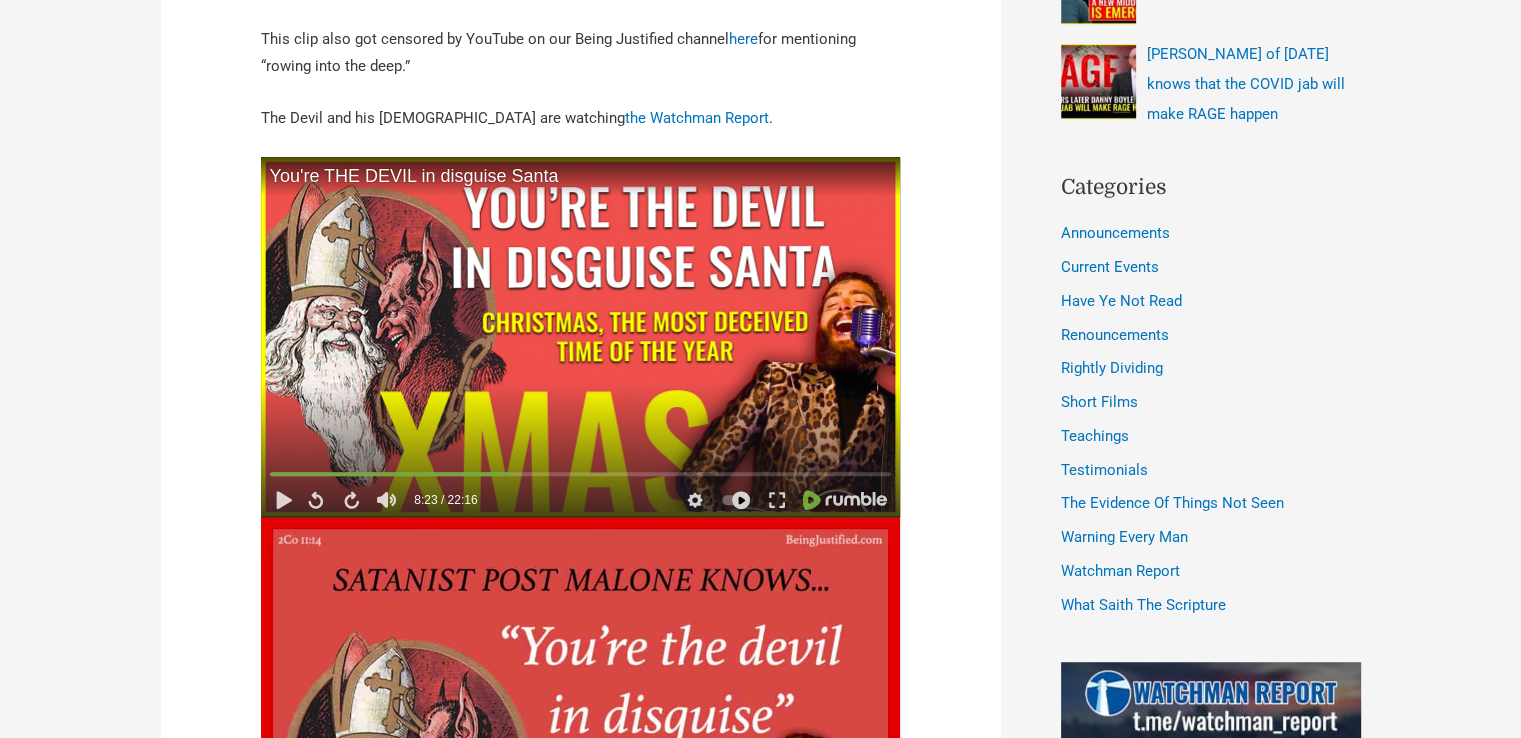 click at bounding box center (581, 337) 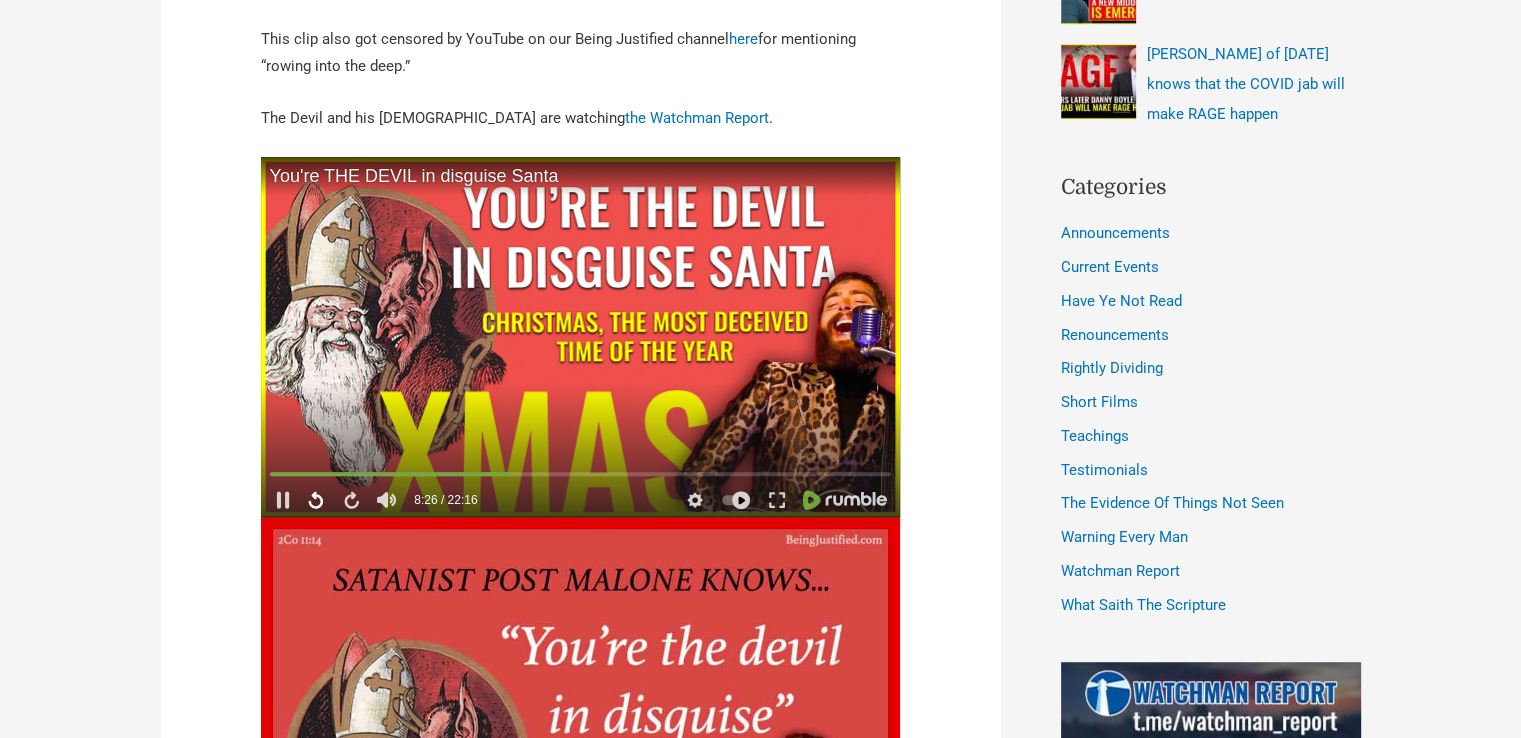 click at bounding box center [314, 500] 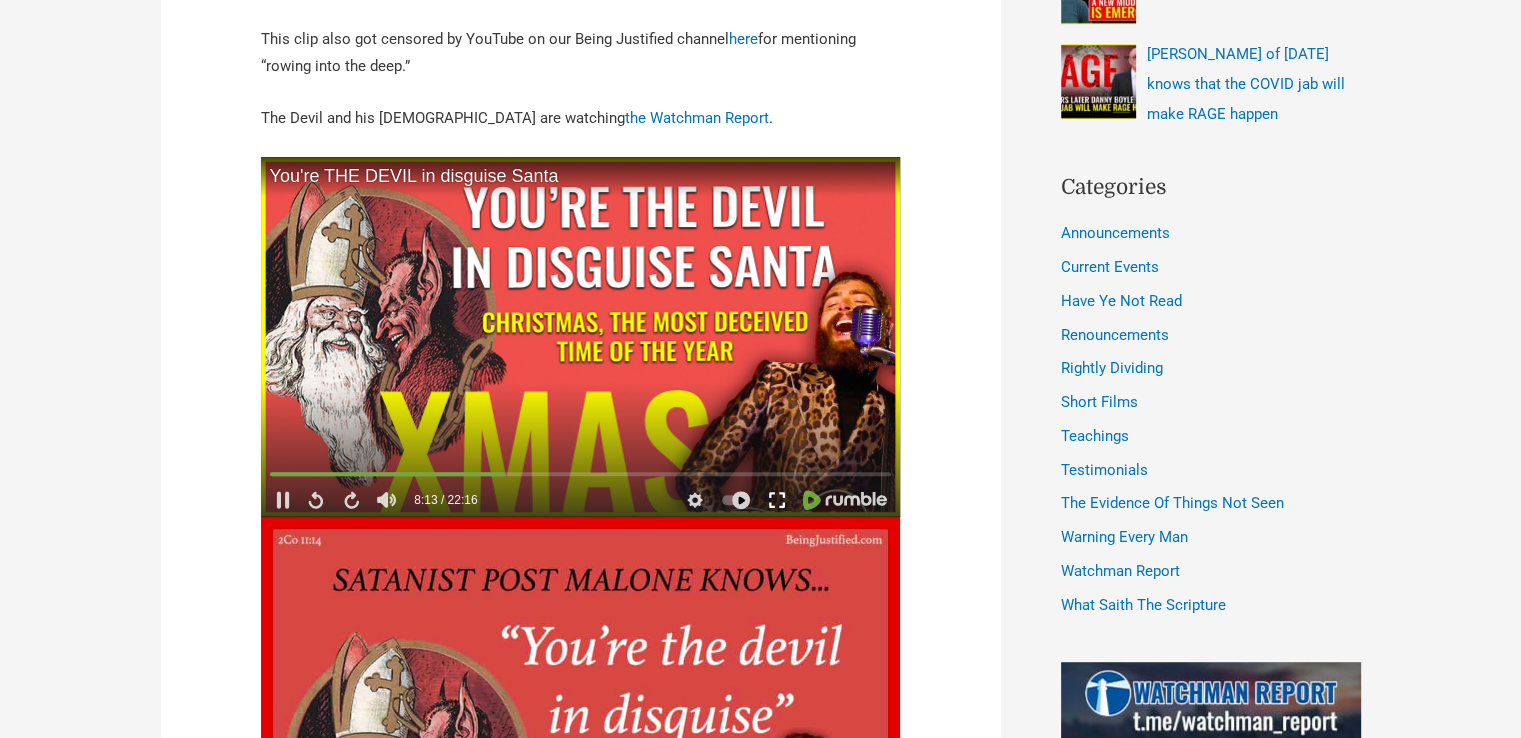 click 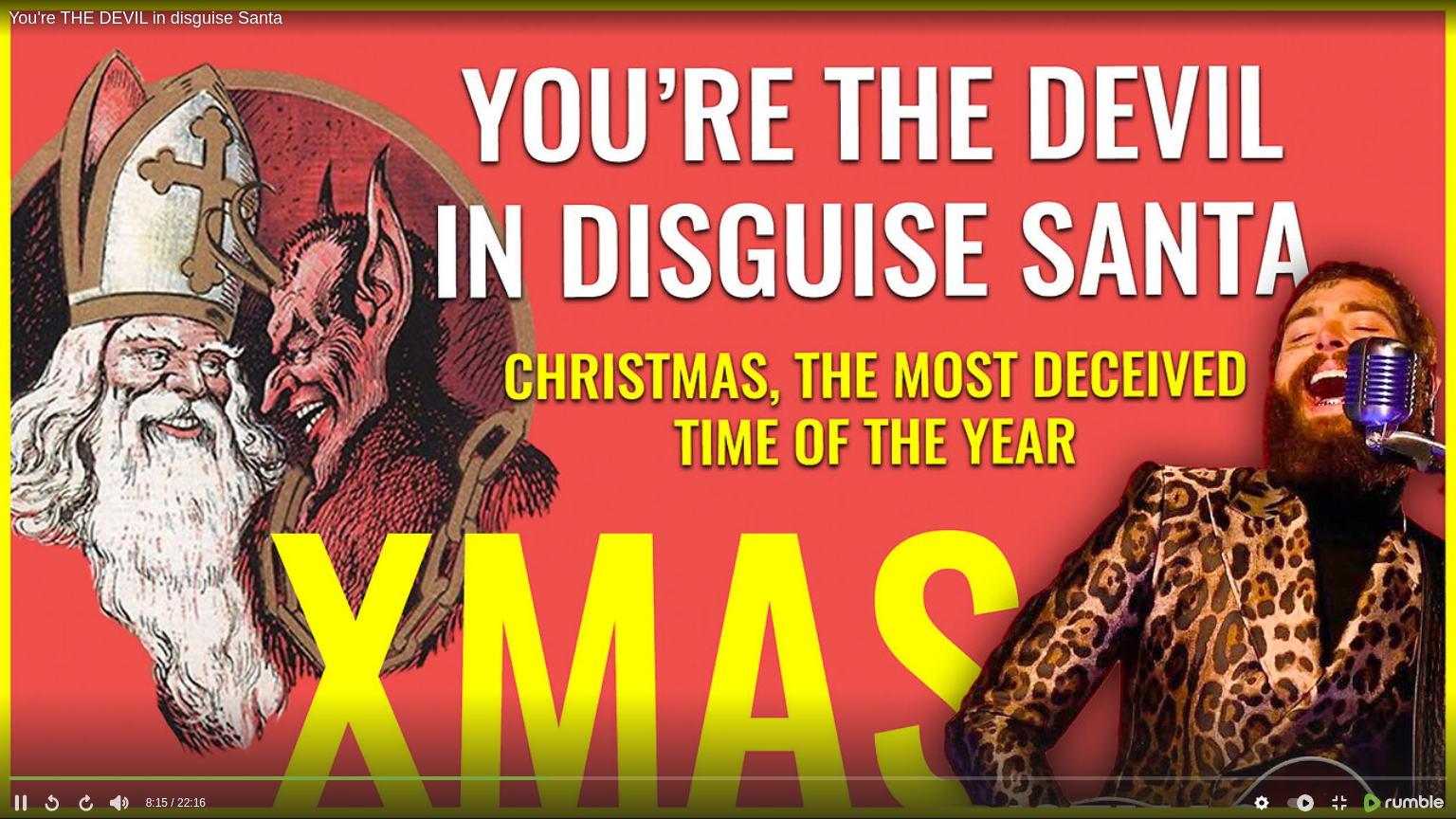 click at bounding box center [1262, 803] 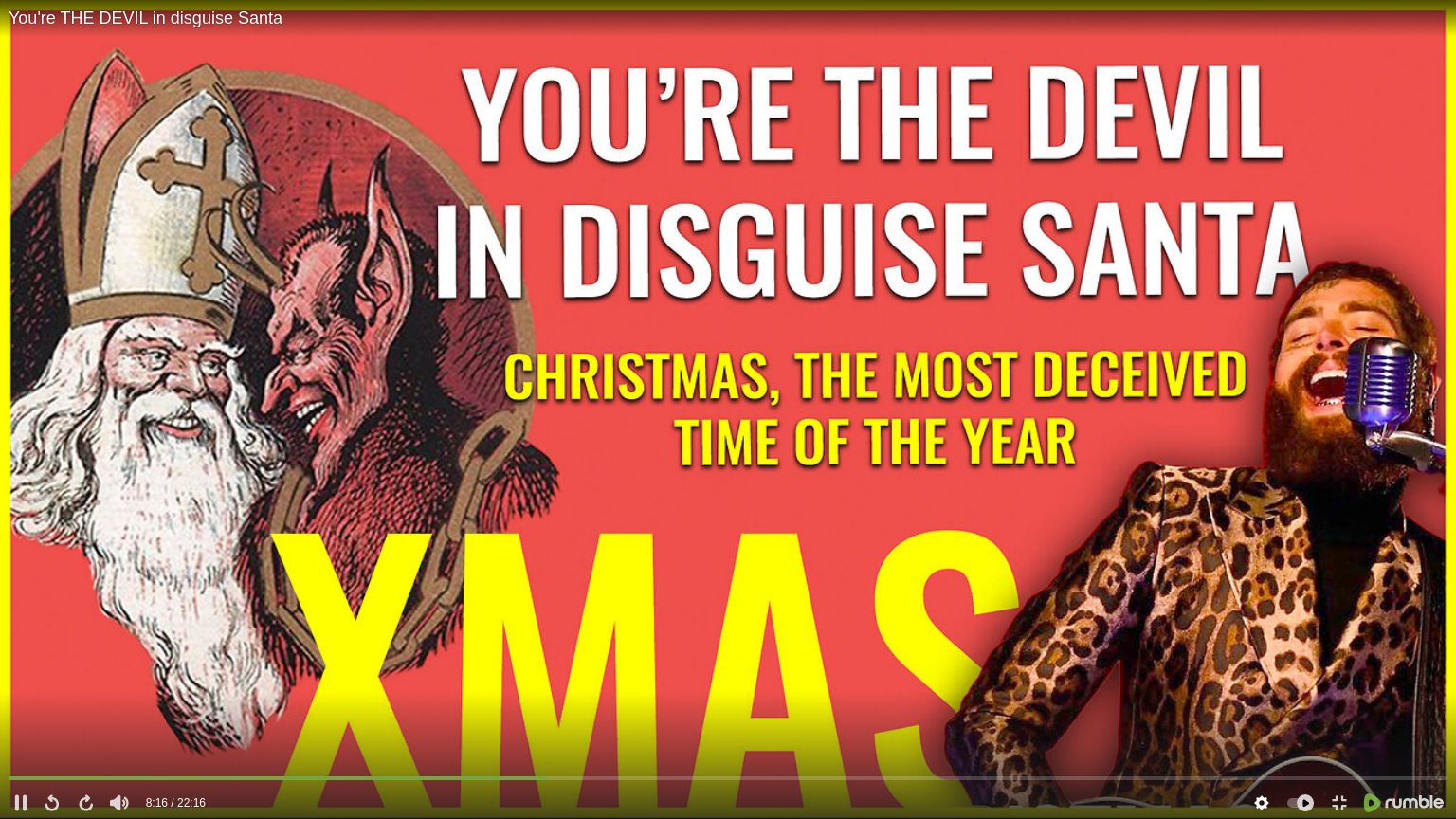 click 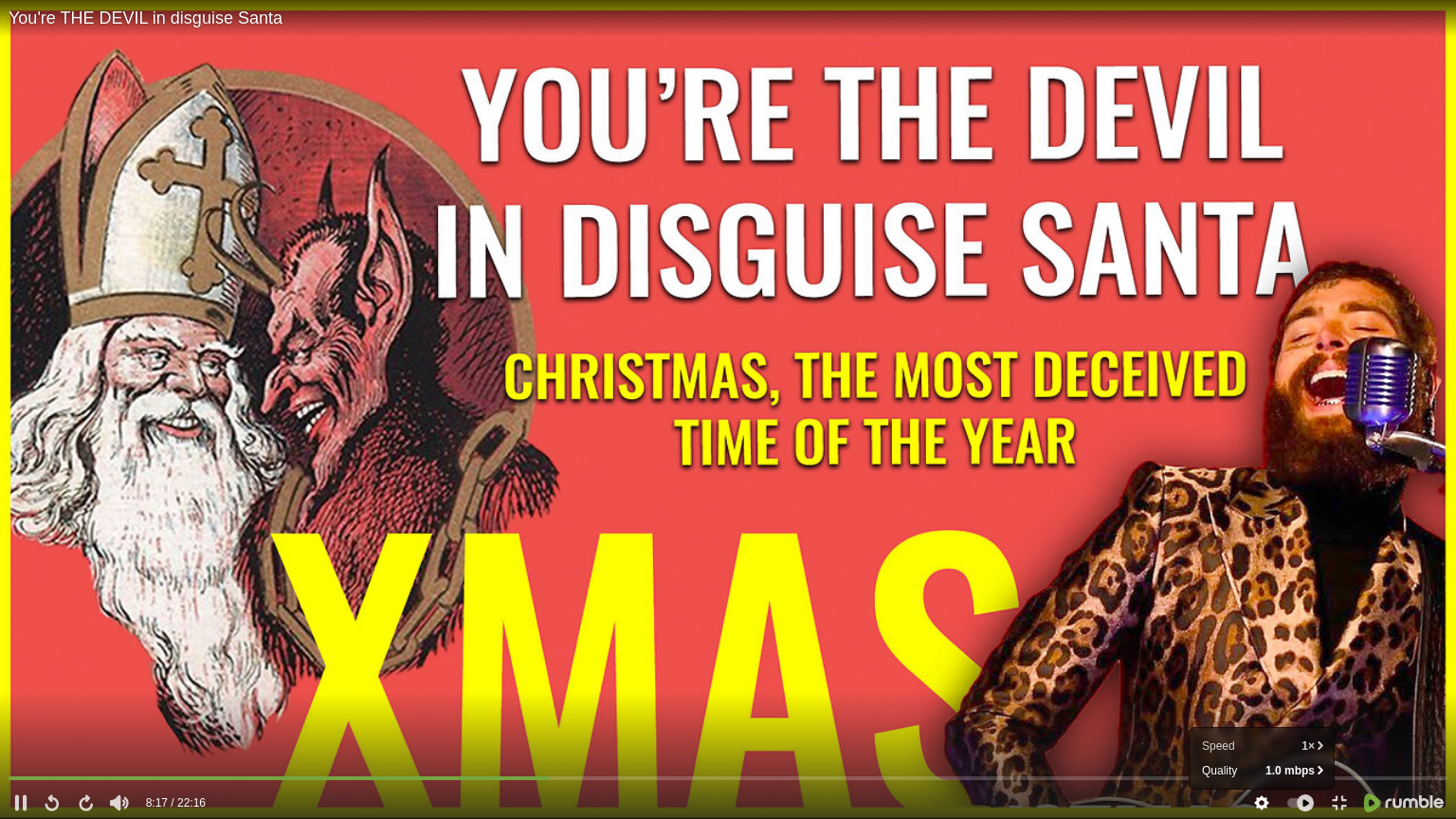 click on "1.0 mbps" at bounding box center [1283, 771] 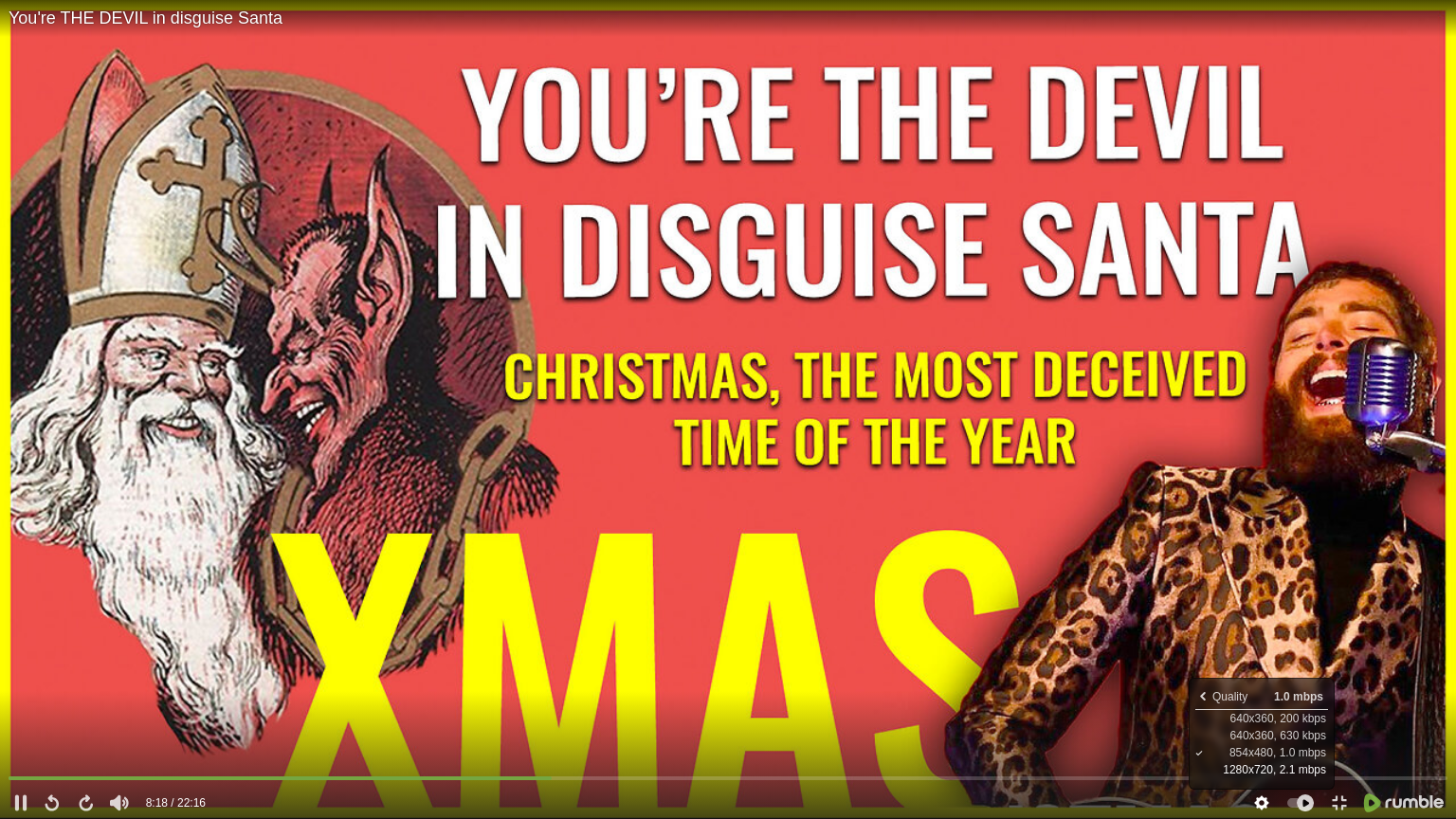 click on "1280x720, 2.1 mbps" at bounding box center [1274, 770] 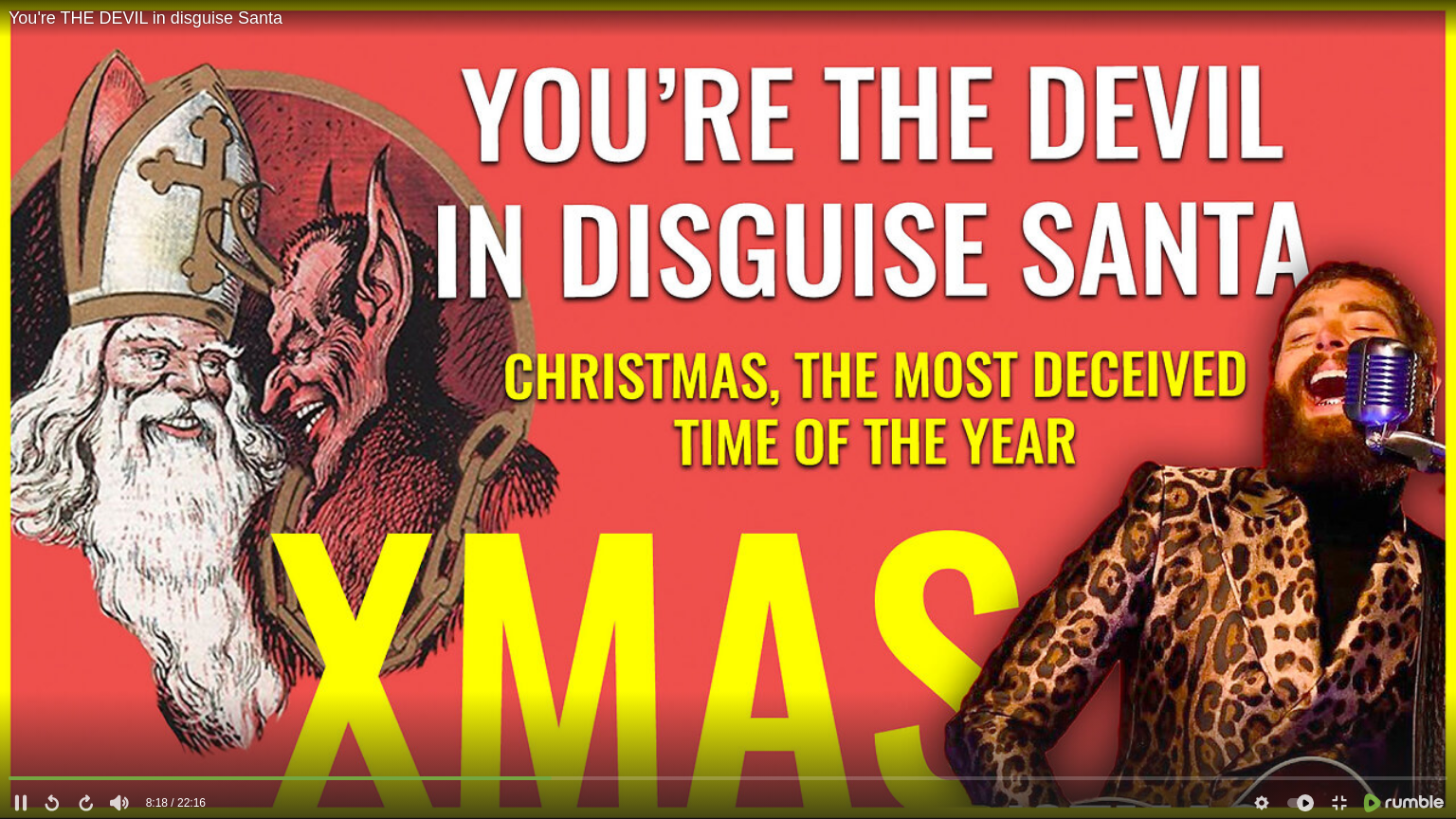 click at bounding box center (728, 410) 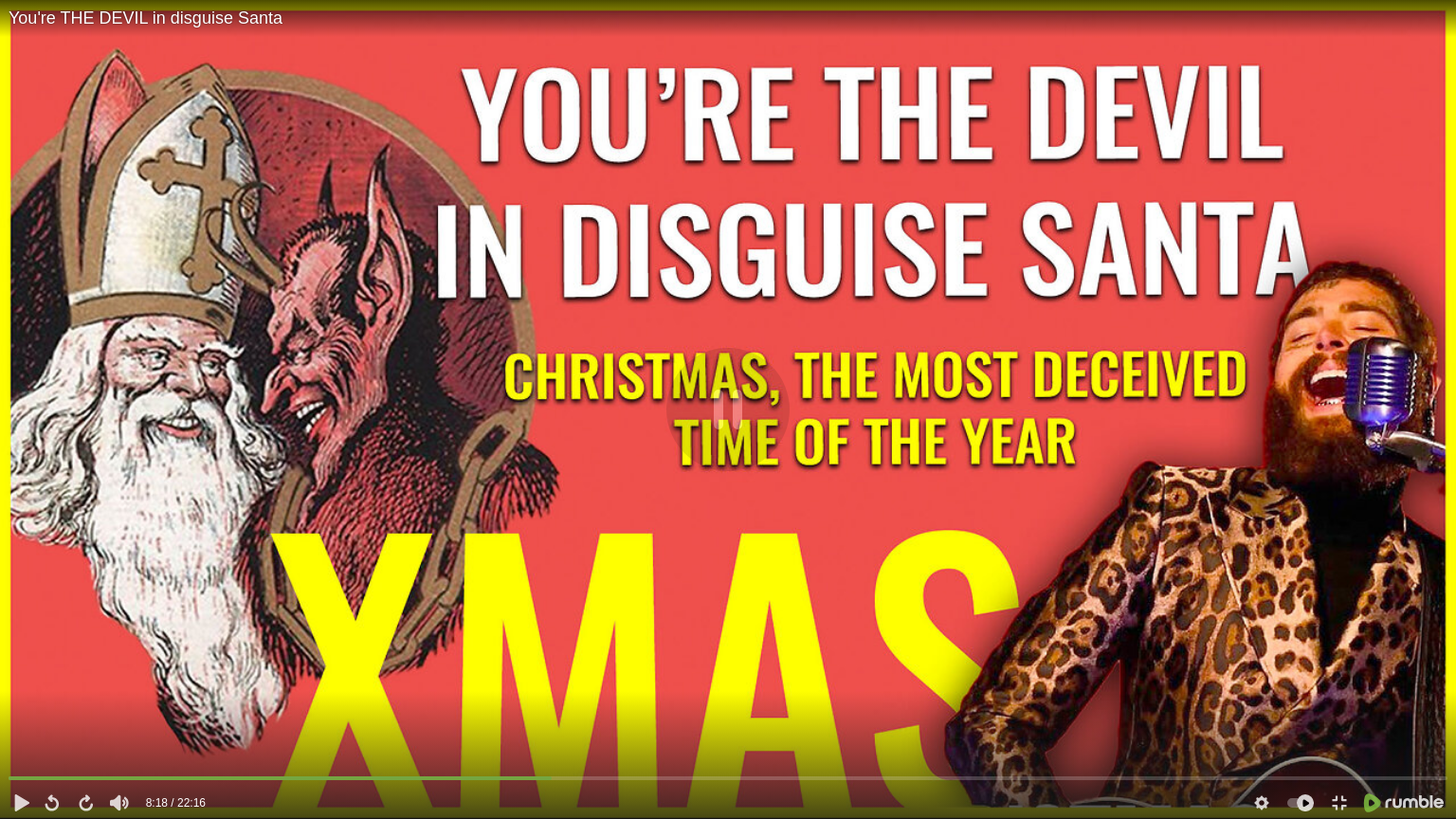 click on "You're THE DEVIL in disguise Santa 18:27 8:18 / 22:16 Speed  1× Quality  1.0 mbps 0.25× 0.5× 0.75× Normal 1.25× 1.5× 1.75× 2× 640x360, 200 kbps 640x360, 630 kbps 854x480, 1.0 mbps 1280x720, 2.1 mbps 15 seconds 15 seconds Advertisement  (1:48) Loading" at bounding box center (728, 410) 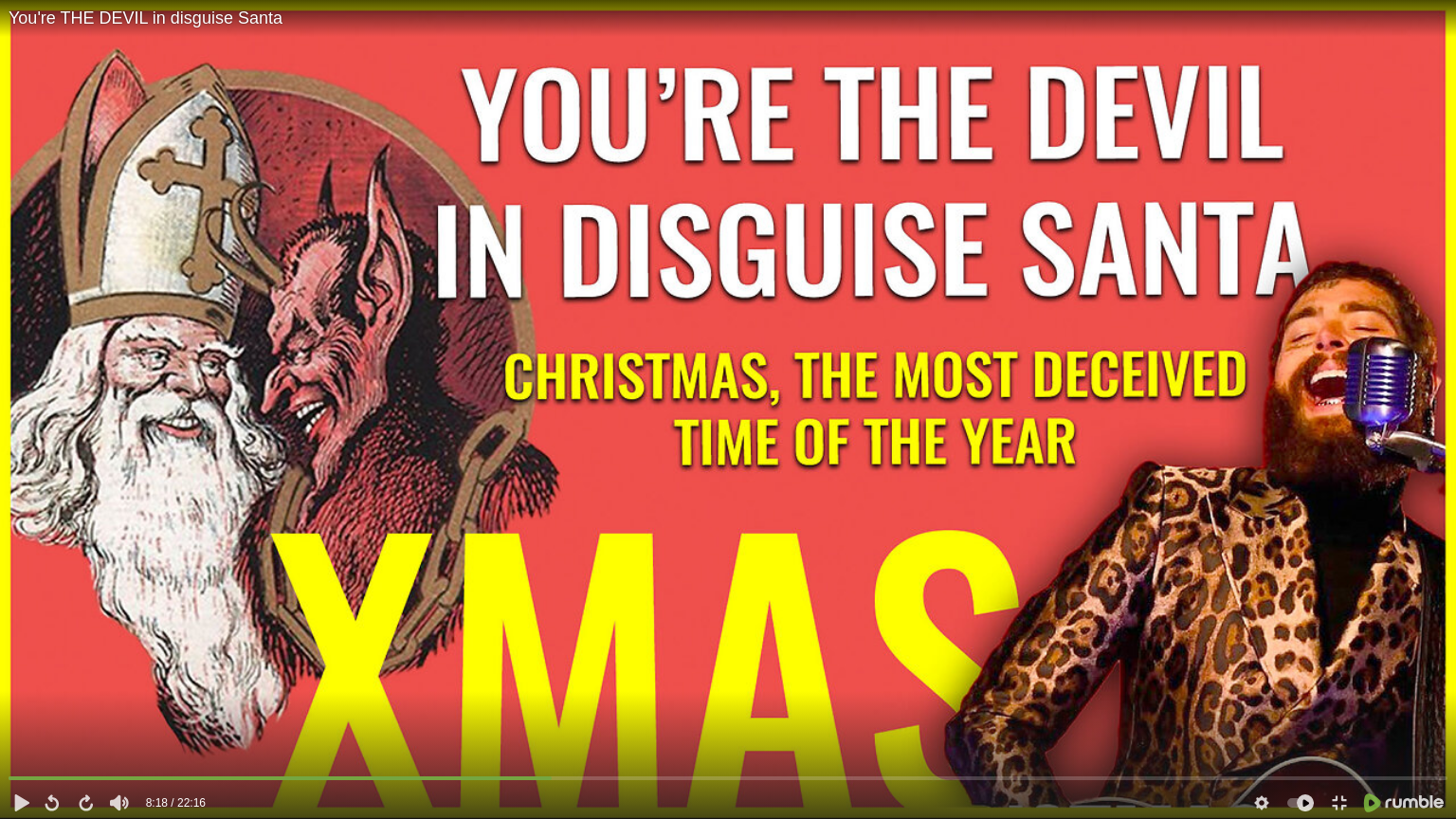 click at bounding box center (728, 410) 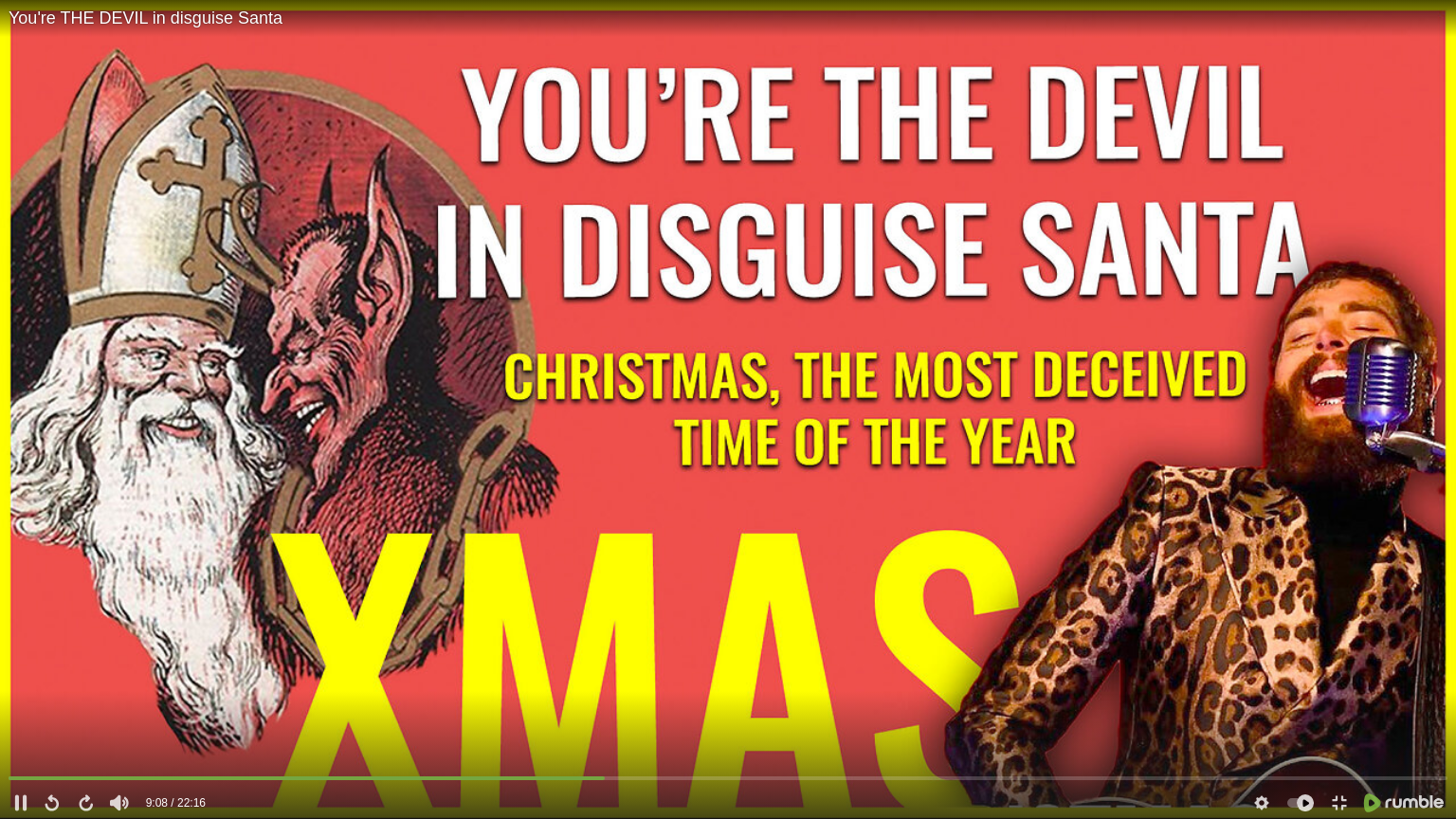 click at bounding box center [728, 410] 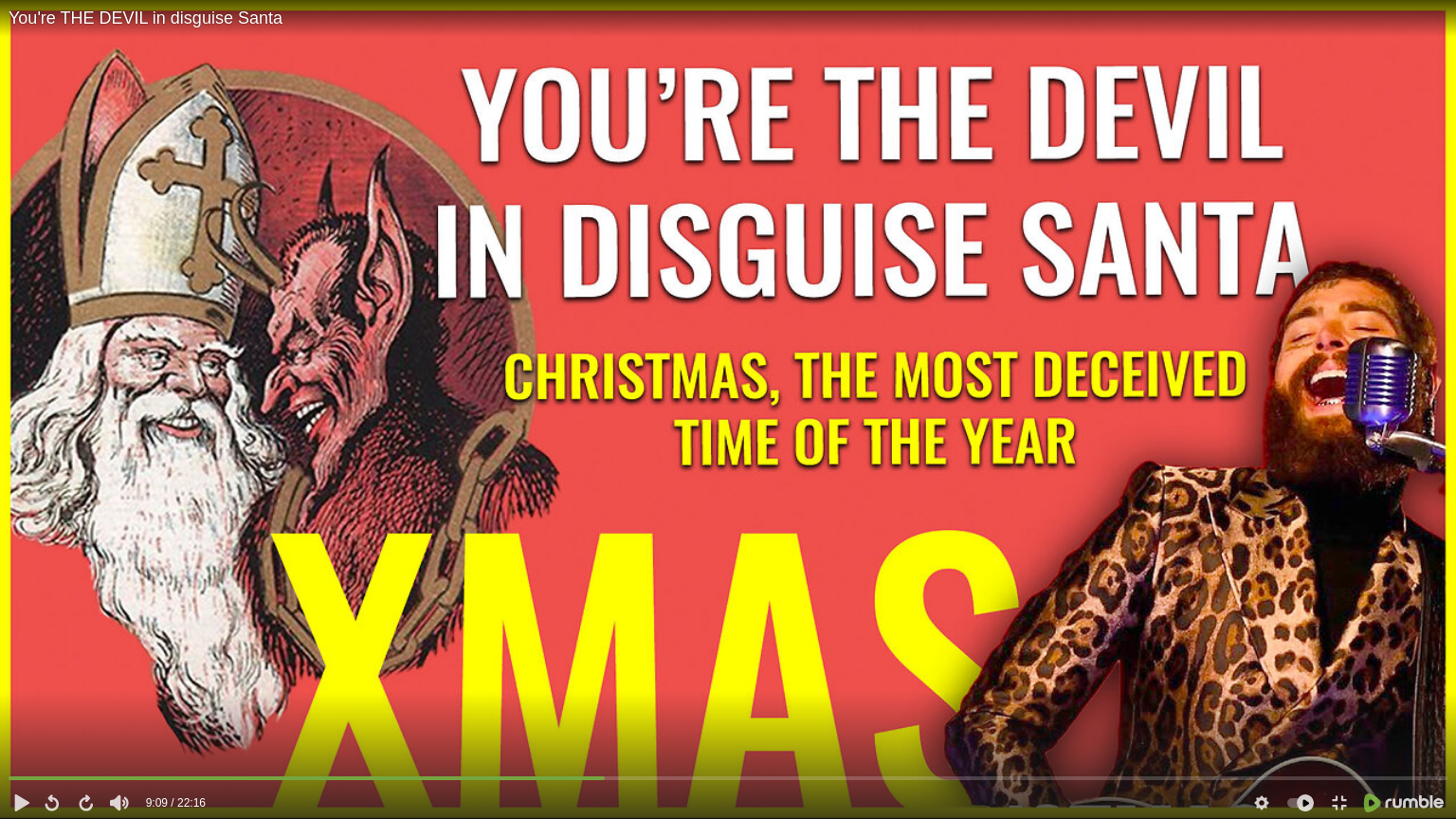 click at bounding box center [728, 410] 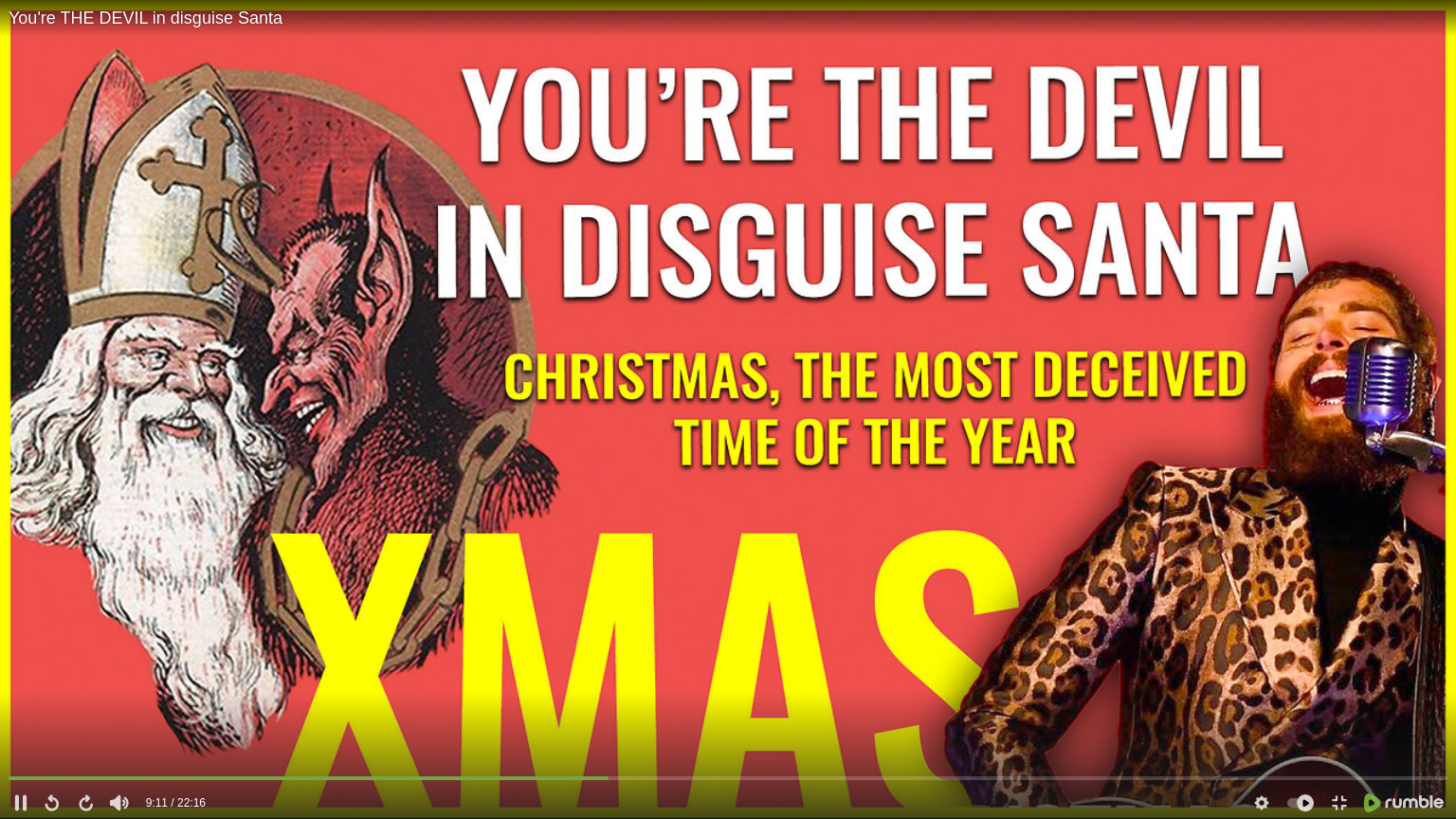 click at bounding box center [728, 410] 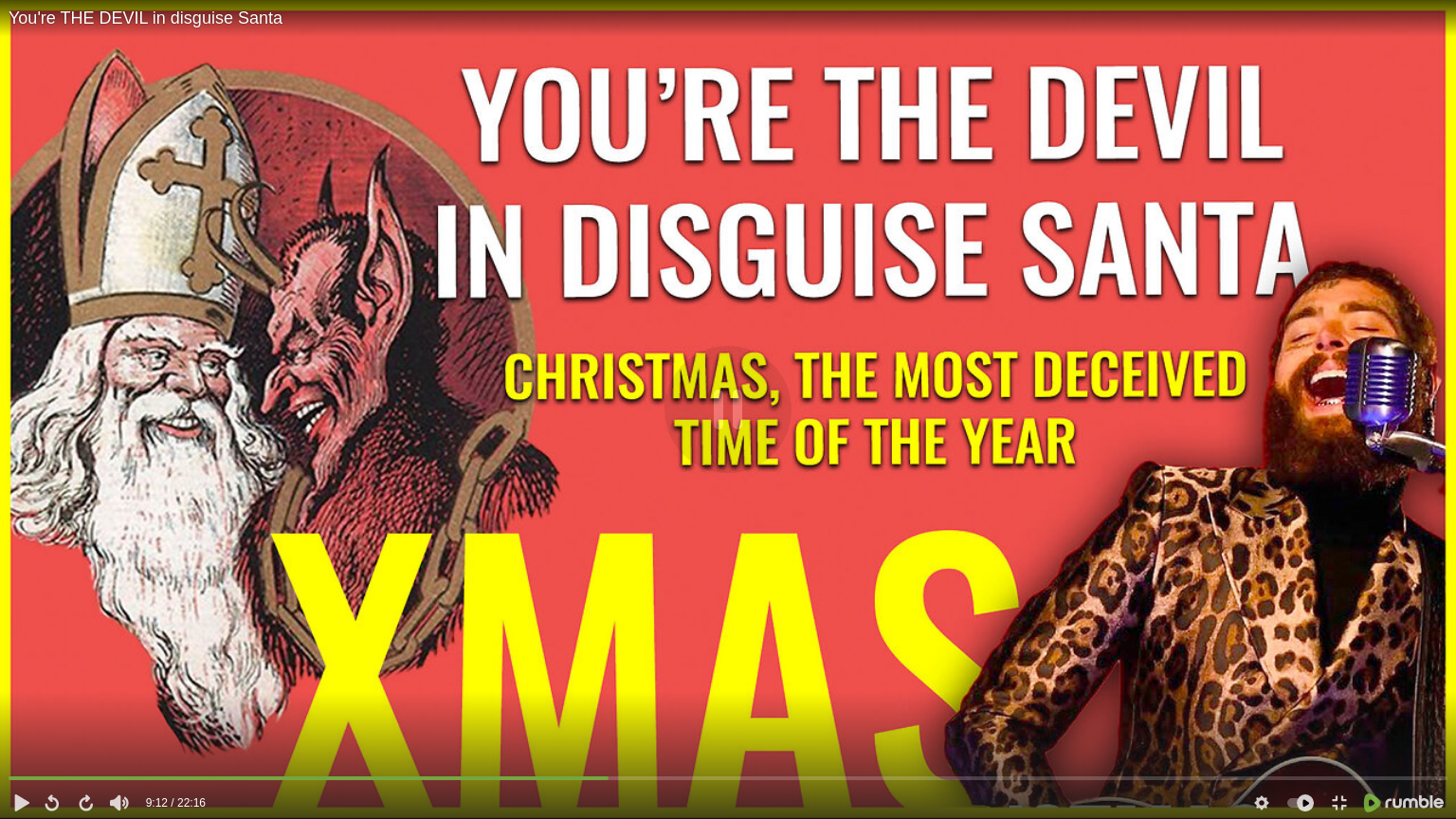 click at bounding box center (728, 410) 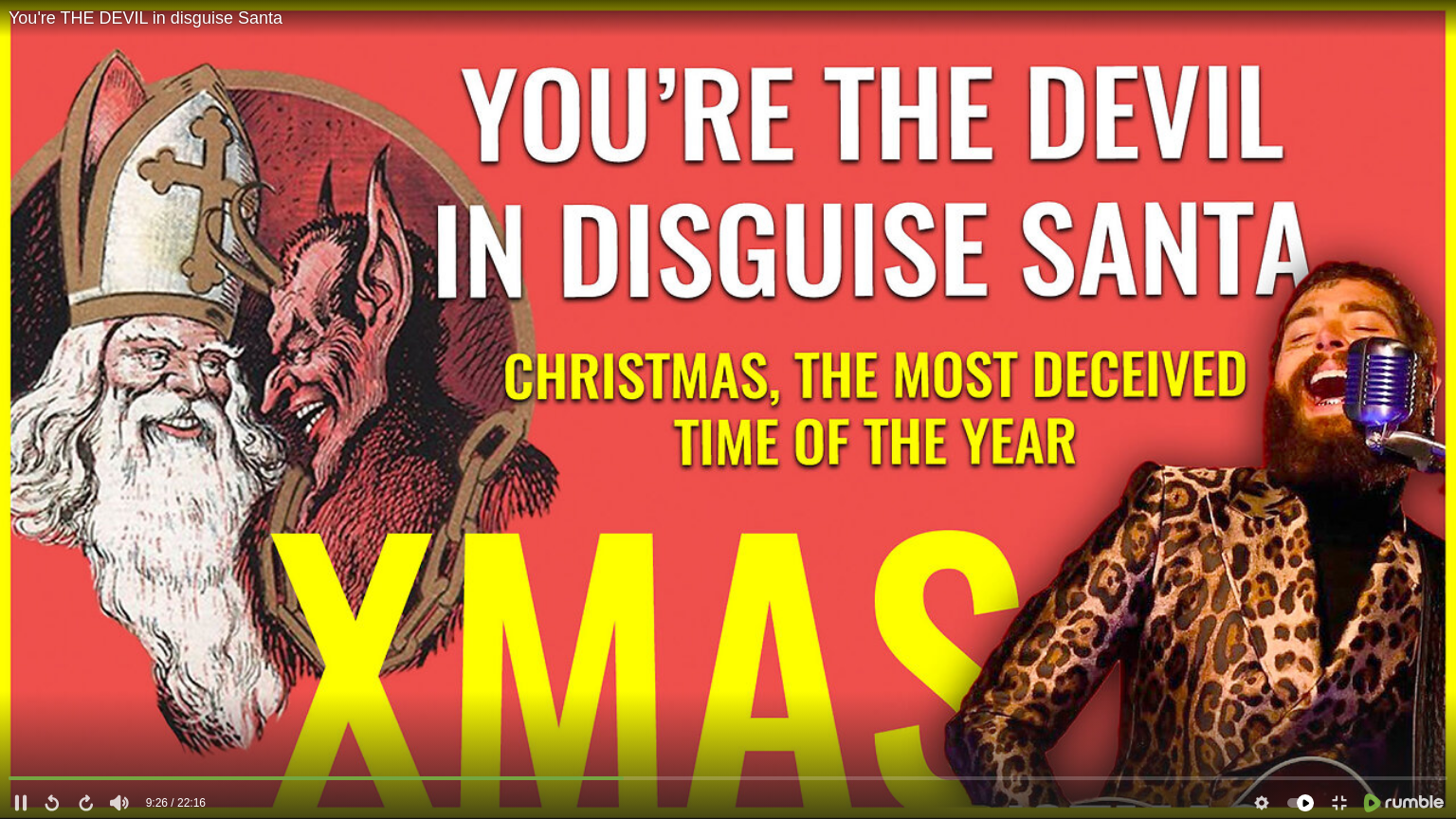 click at bounding box center [1301, 803] 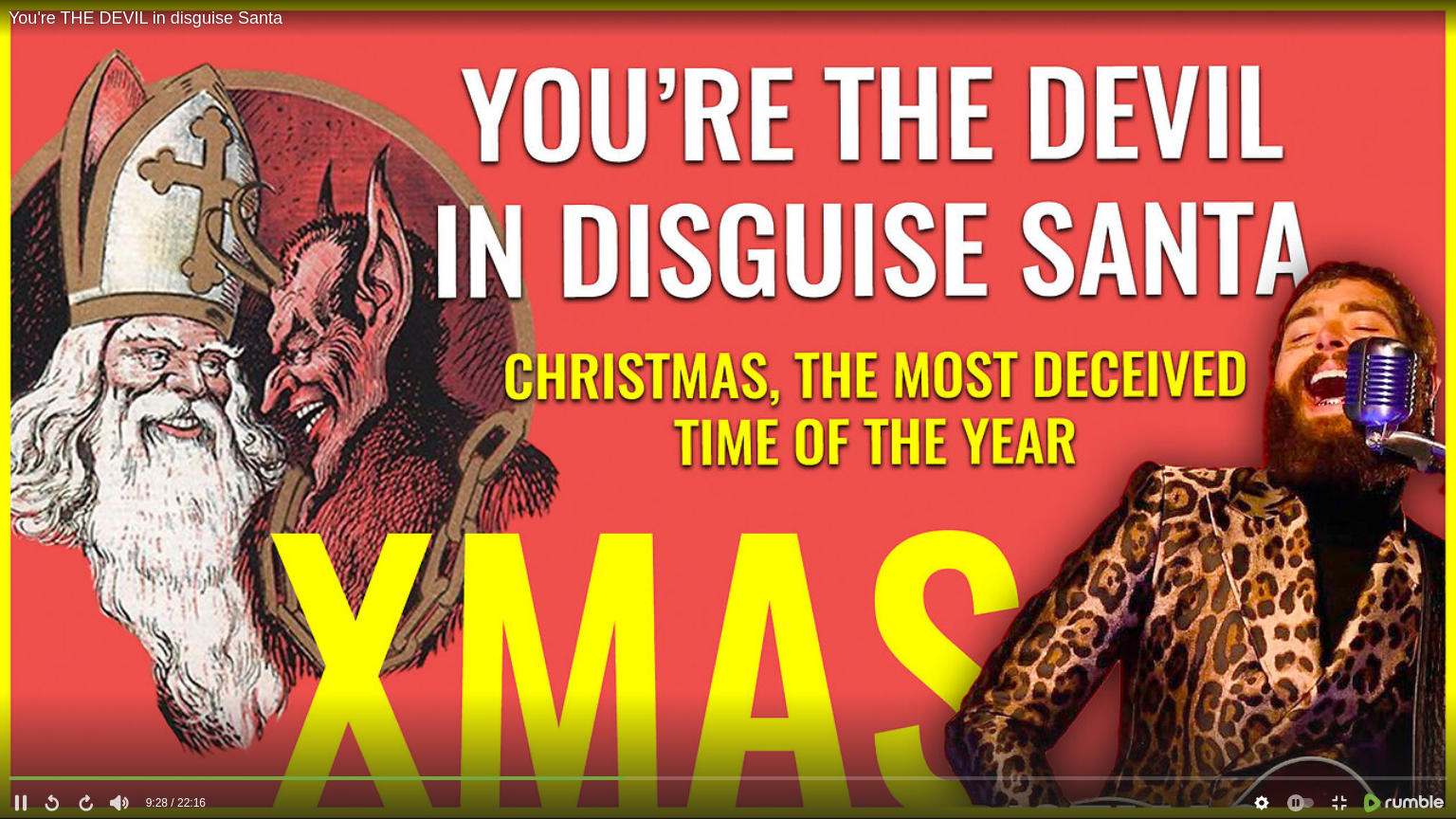 click on "Speed  1× Quality  1.0 mbps 0.25× 0.5× 0.75× Normal 1.25× 1.5× 1.75× 2× 640x360, 200 kbps 640x360, 630 kbps 854x480, 1.0 mbps 1280x720, 2.1 mbps" at bounding box center (1262, 803) 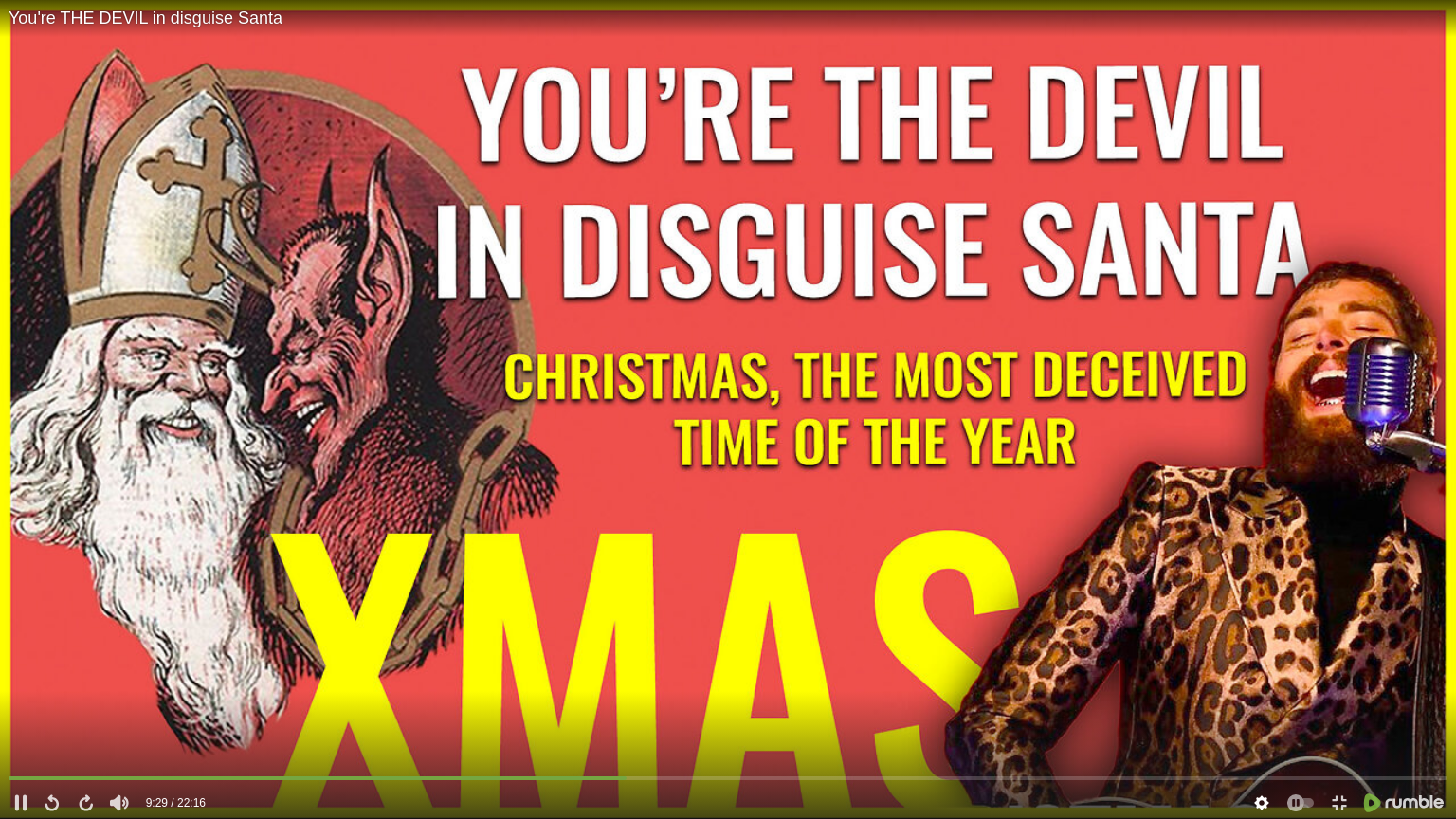 click 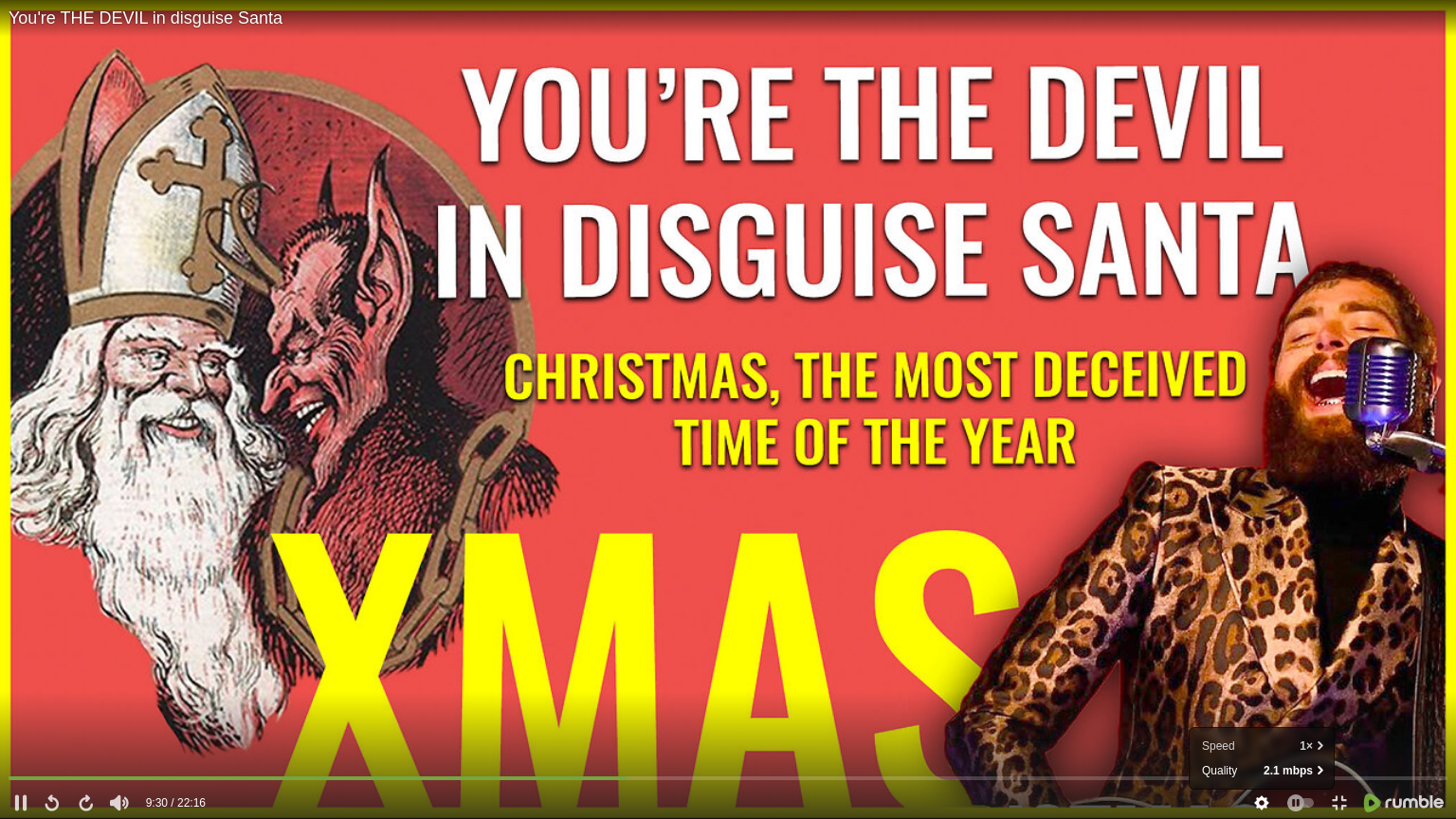 click on "2.1 mbps" at bounding box center [1282, 771] 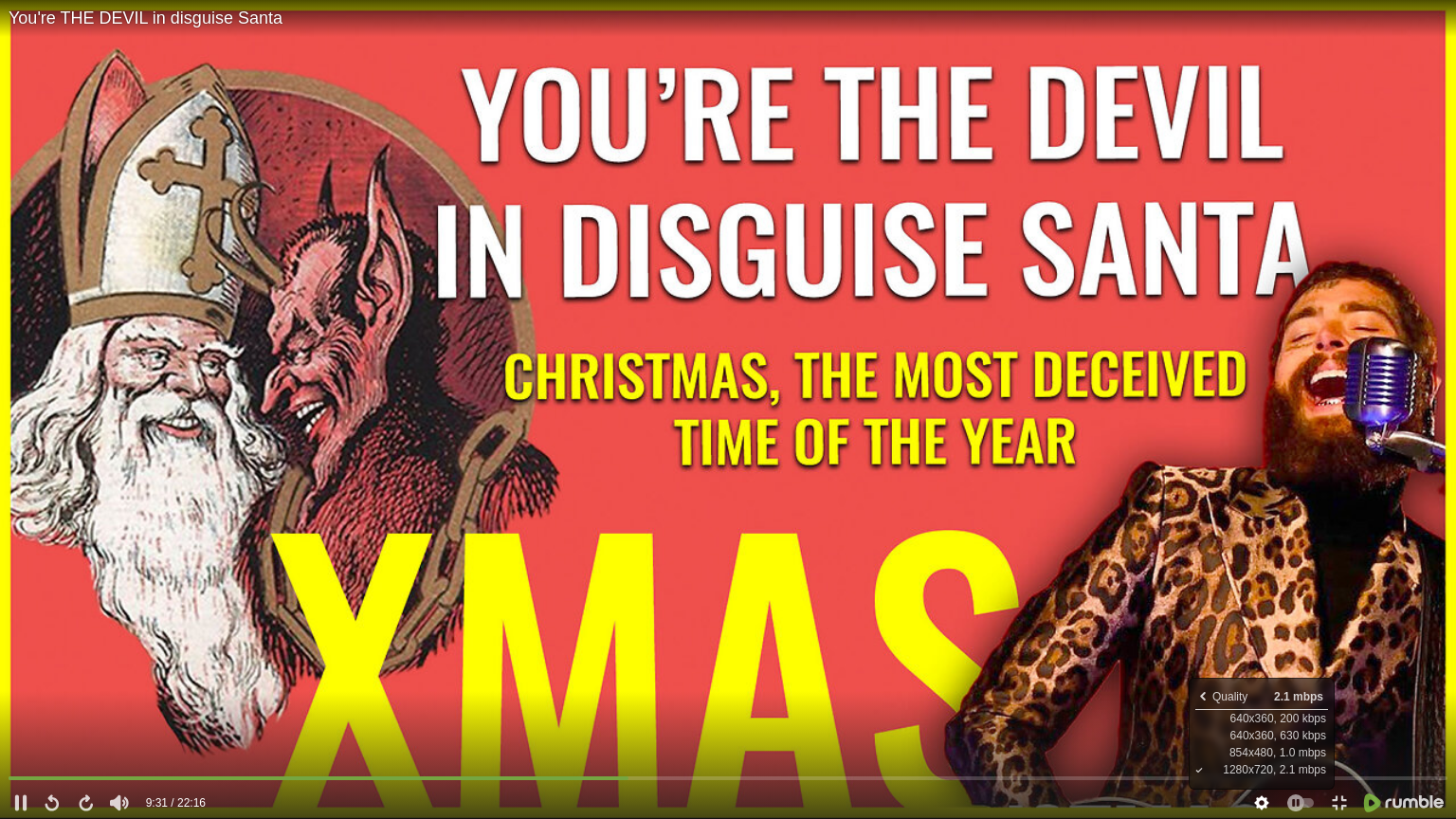 click 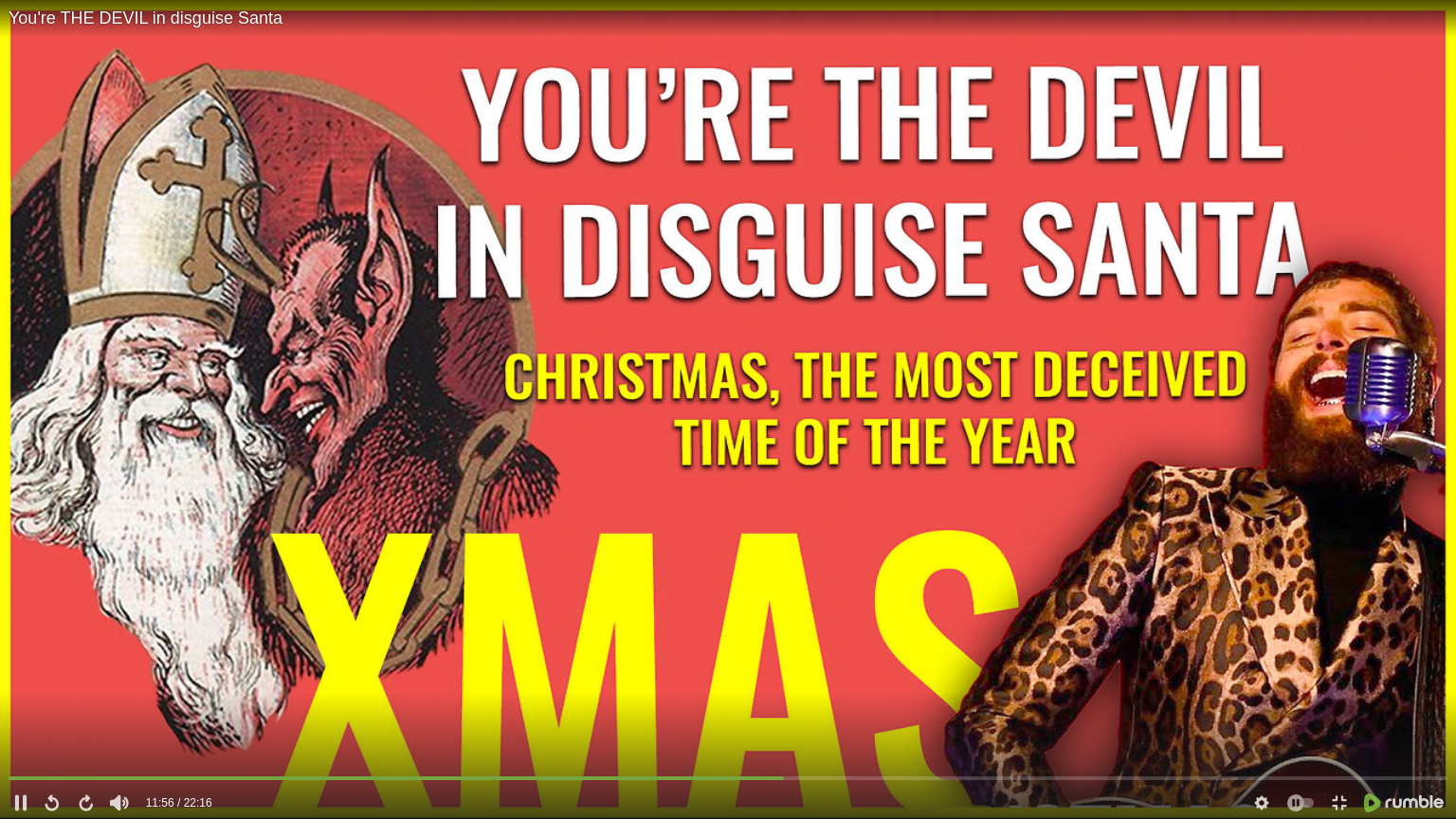 click at bounding box center (728, 410) 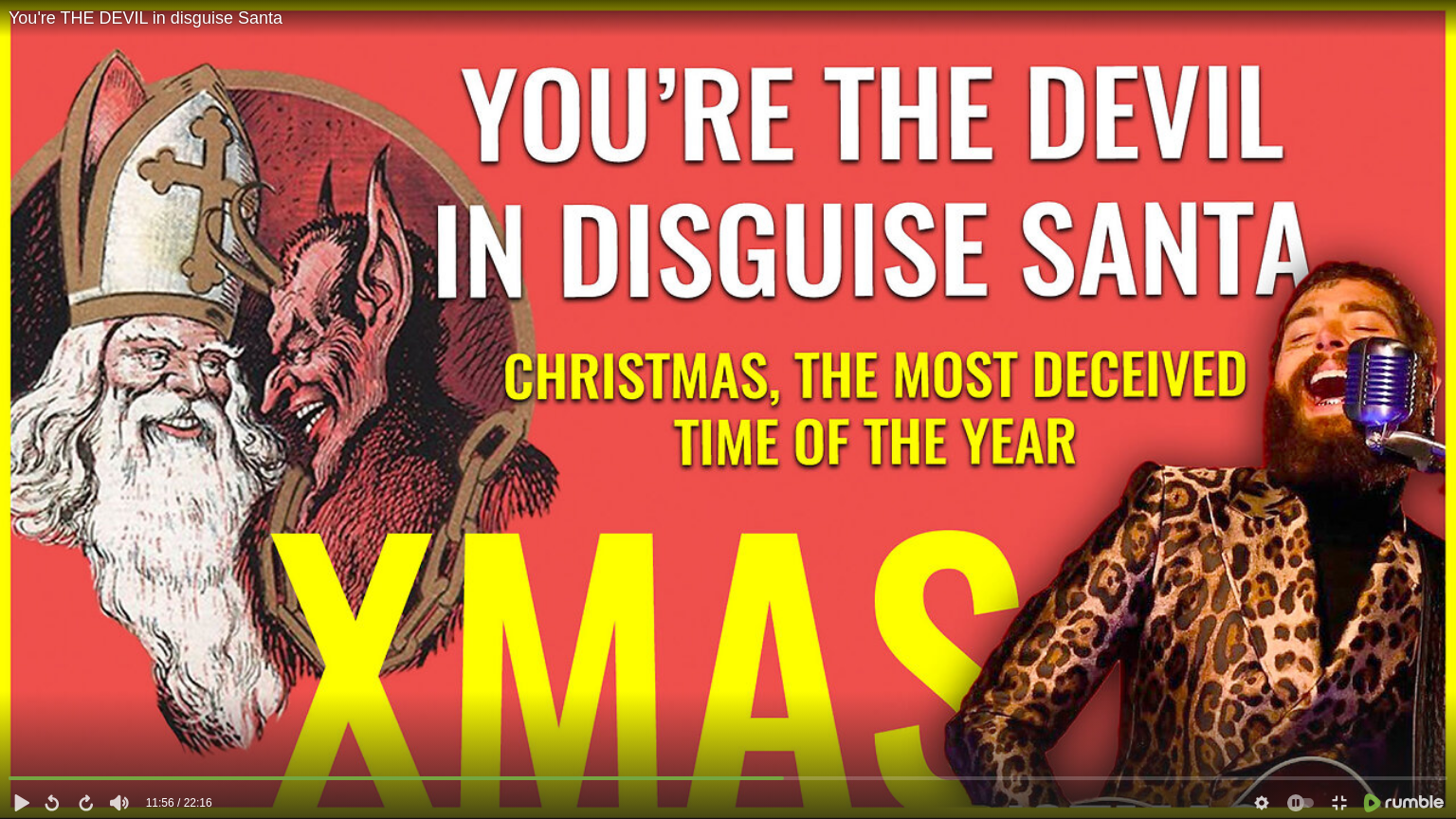 click at bounding box center [728, 410] 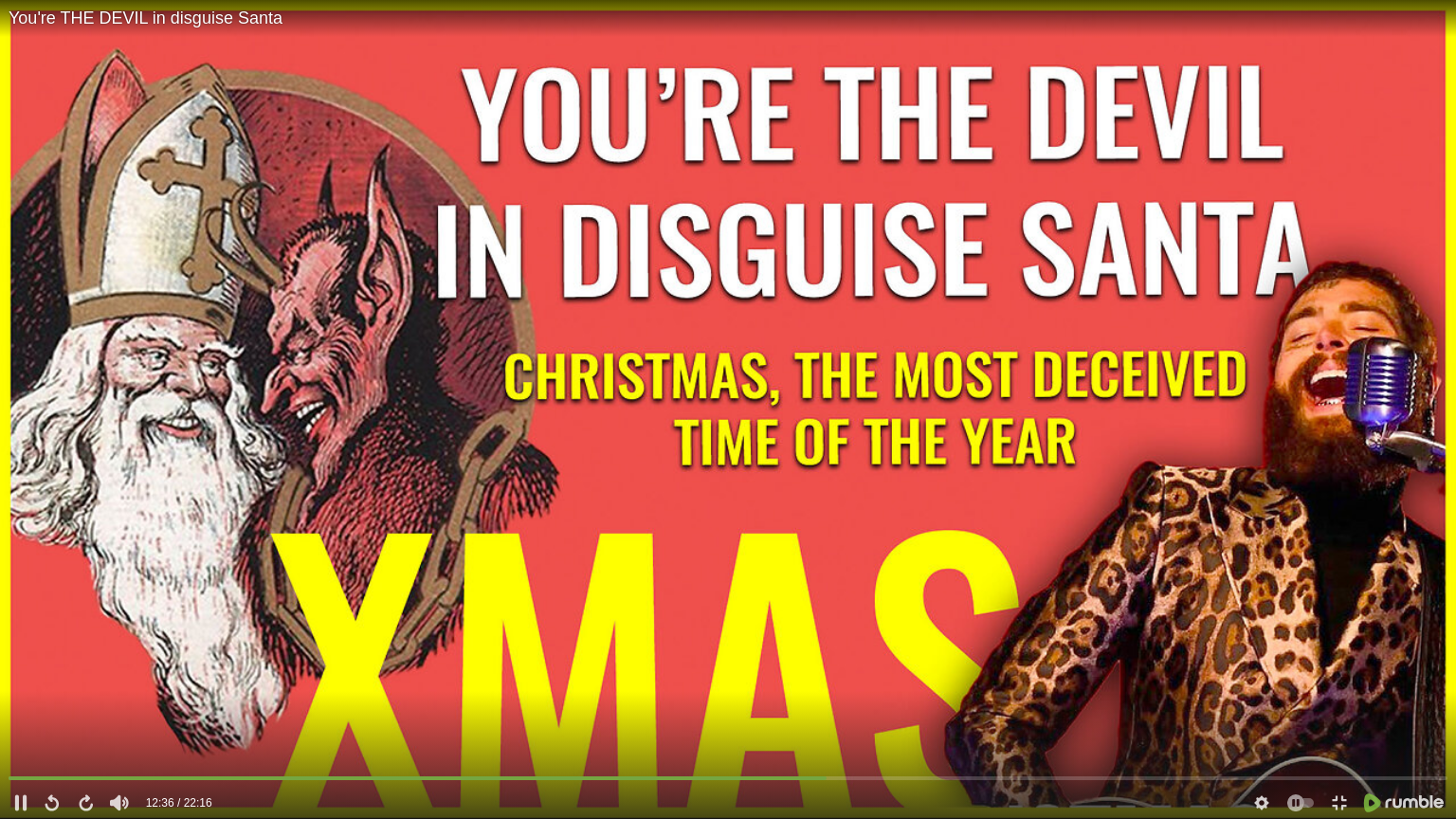 click at bounding box center (728, 410) 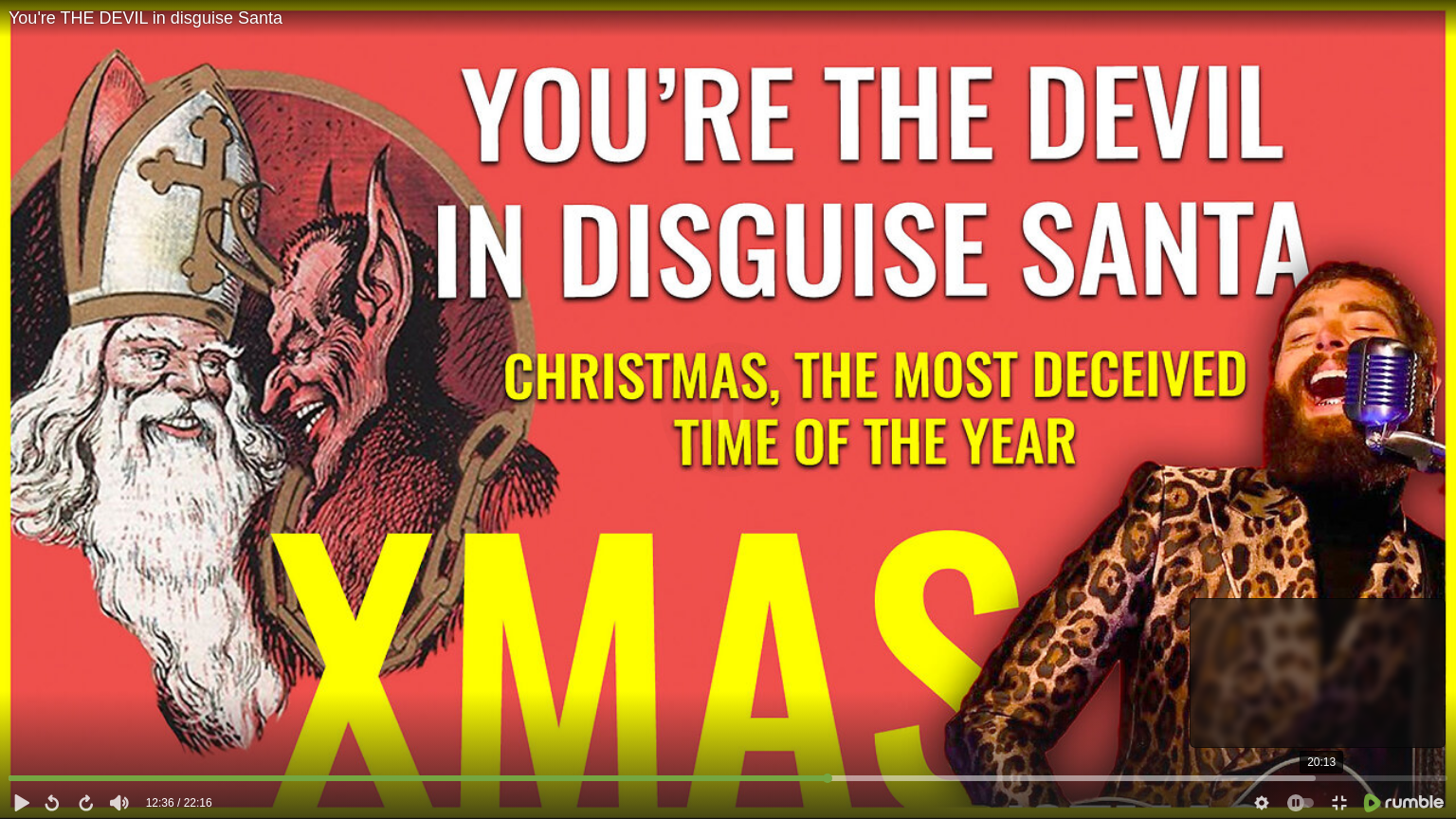 click at bounding box center [728, 410] 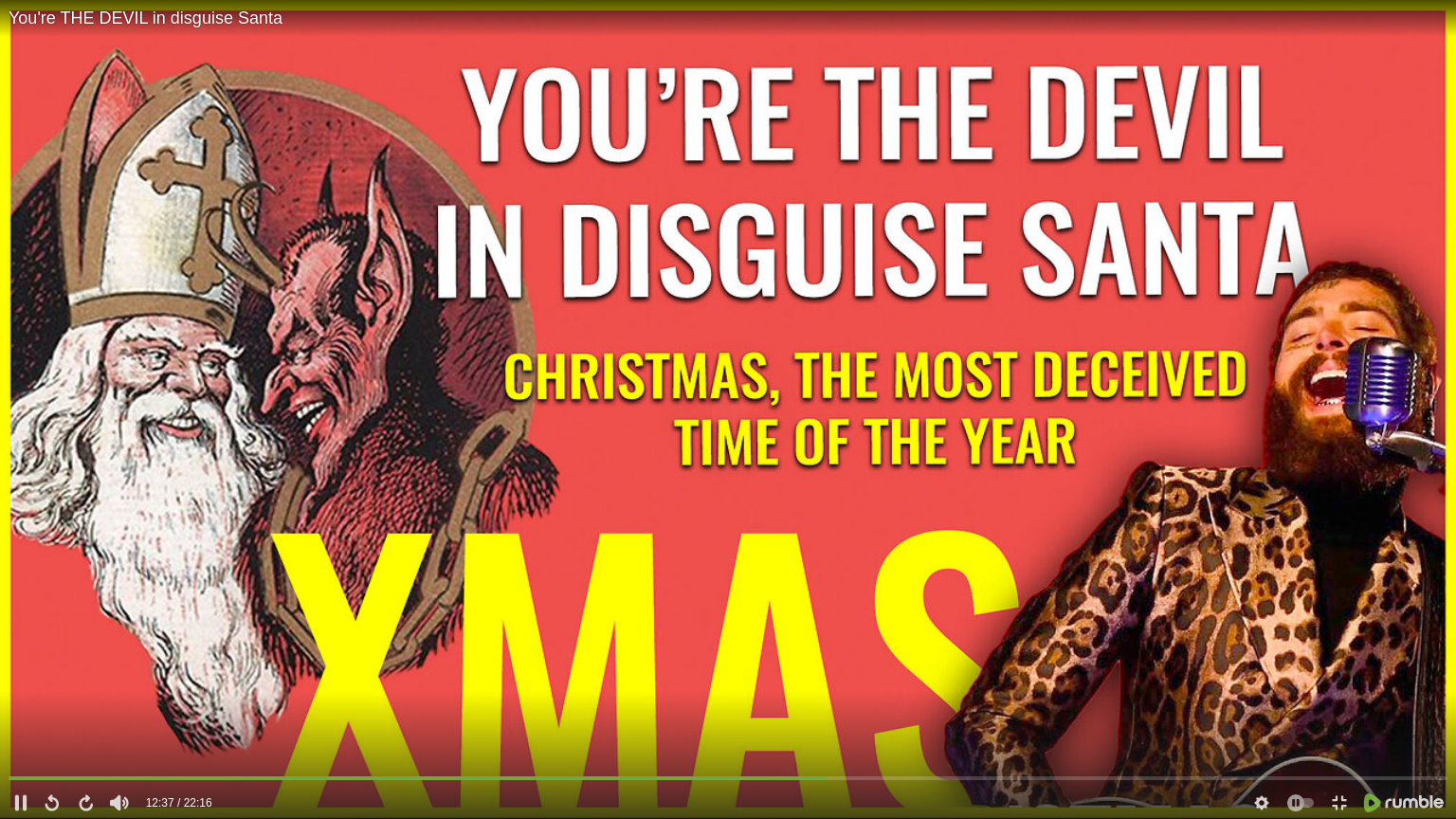 click on "You're THE DEVIL in disguise Santa 20:21 12:37 / 22:16 Speed  1× Quality  2.1 mbps 0.25× 0.5× 0.75× Normal 1.25× 1.5× 1.75× 2× 640x360, 200 kbps 640x360, 630 kbps 854x480, 1.0 mbps 1280x720, 2.1 mbps 15 seconds 15 seconds Advertisement  (1:48) Loading" at bounding box center [728, 410] 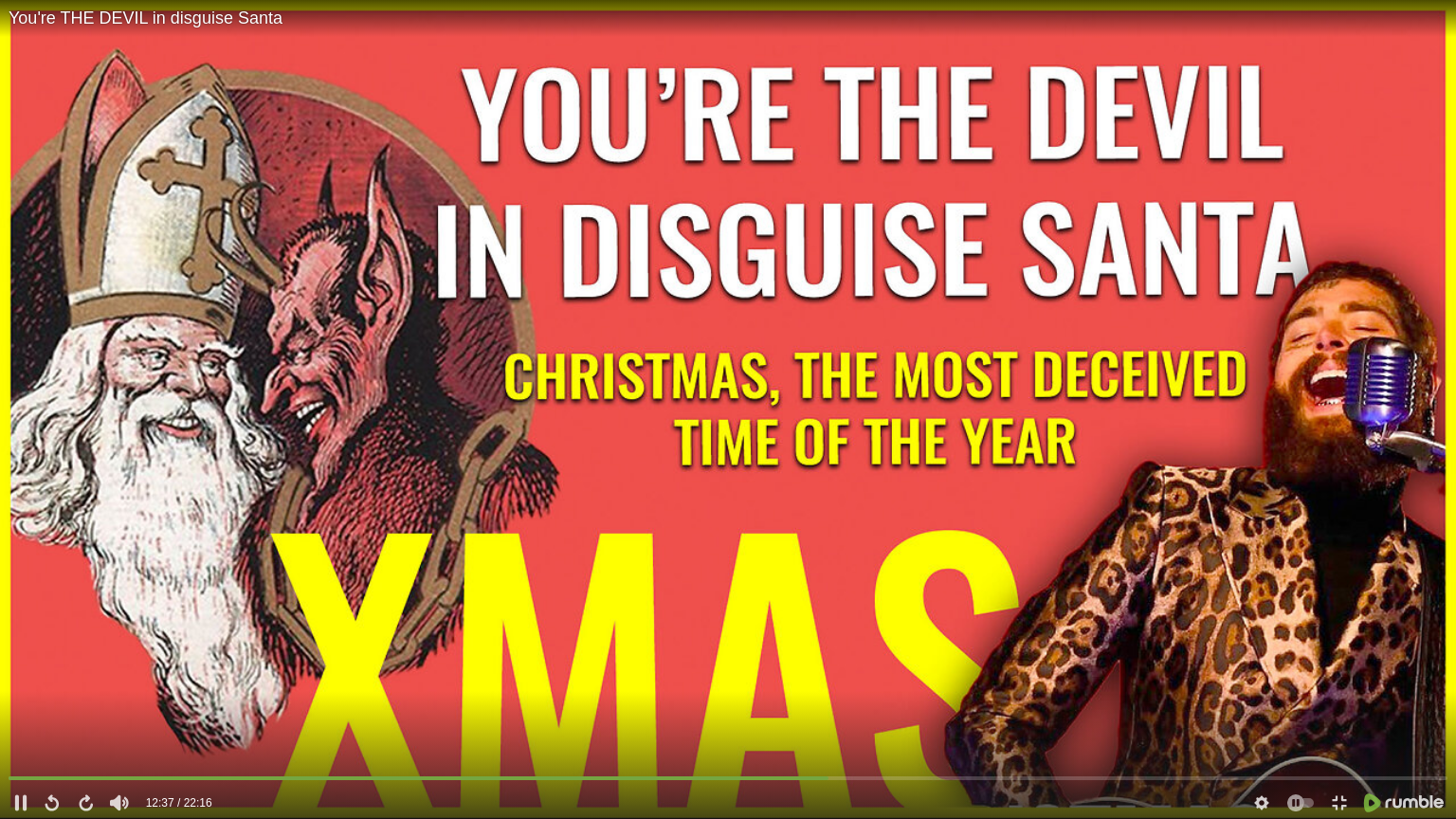 click at bounding box center (728, 410) 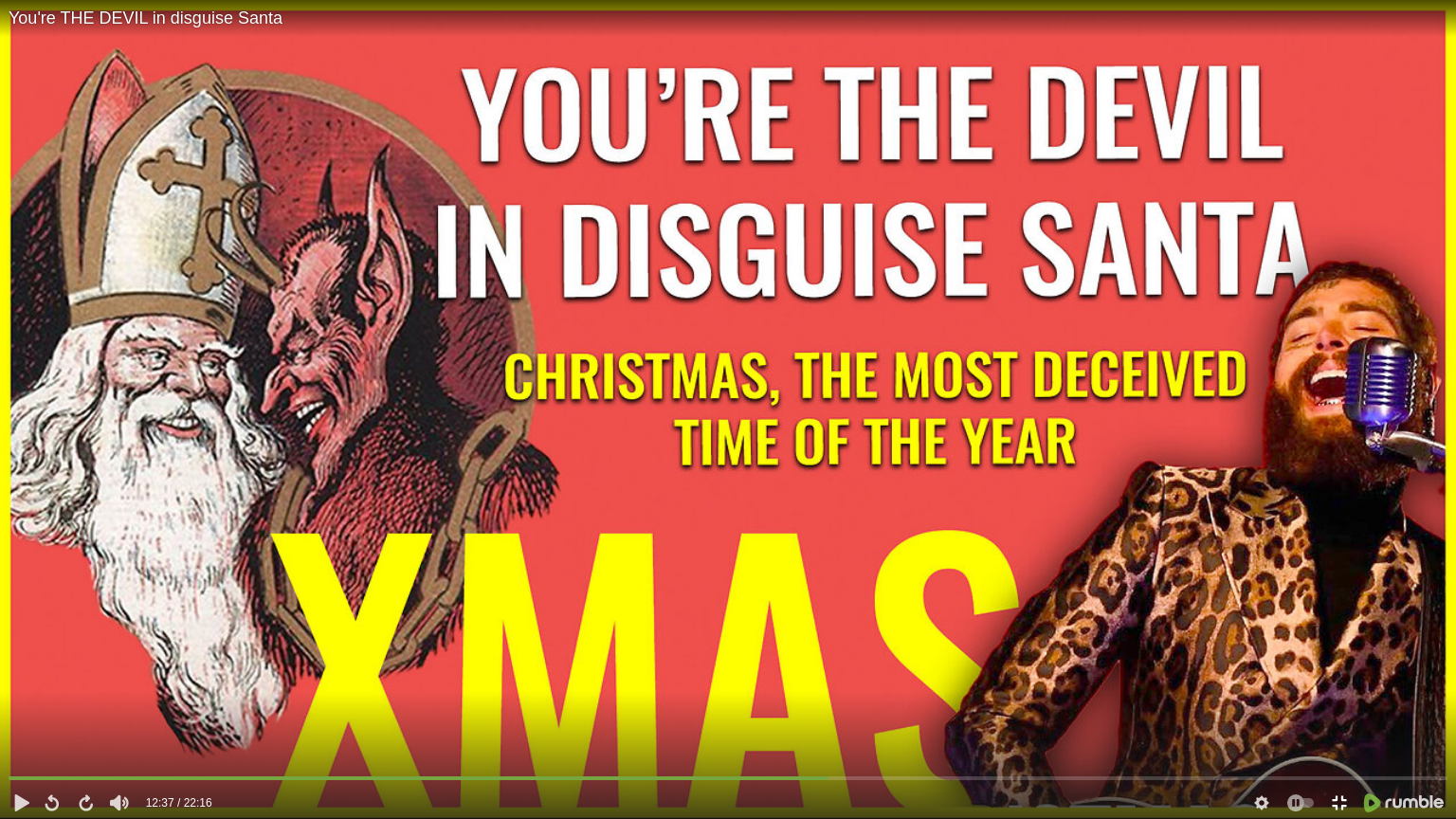 click 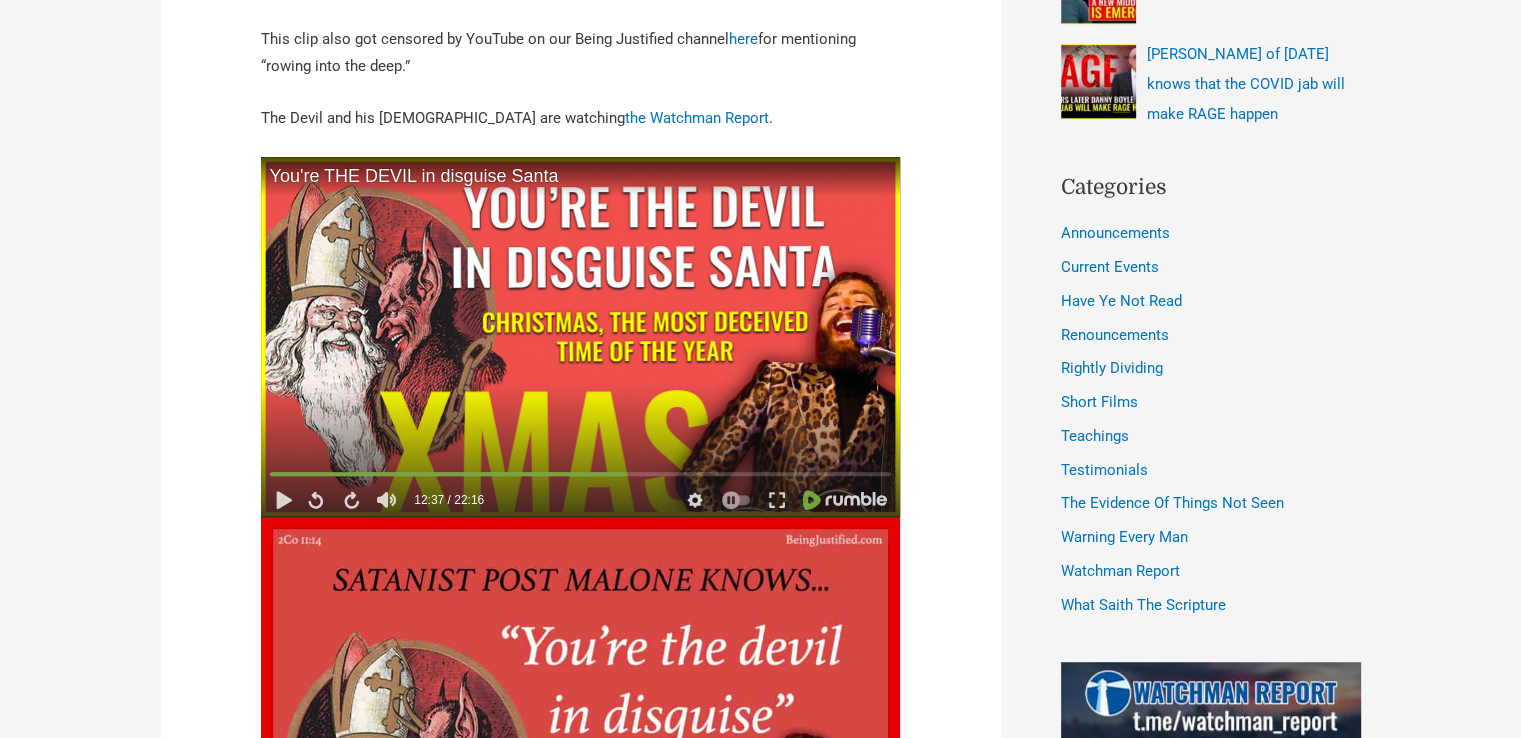 drag, startPoint x: 916, startPoint y: 457, endPoint x: 911, endPoint y: 447, distance: 11.18034 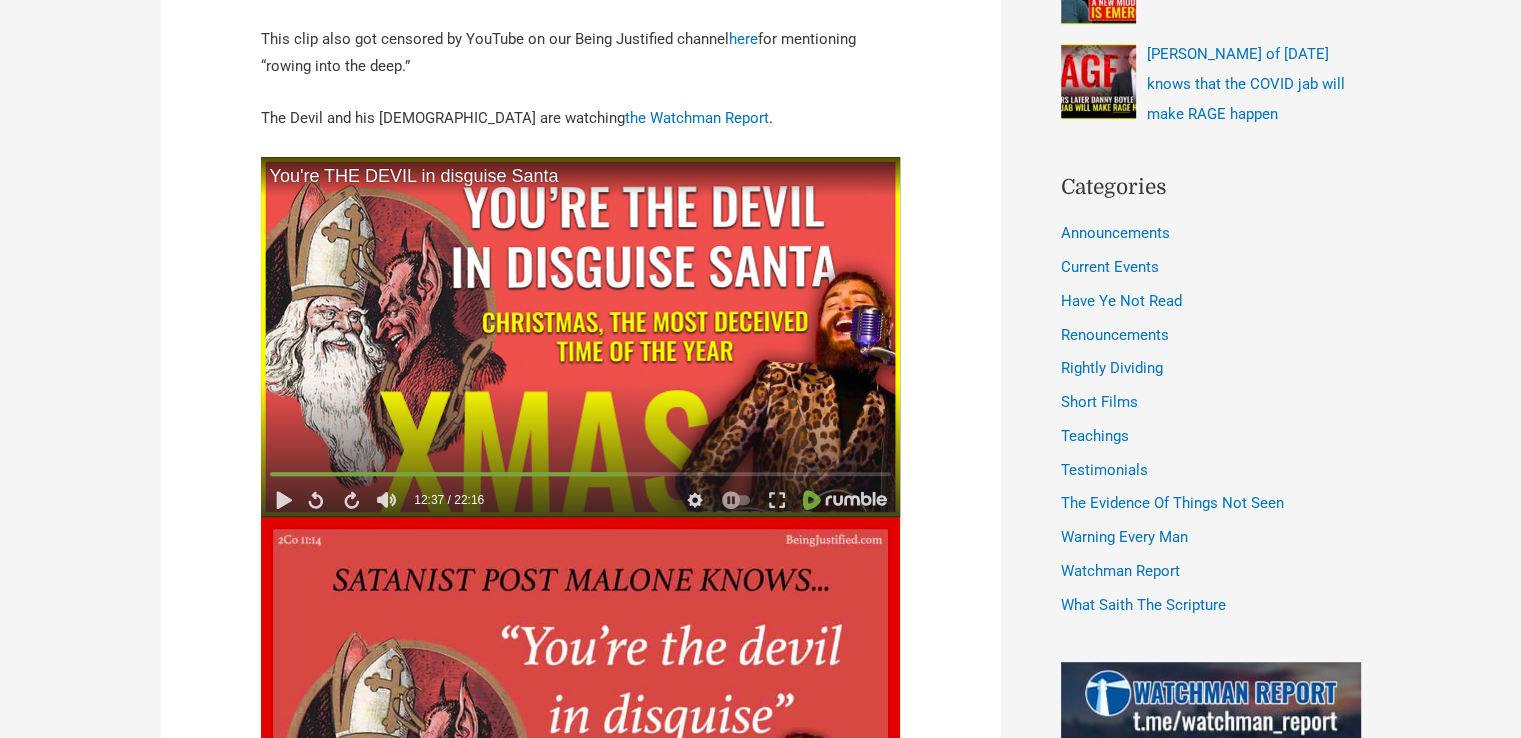 click at bounding box center [581, 337] 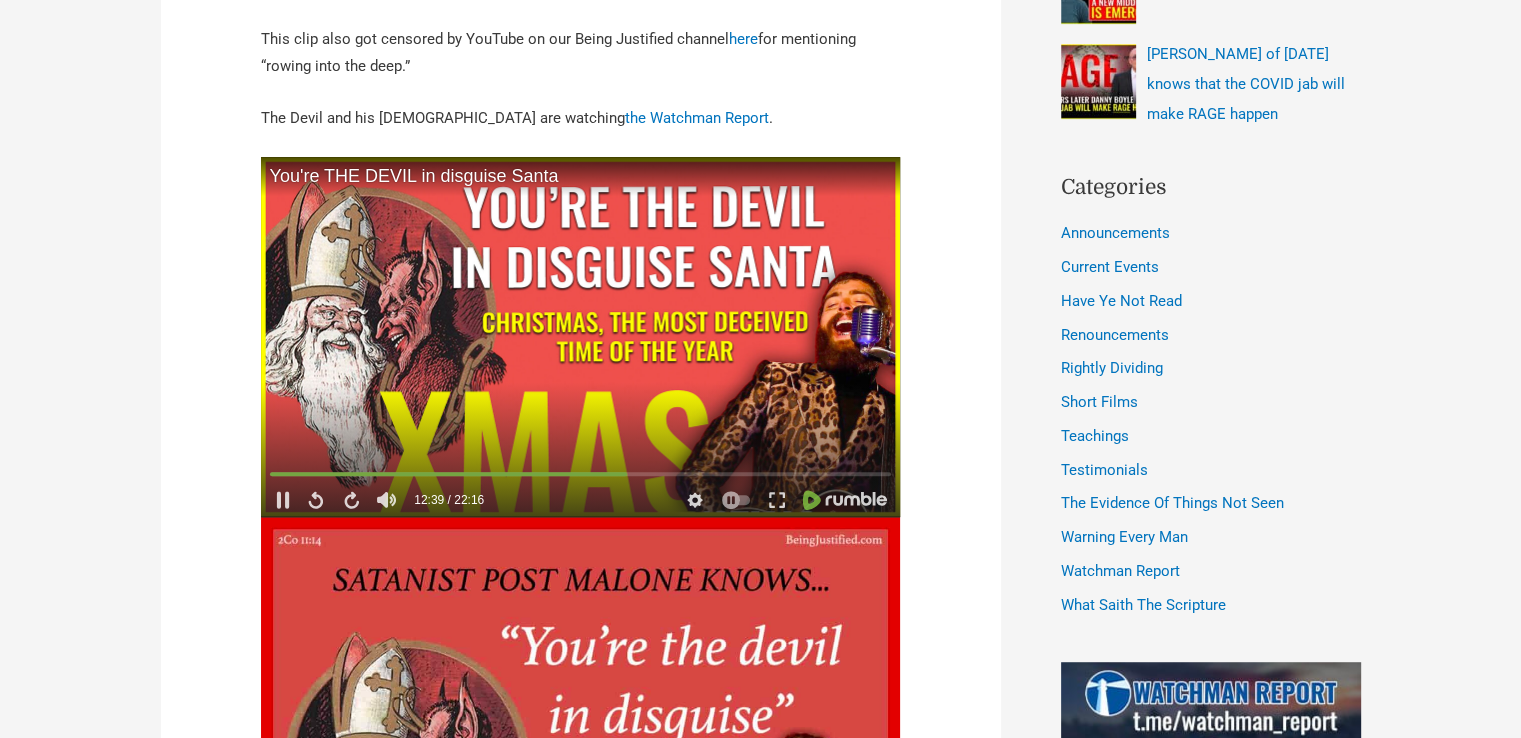click at bounding box center [581, 337] 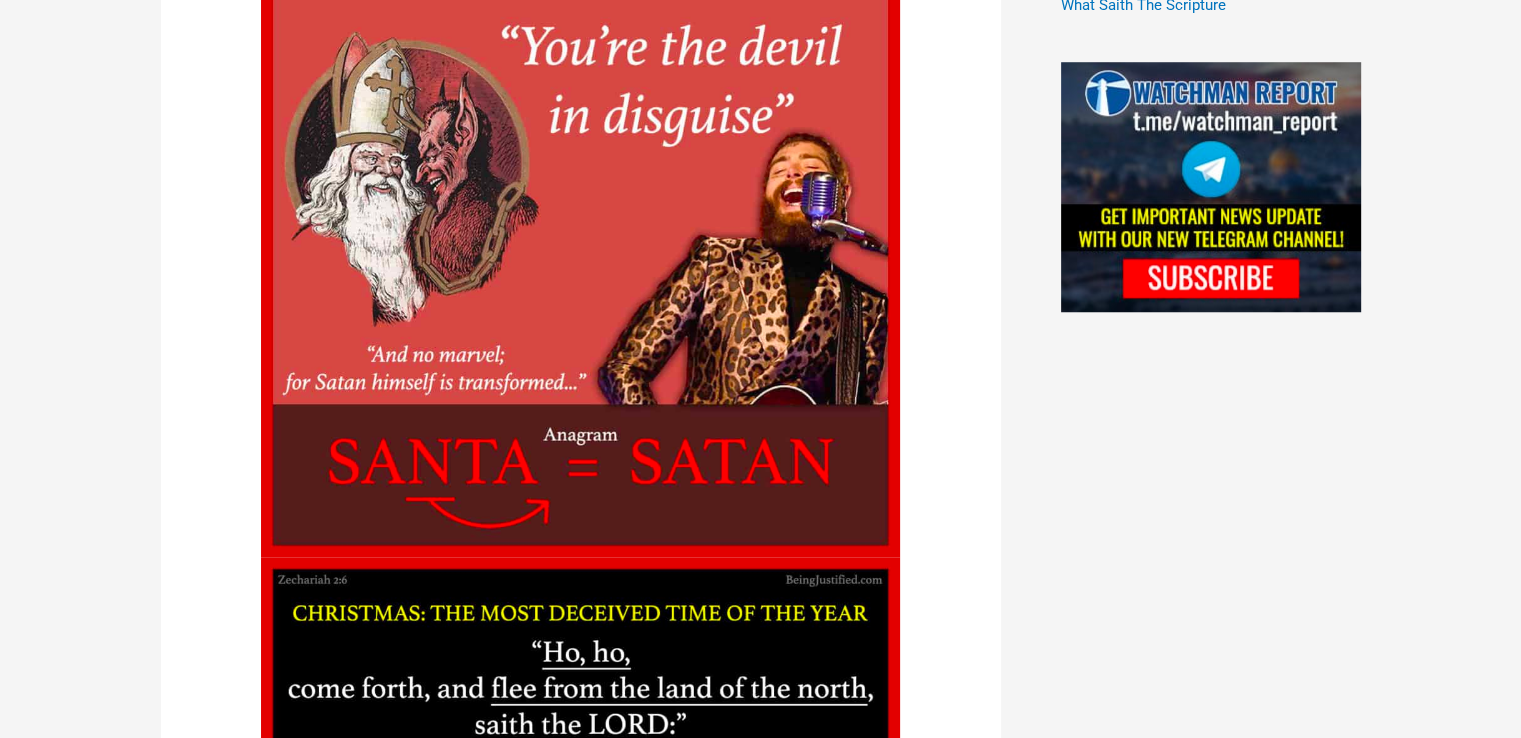 scroll, scrollTop: 2300, scrollLeft: 0, axis: vertical 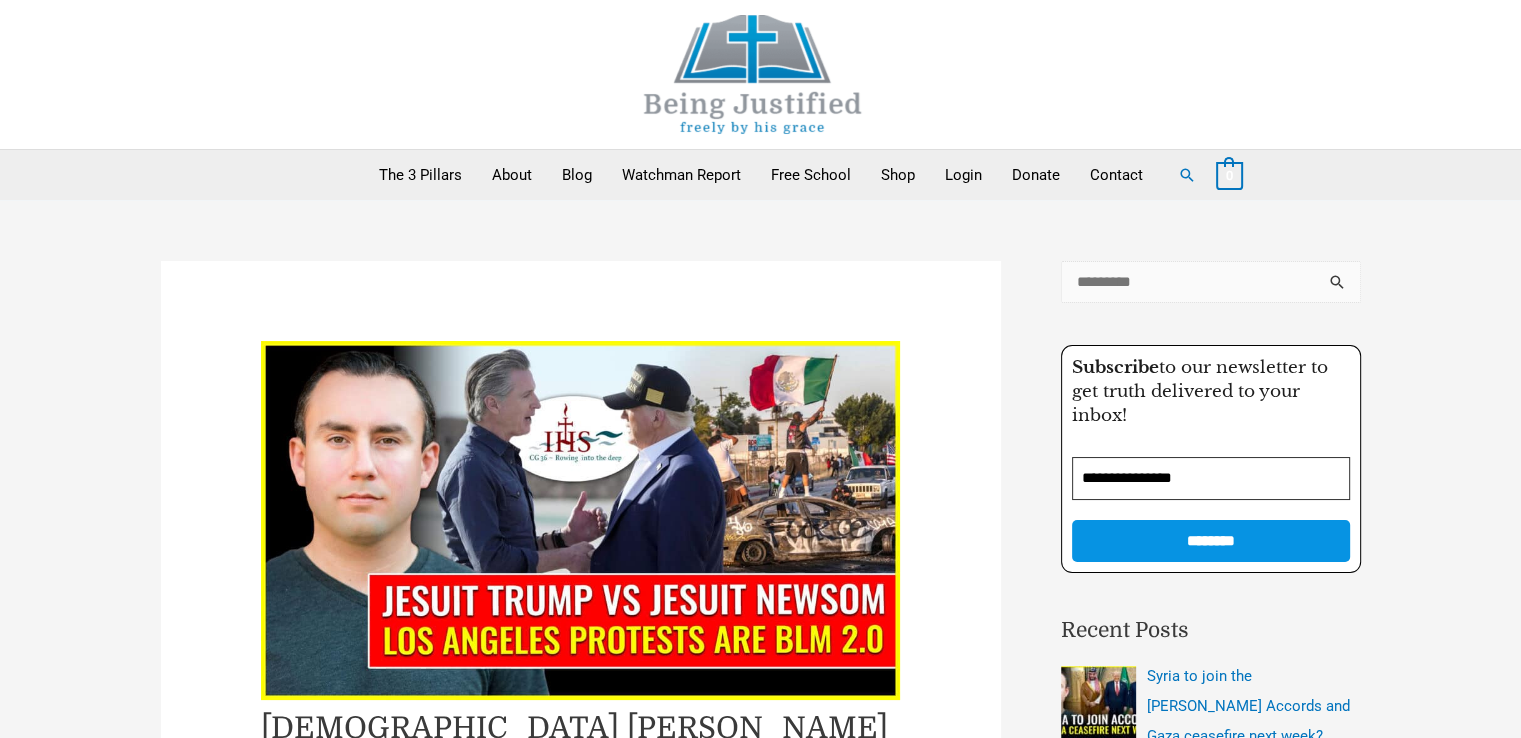 click on "Search for:" at bounding box center [1211, 282] 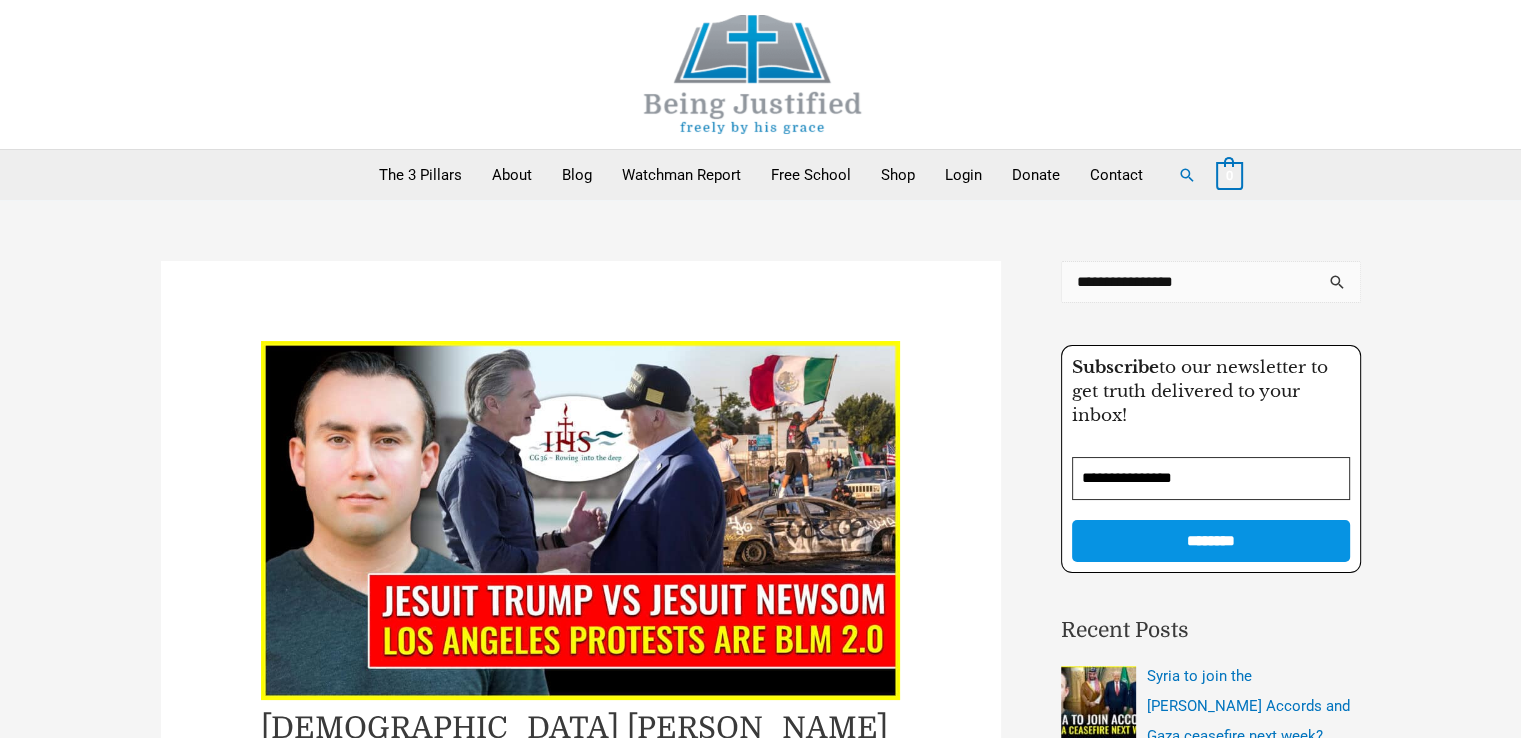 type on "**********" 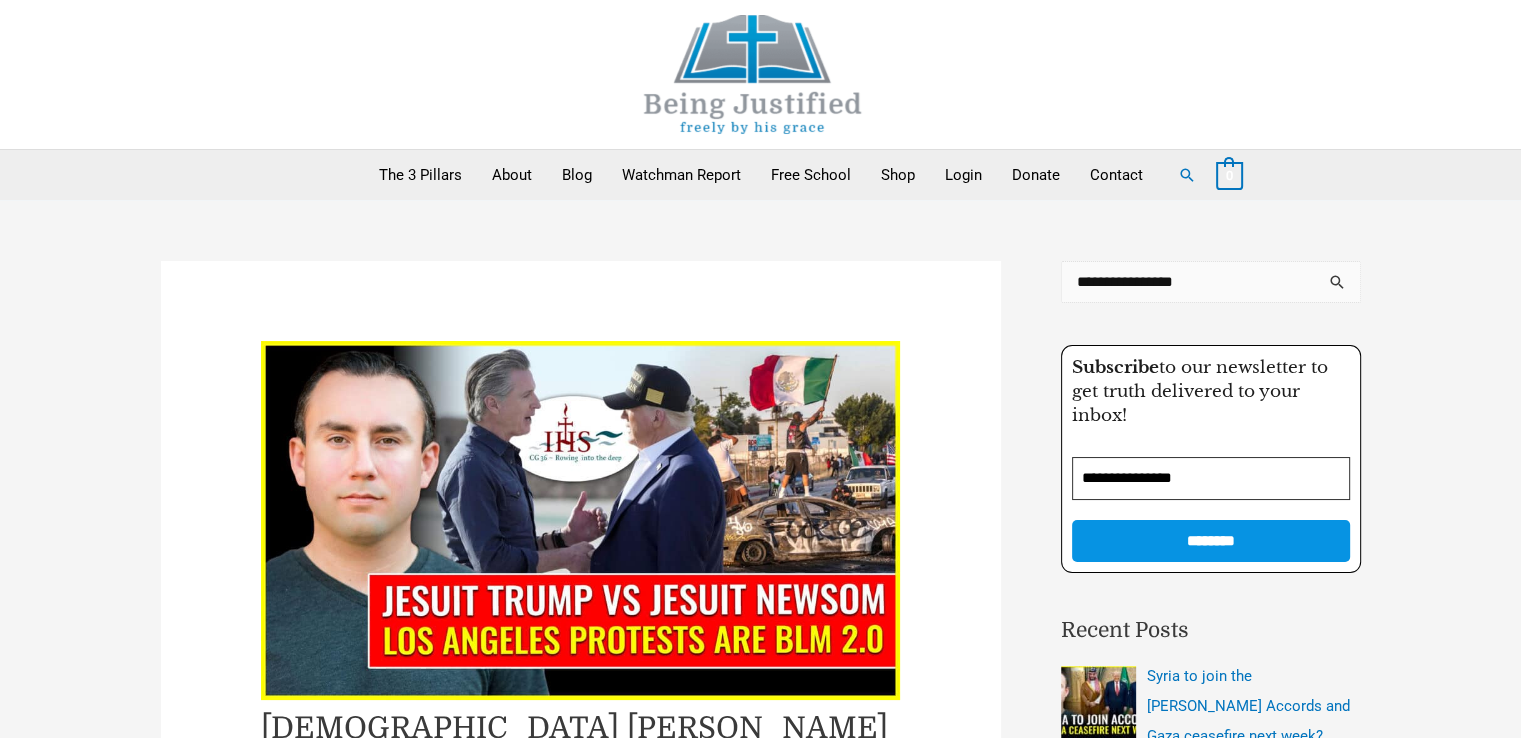 click on "******" at bounding box center (1338, 288) 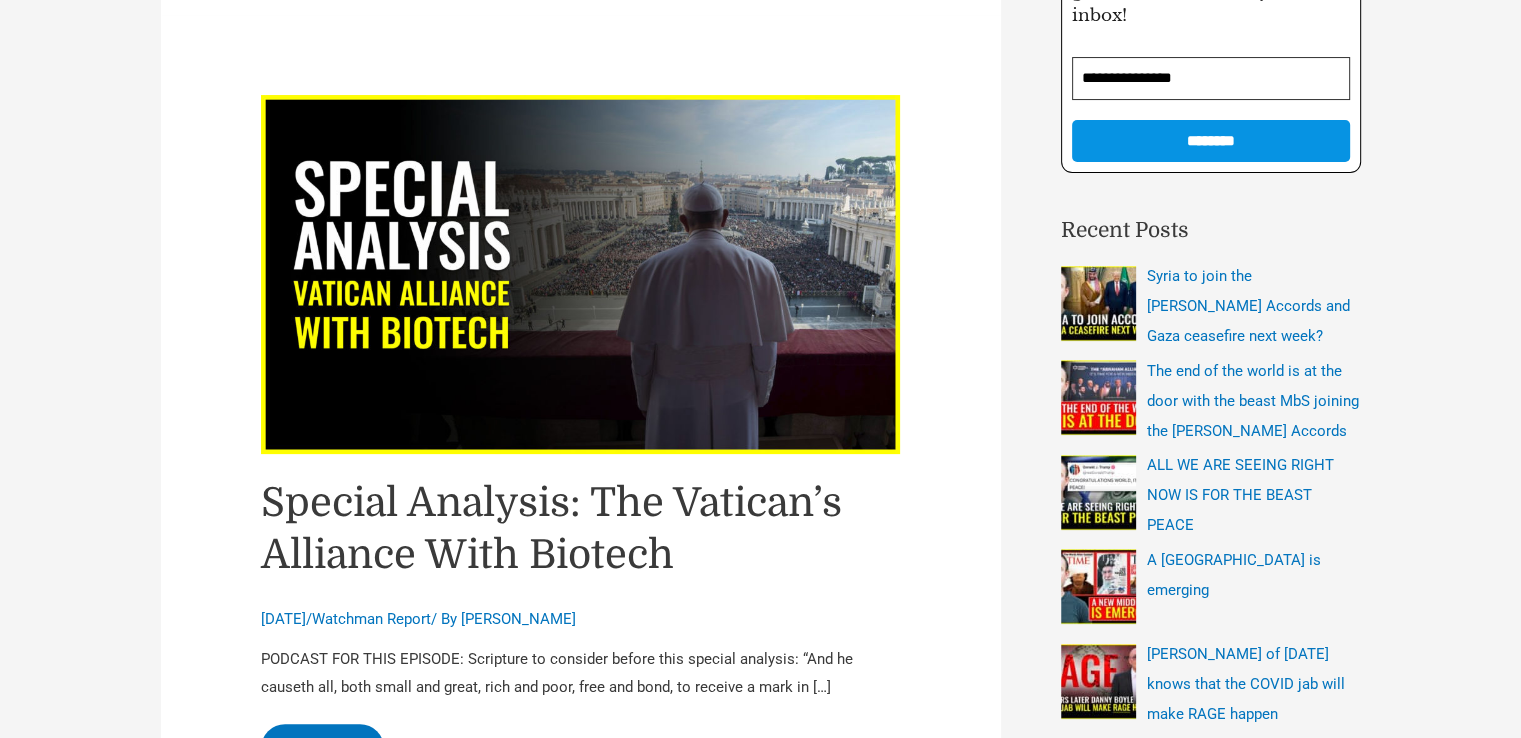 scroll, scrollTop: 600, scrollLeft: 0, axis: vertical 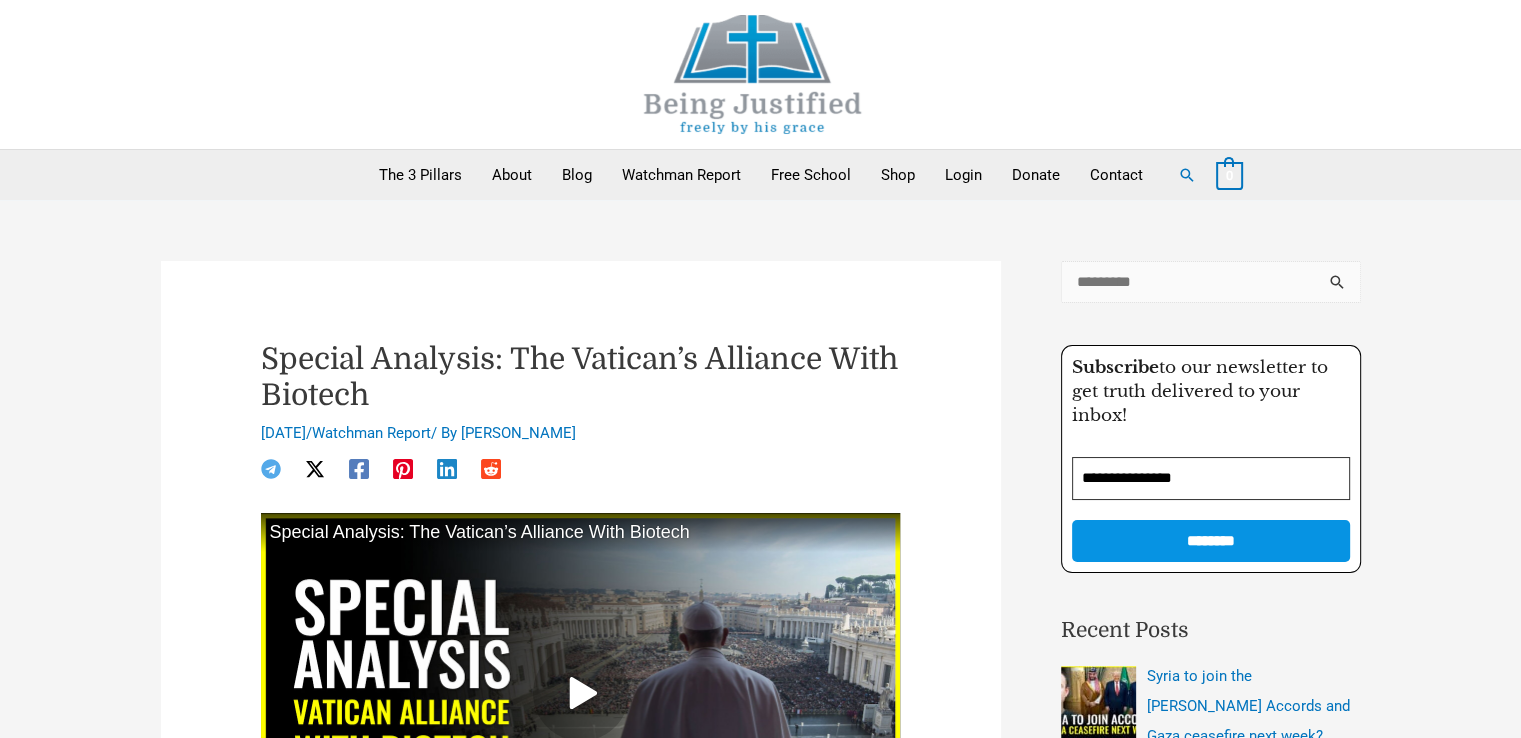 click on "Search for:" at bounding box center [1211, 282] 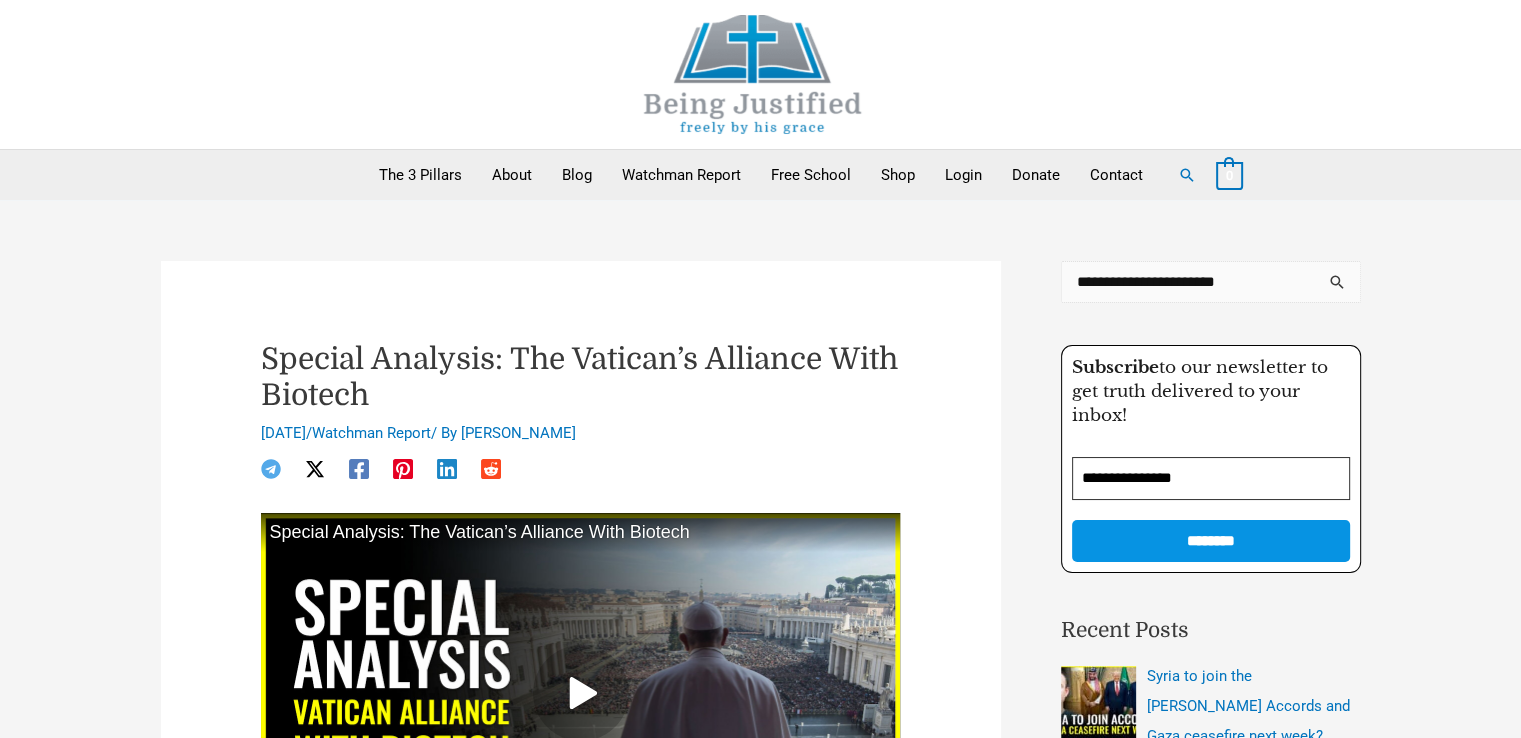 type on "**********" 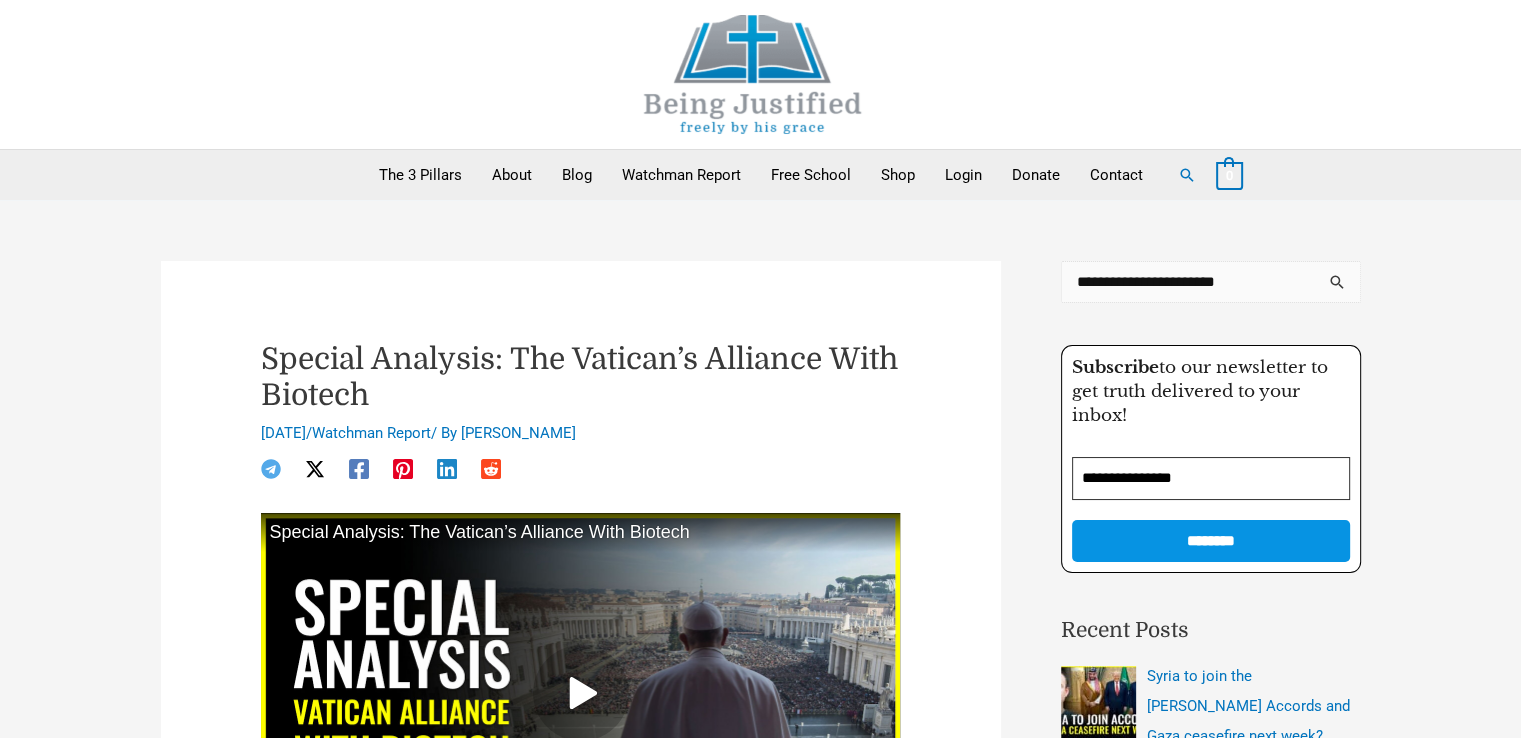 click on "******" at bounding box center [1338, 288] 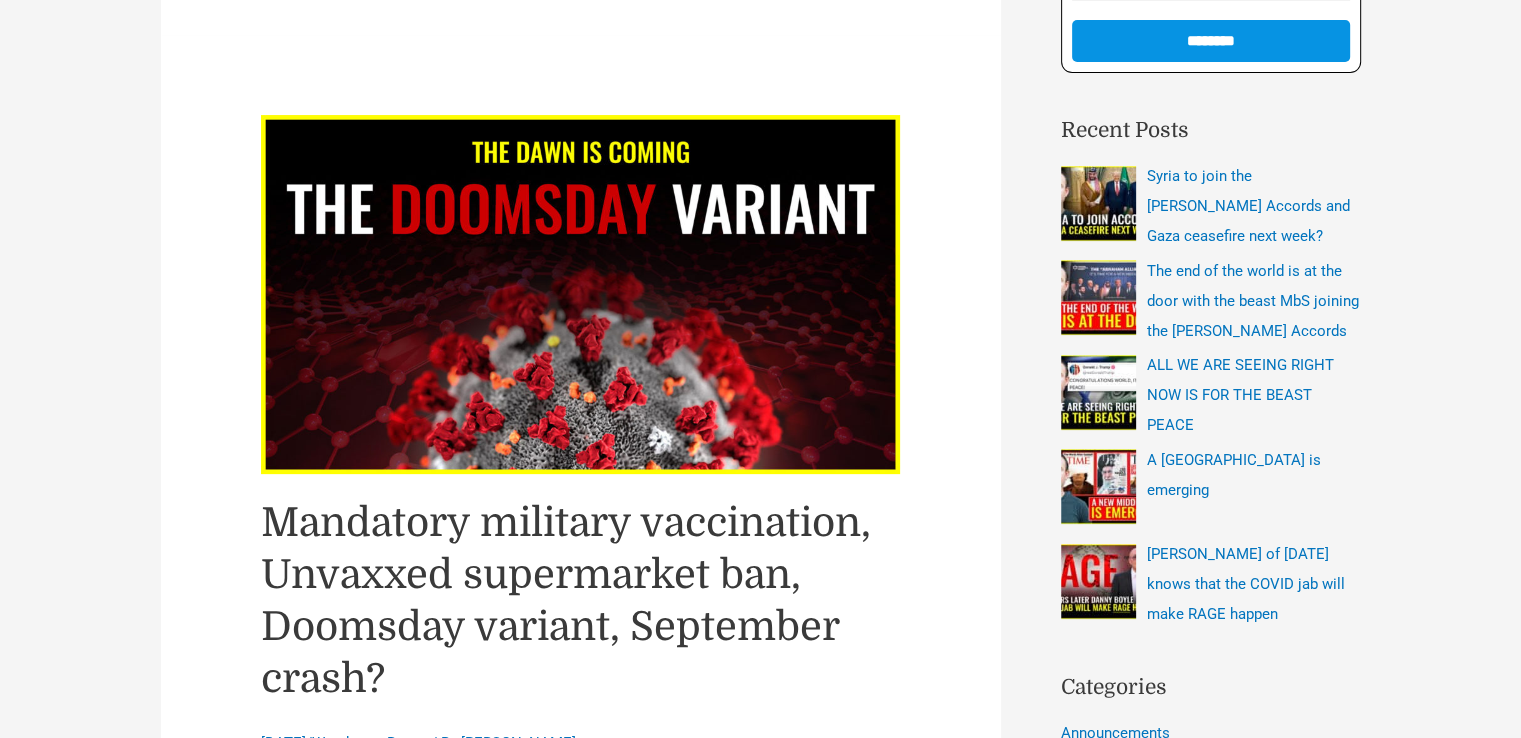 scroll, scrollTop: 0, scrollLeft: 0, axis: both 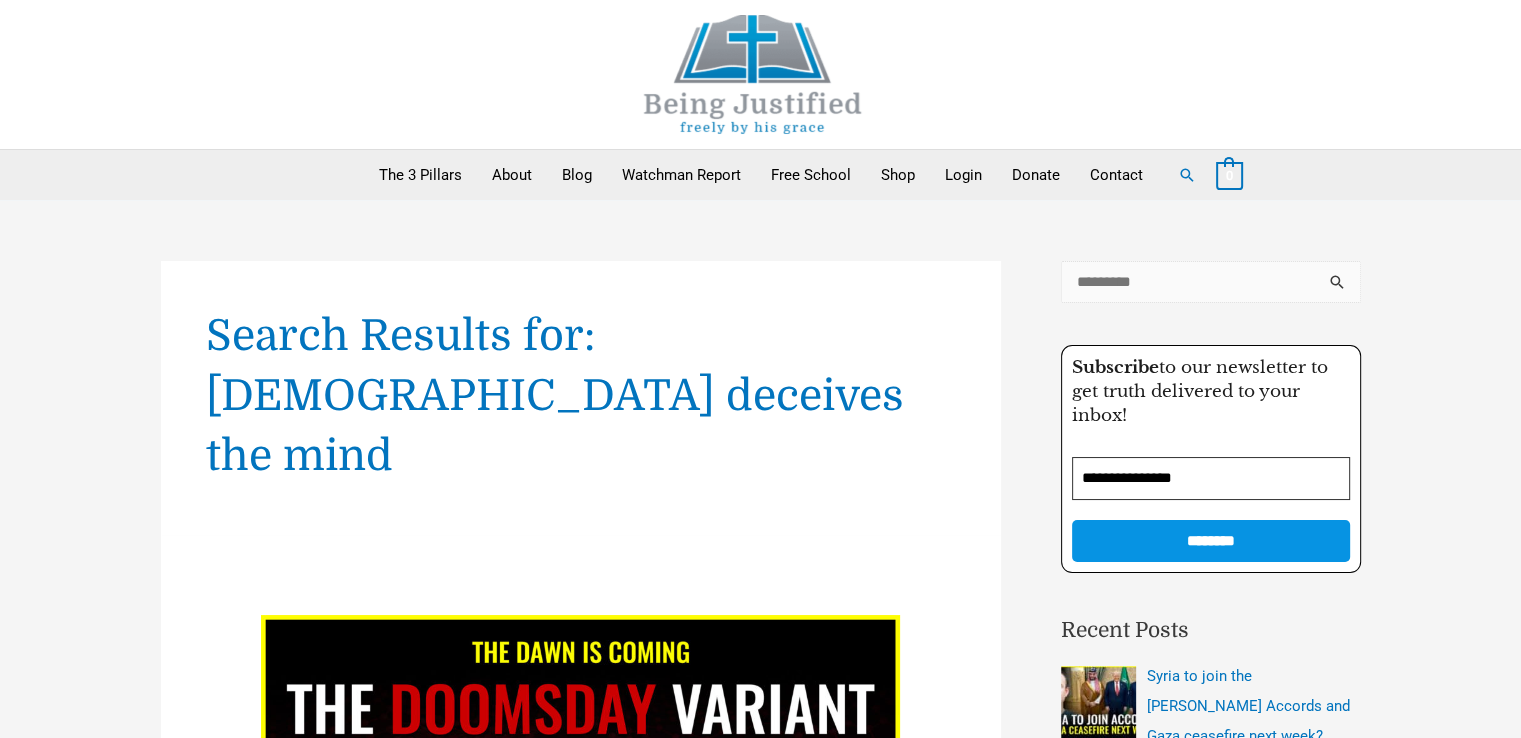 click on "Search for:" at bounding box center (1211, 282) 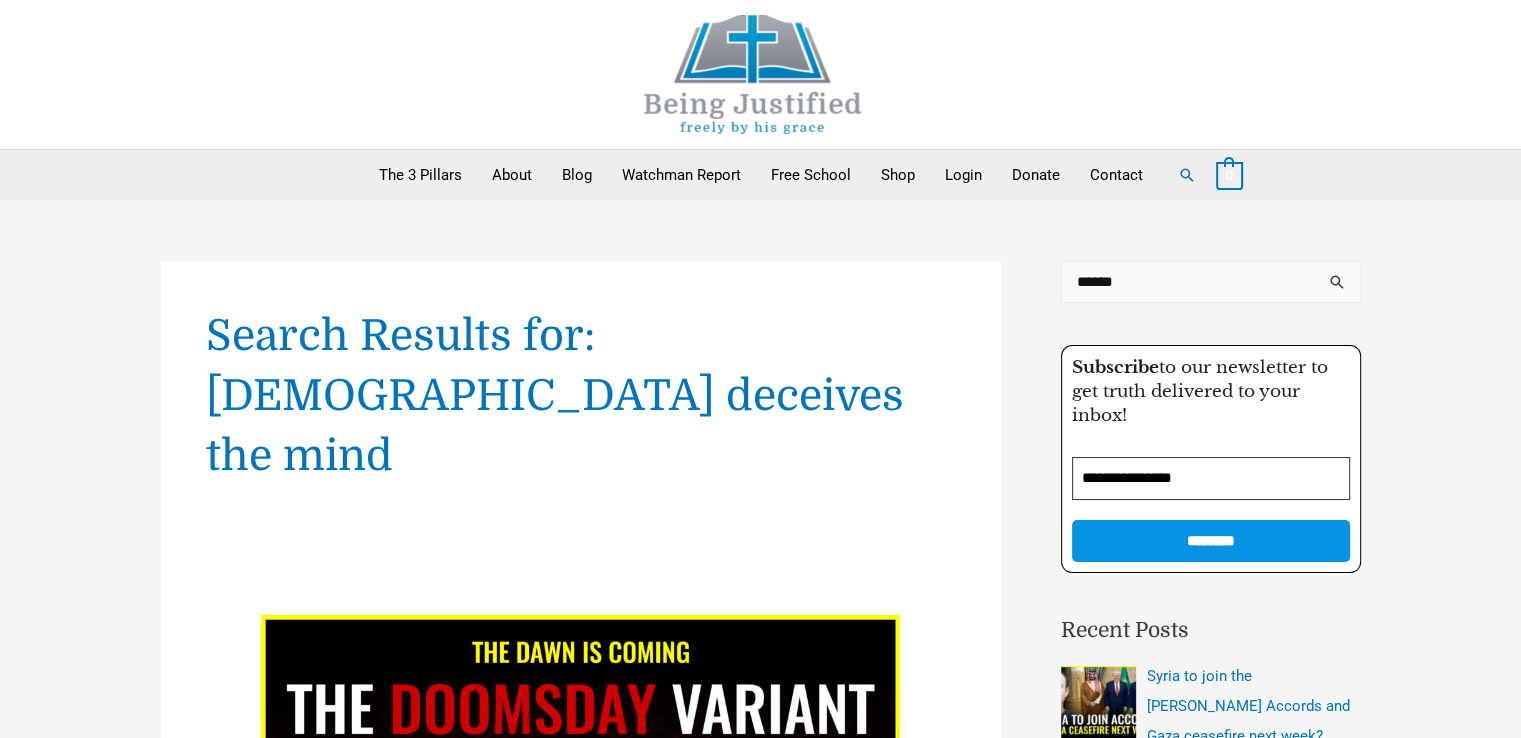 type on "******" 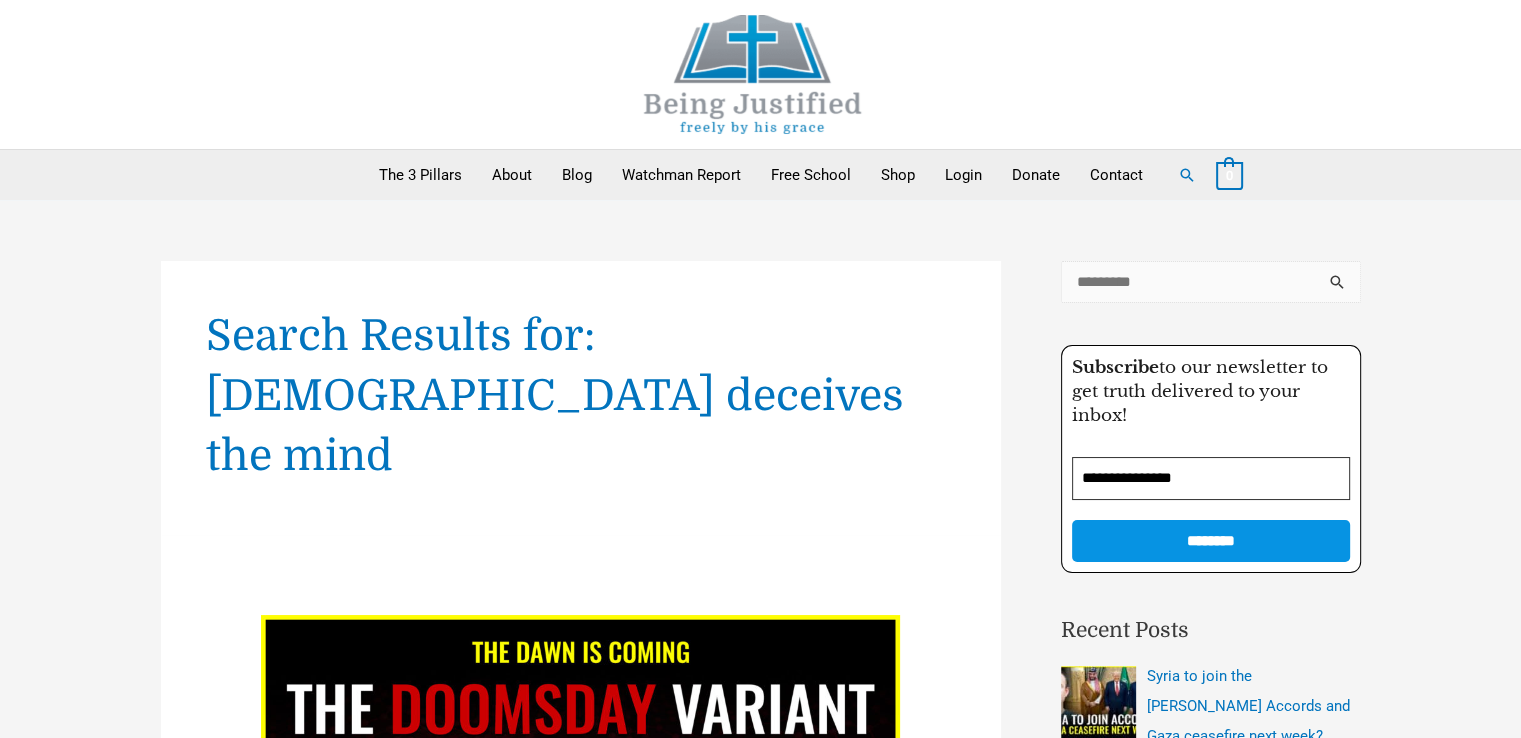 click on "Search for:" at bounding box center (1211, 282) 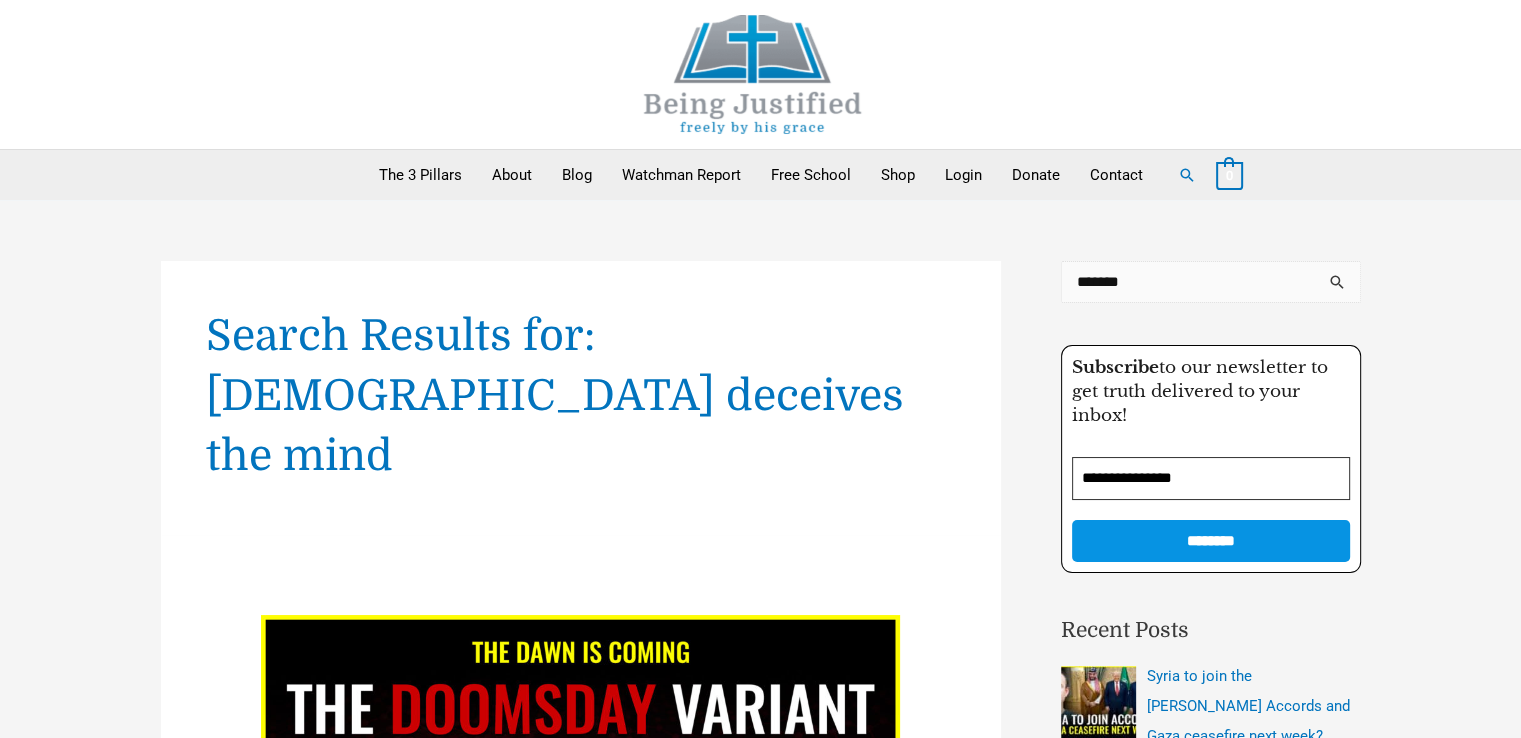 type on "*******" 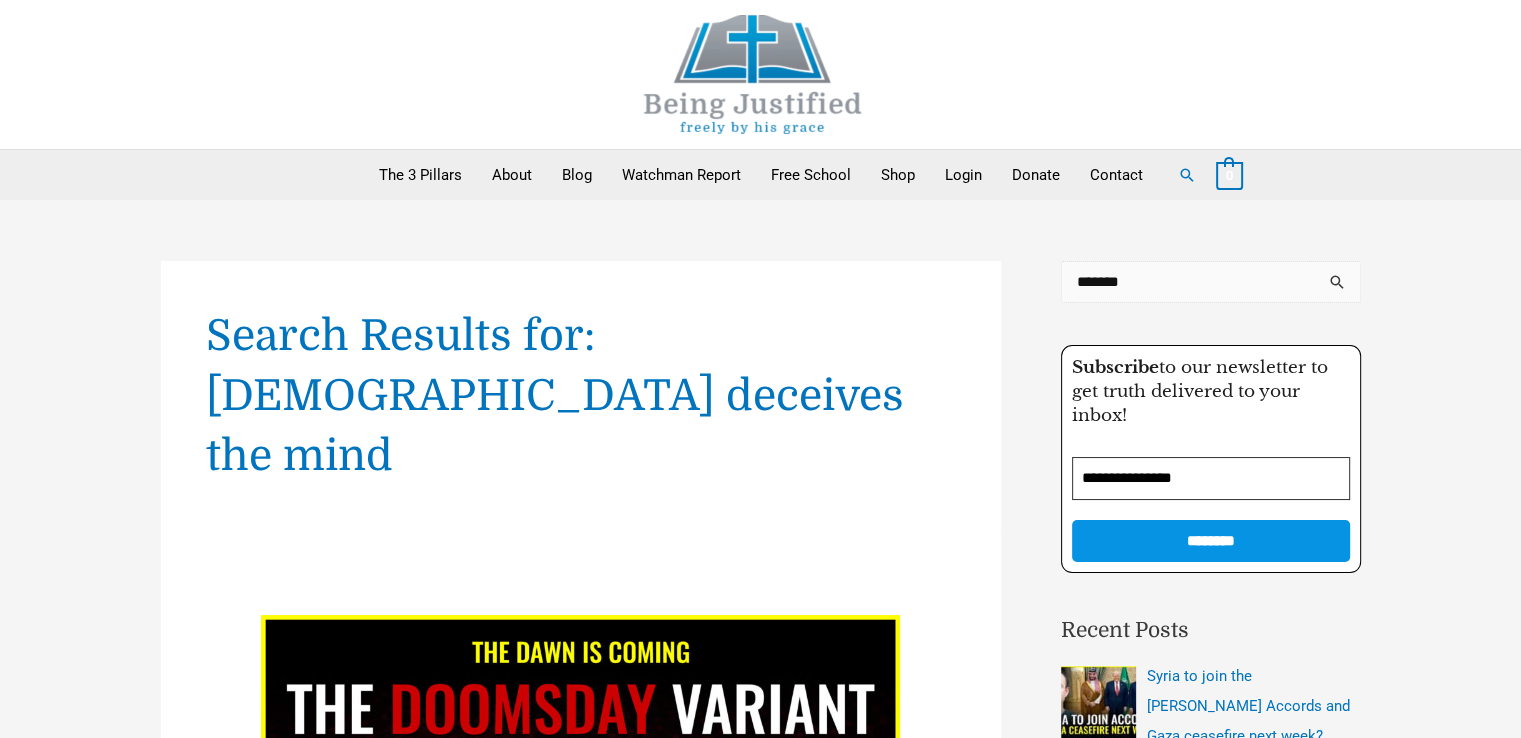click on "******" at bounding box center (1338, 288) 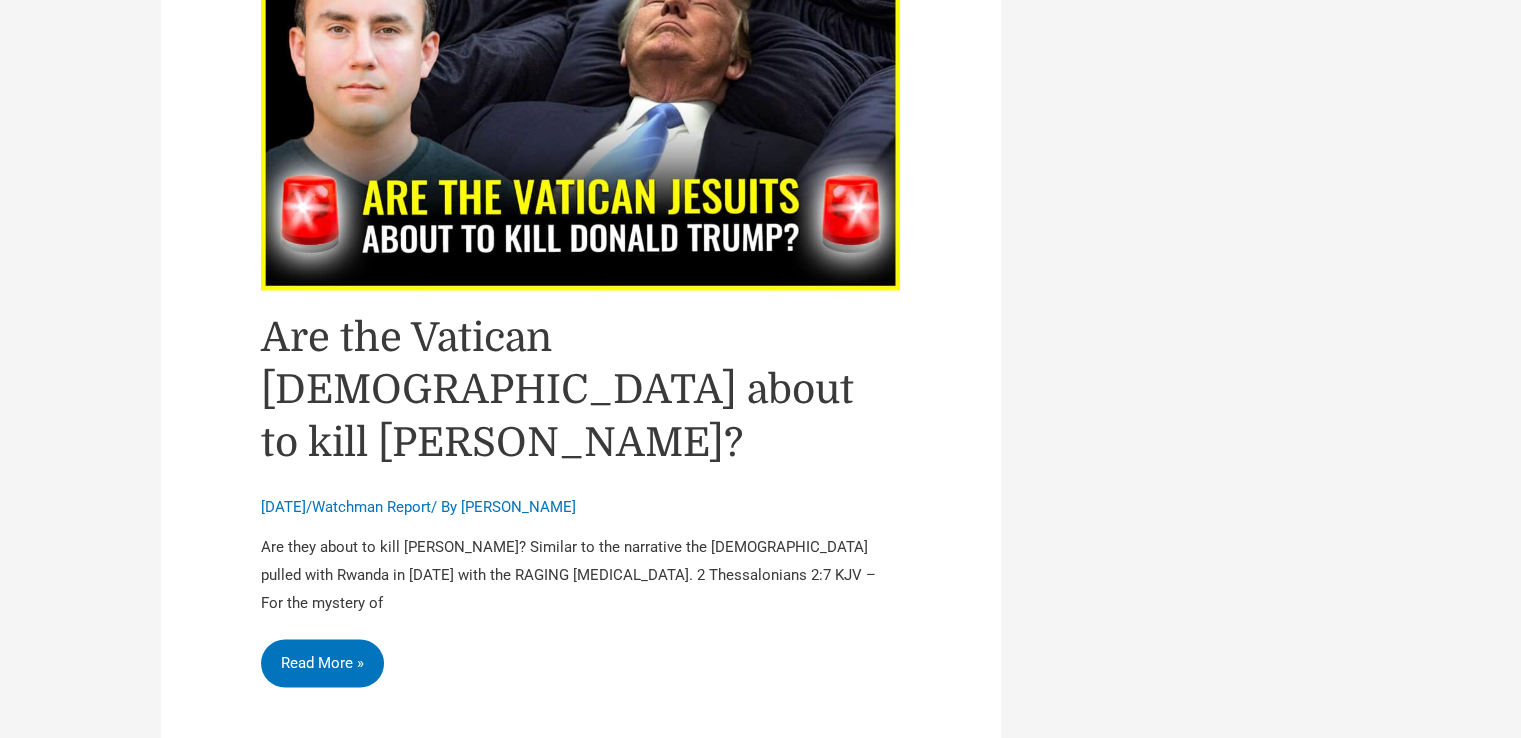 scroll, scrollTop: 3700, scrollLeft: 0, axis: vertical 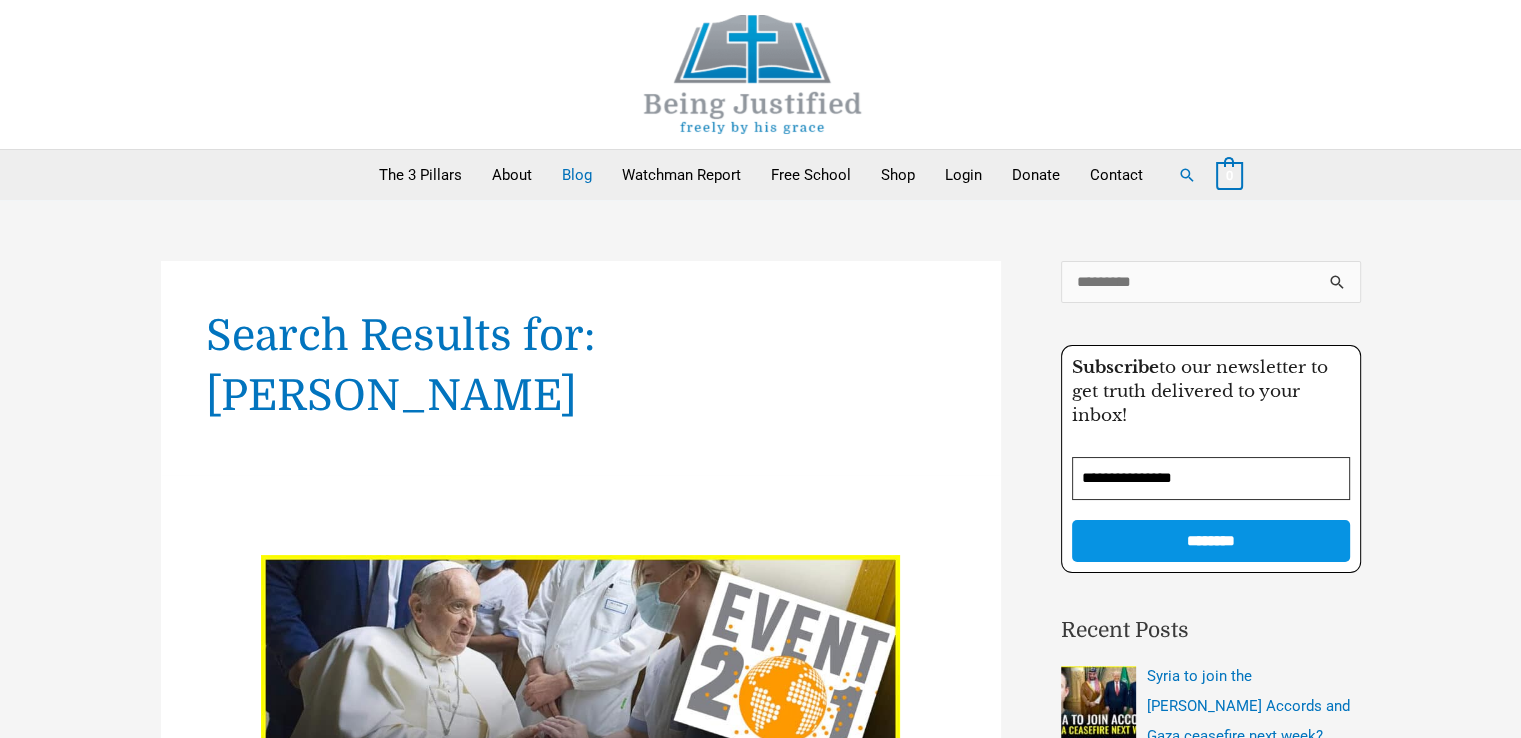 click on "Blog" at bounding box center [577, 175] 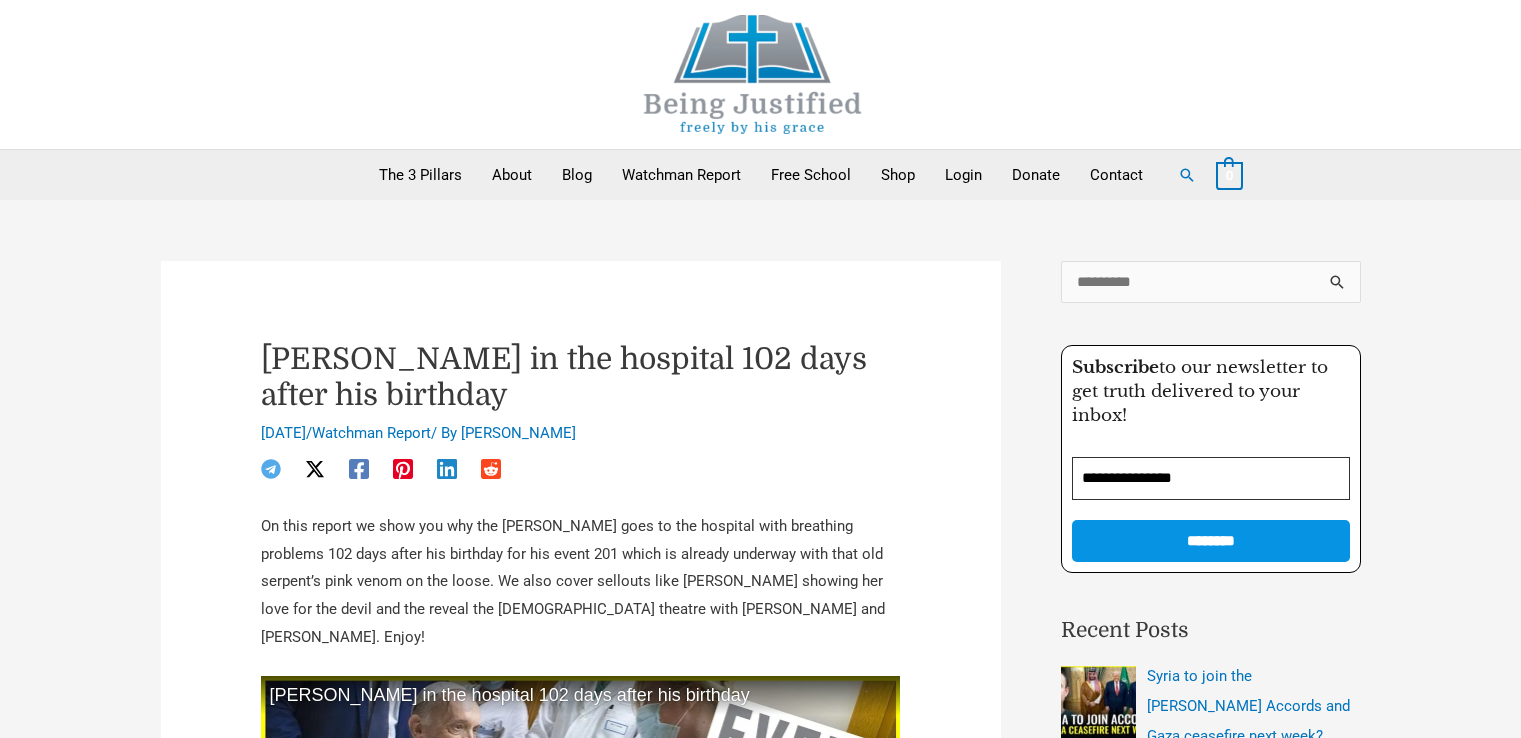 scroll, scrollTop: 0, scrollLeft: 0, axis: both 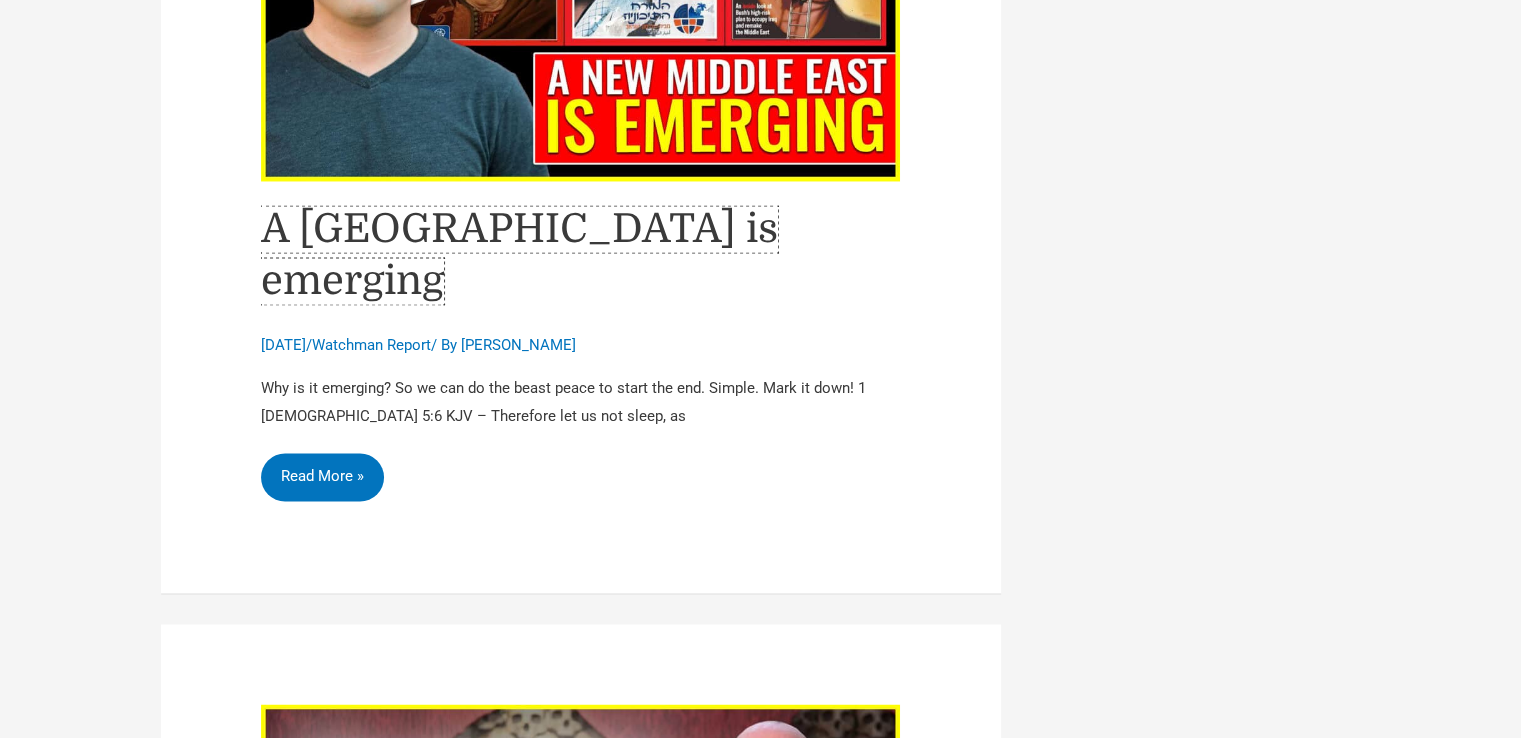 drag, startPoint x: 755, startPoint y: 198, endPoint x: 897, endPoint y: 57, distance: 200.11247 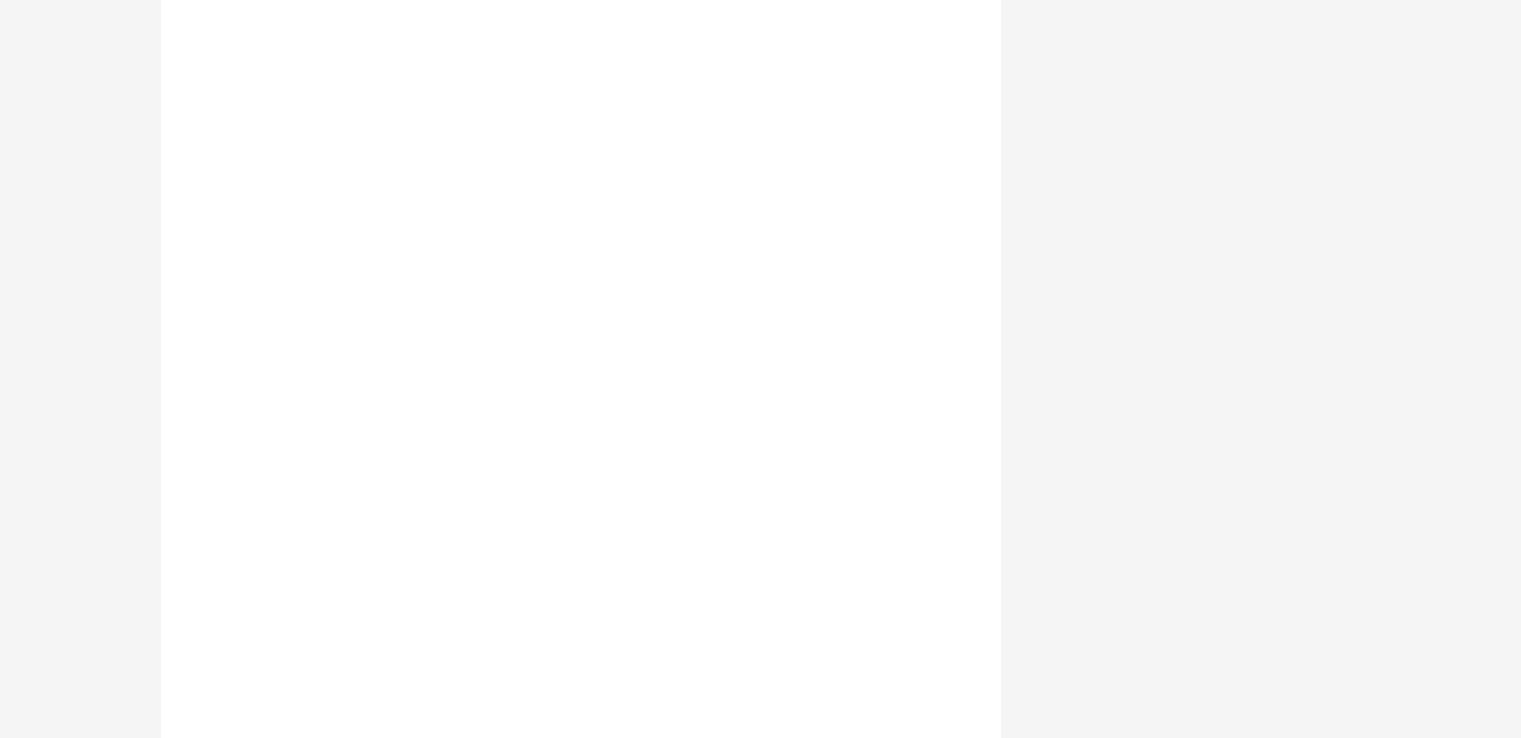scroll, scrollTop: 3100, scrollLeft: 0, axis: vertical 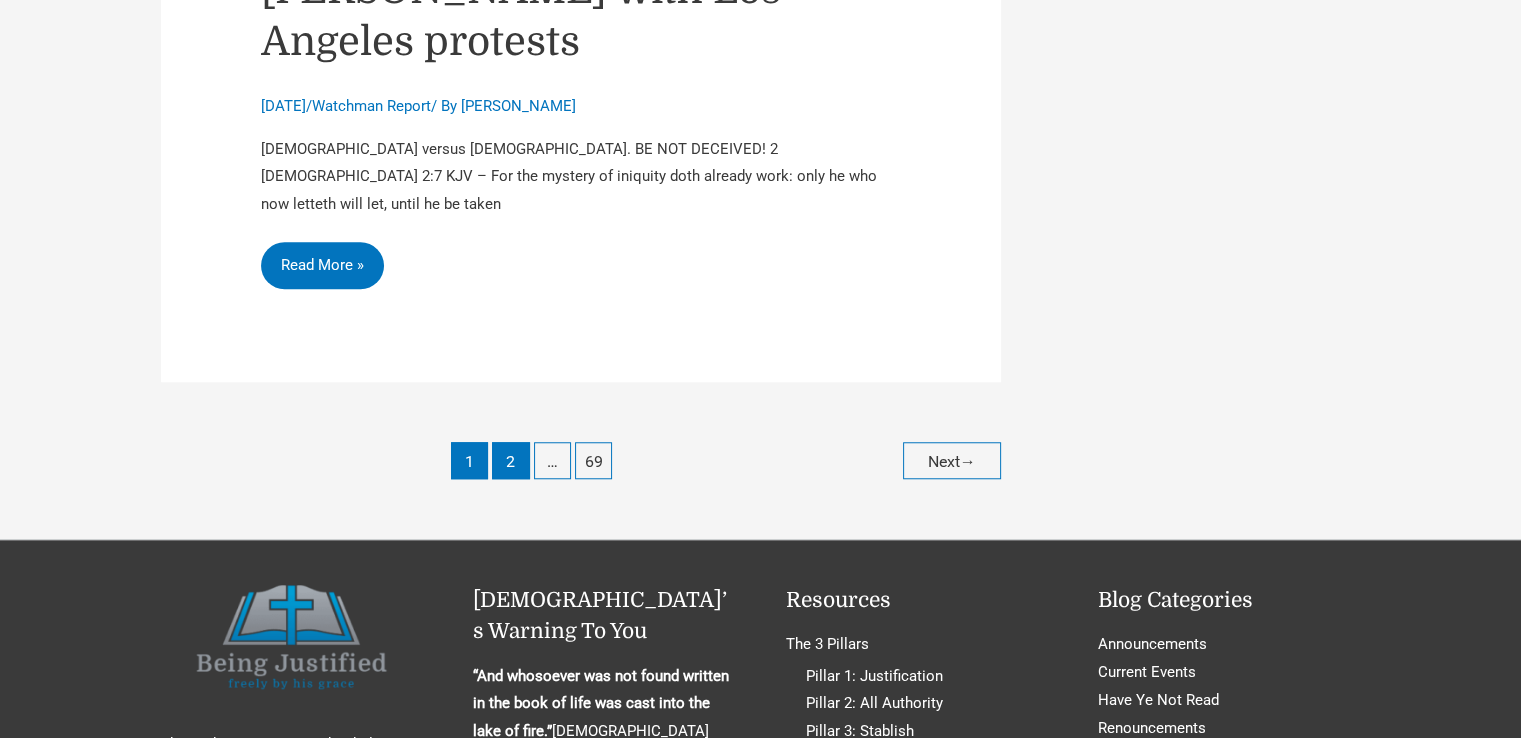 click on "2" at bounding box center [510, 460] 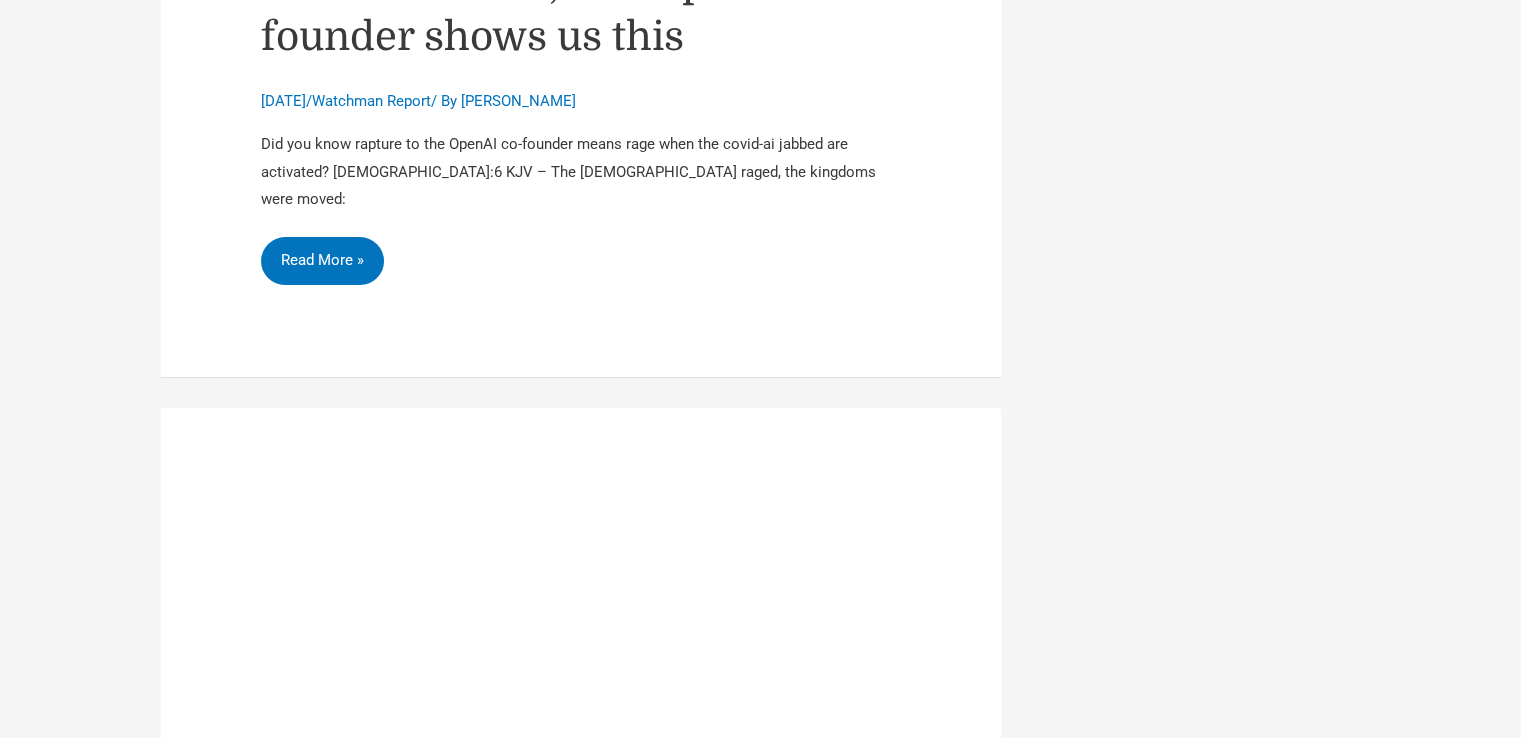 scroll, scrollTop: 8200, scrollLeft: 0, axis: vertical 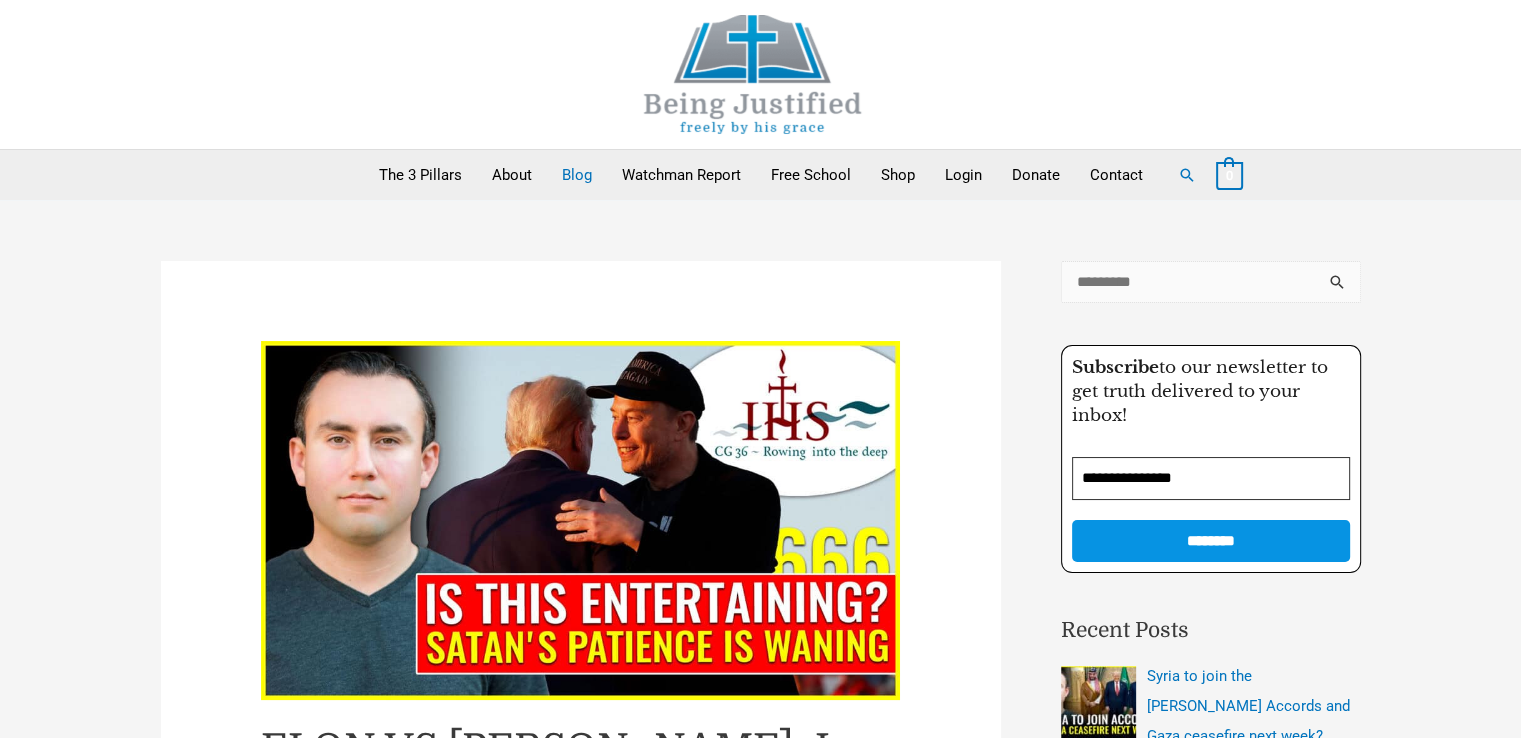 click on "Search for:" at bounding box center (1211, 282) 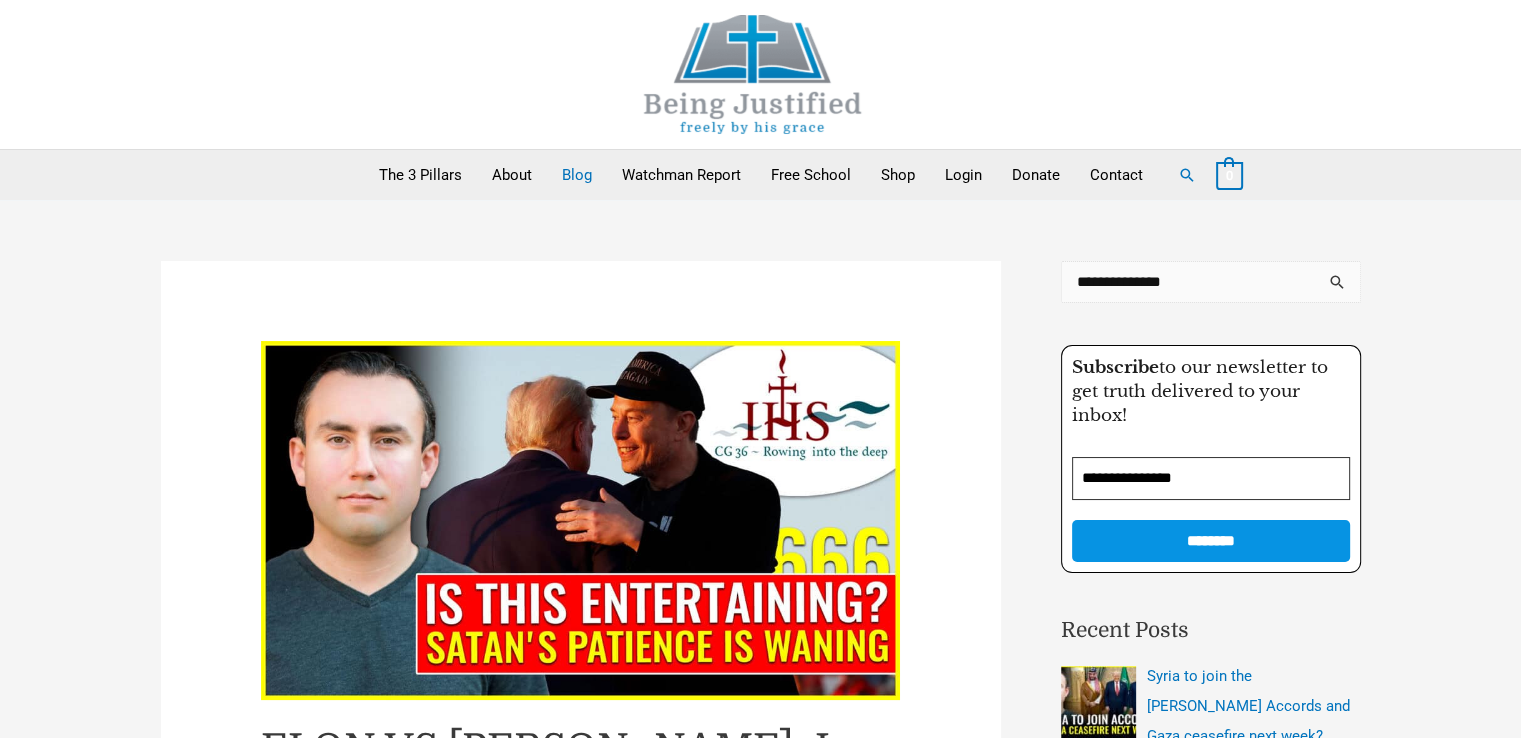 type on "**********" 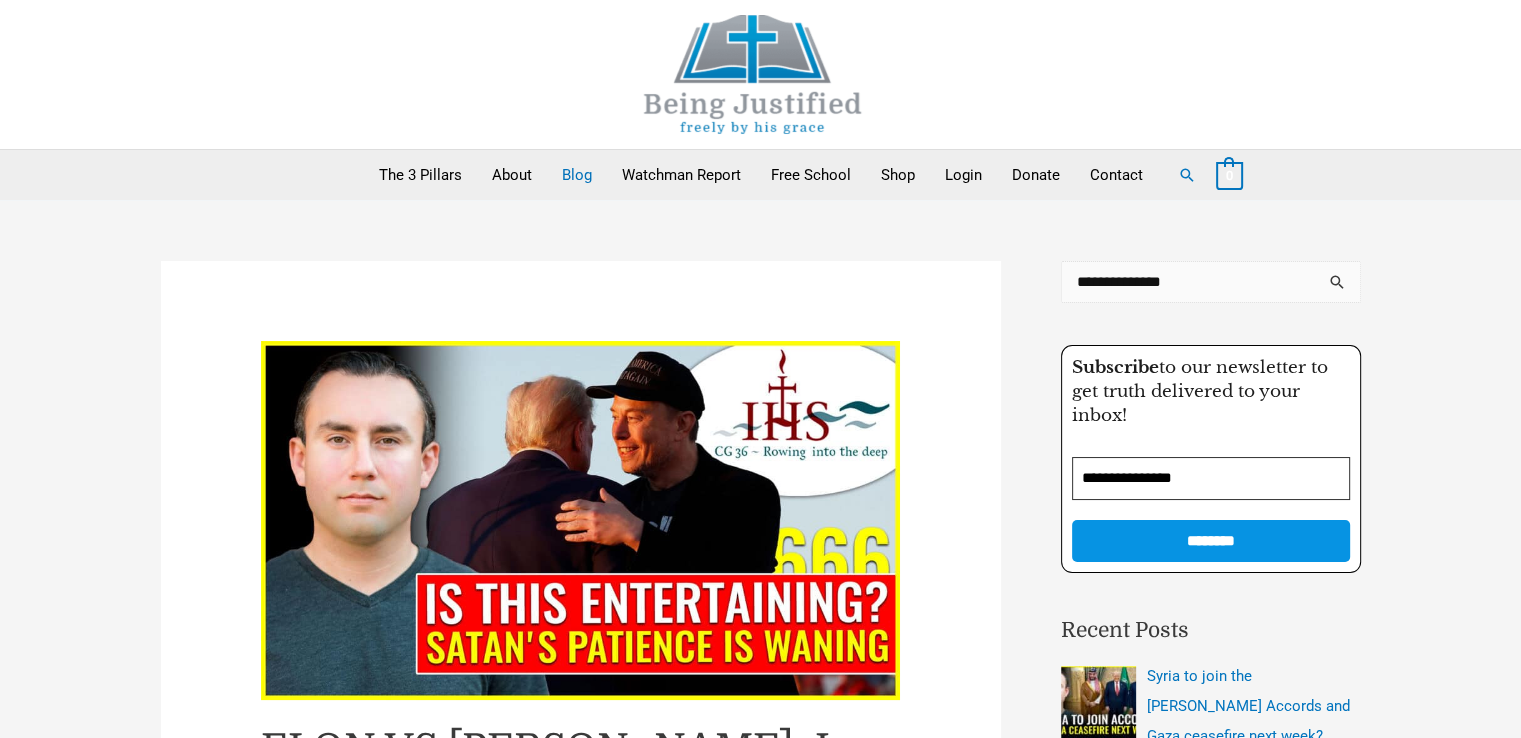 click on "******" at bounding box center [1338, 288] 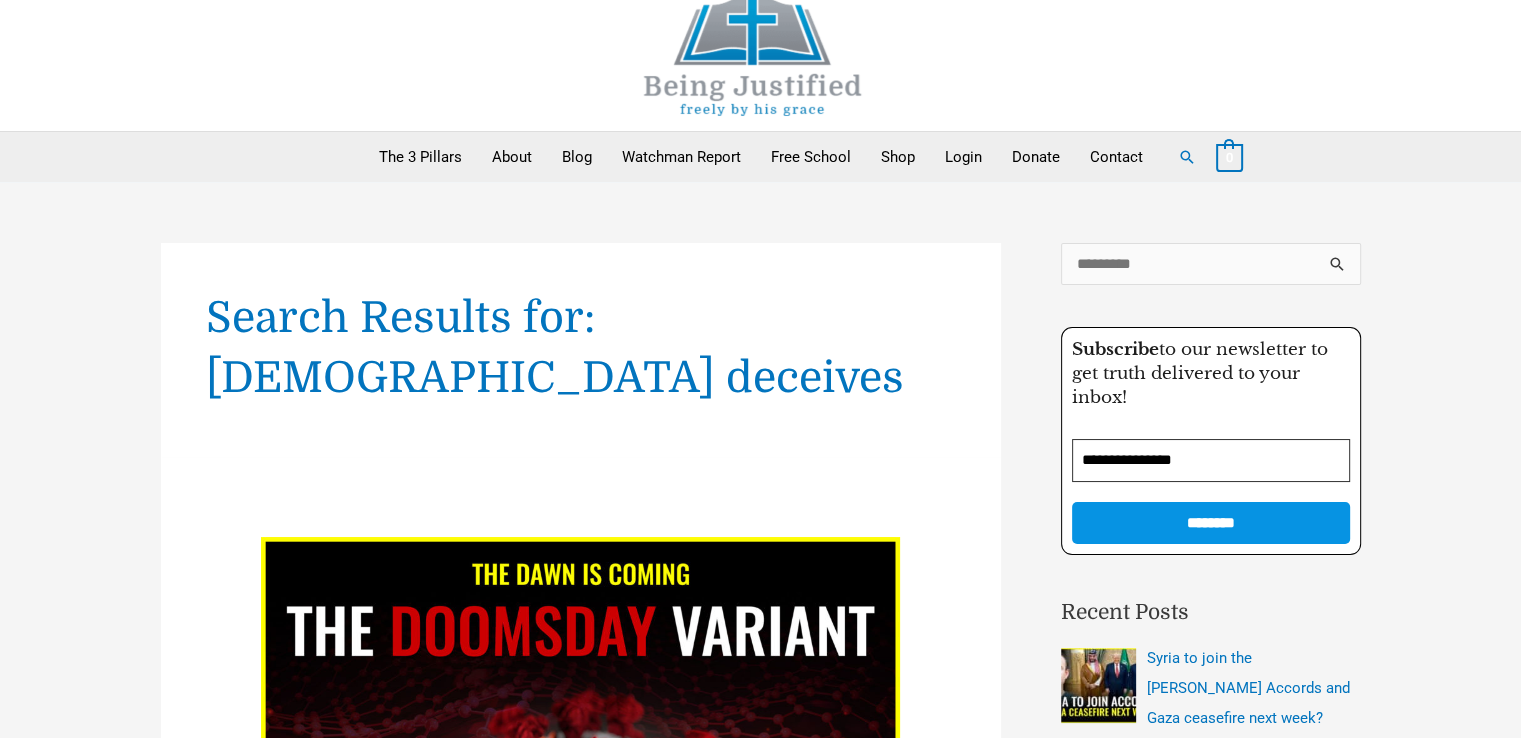 scroll, scrollTop: 0, scrollLeft: 0, axis: both 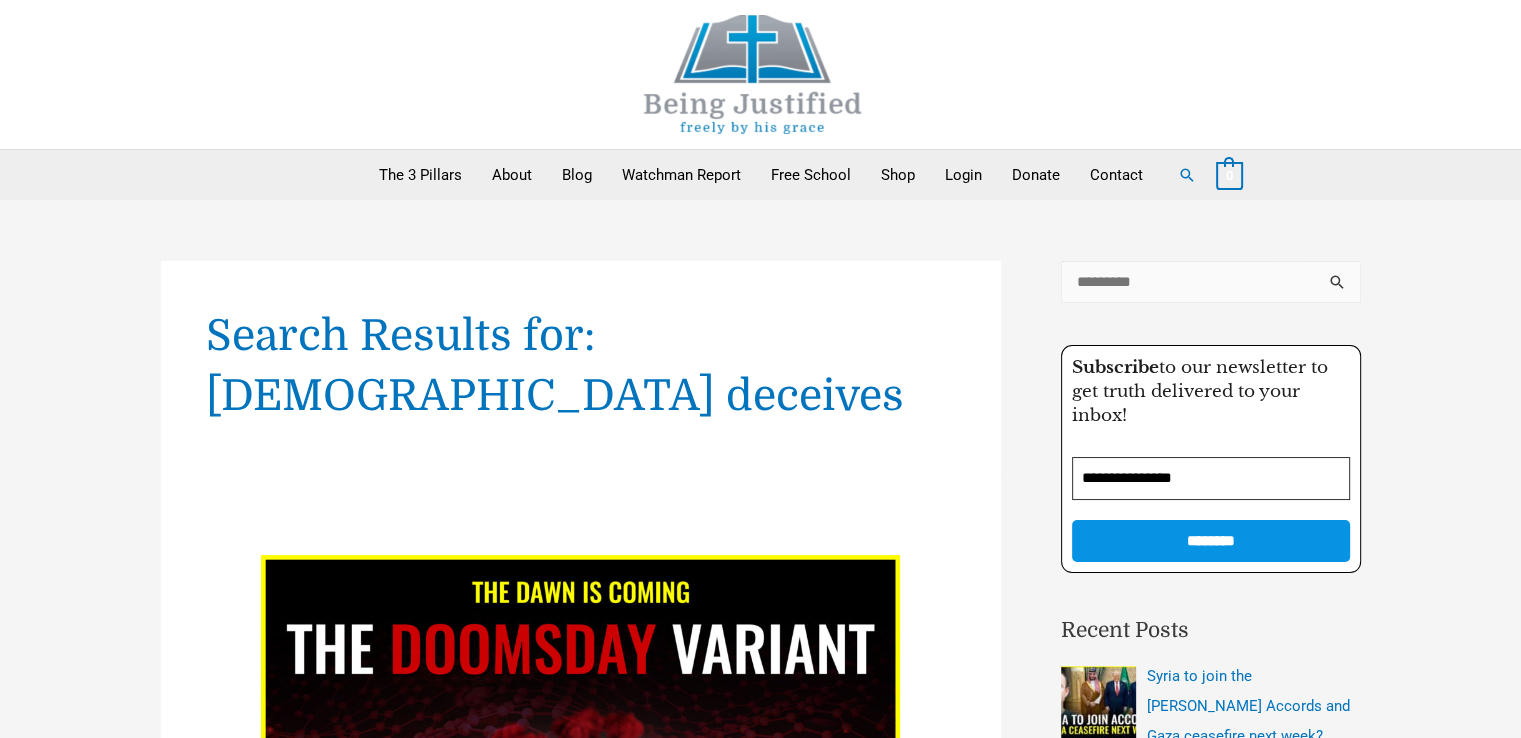 click on "Search for:" at bounding box center (1211, 282) 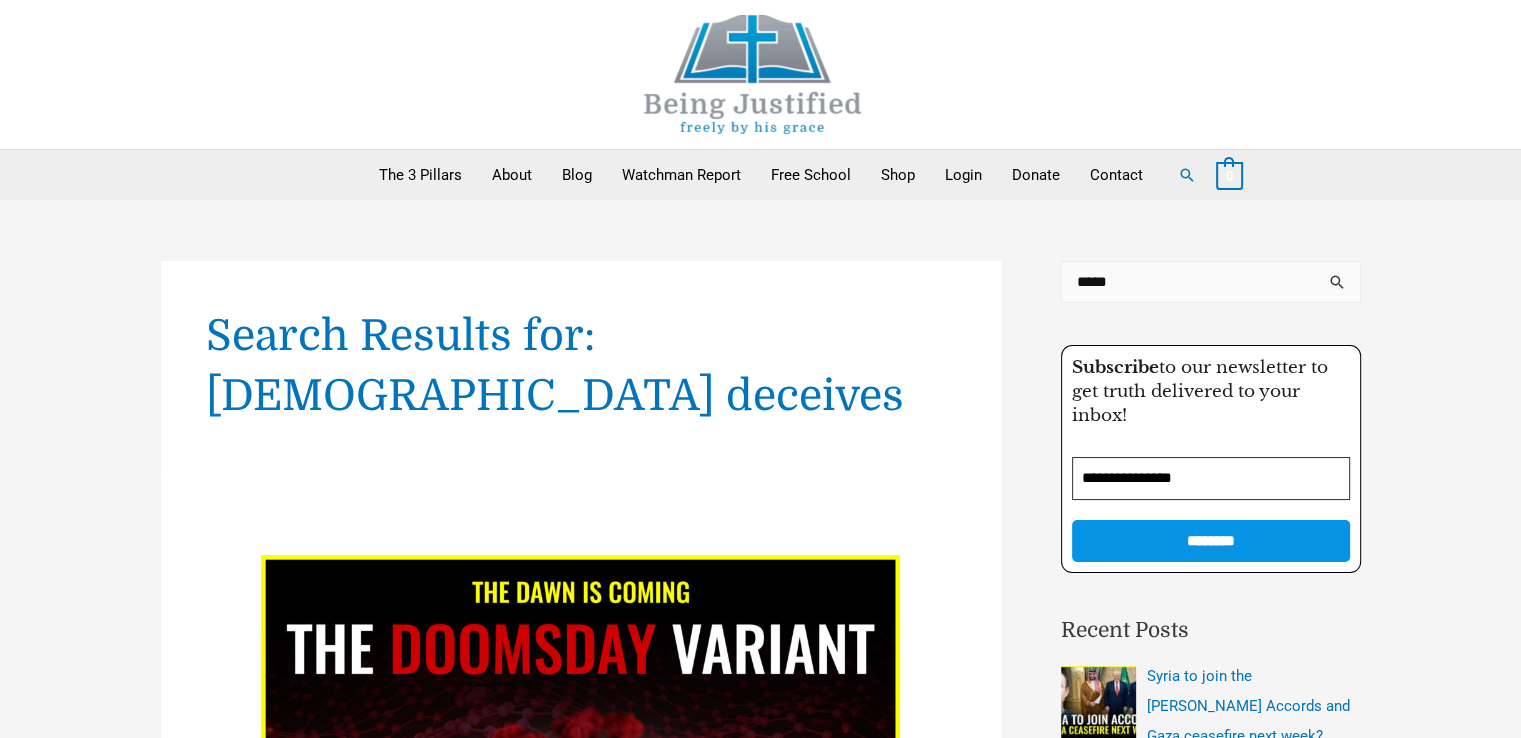 type on "*****" 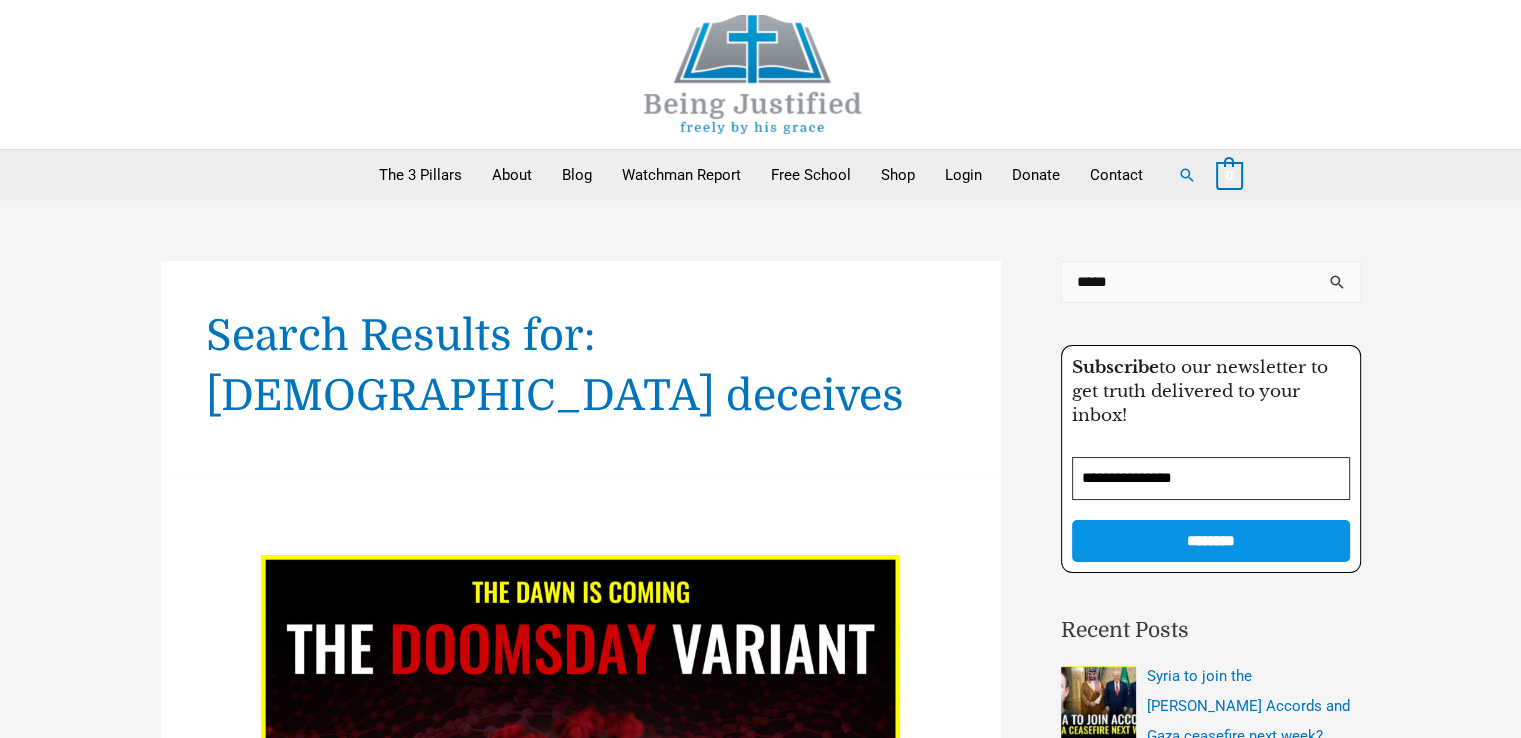 click on "******" at bounding box center [1338, 288] 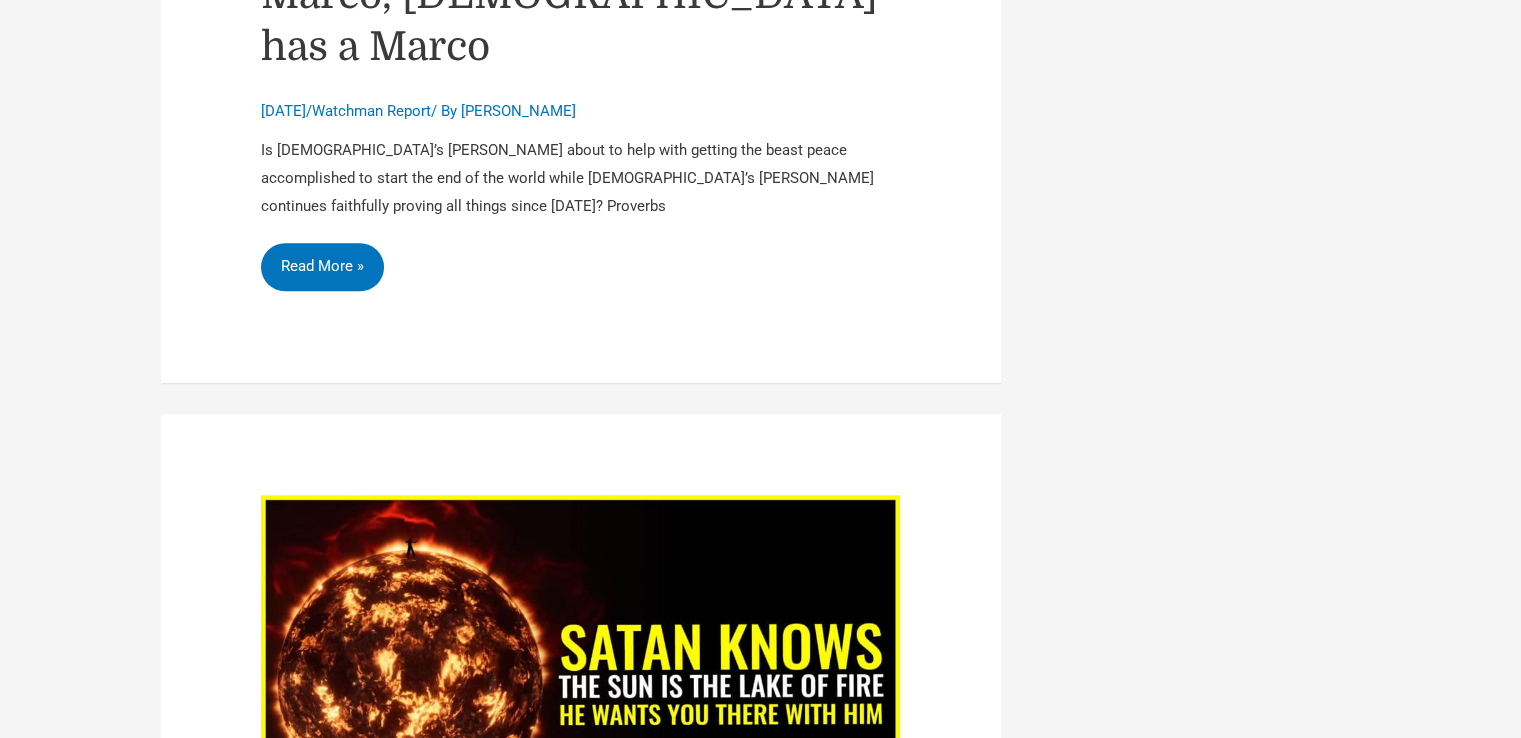 scroll, scrollTop: 2200, scrollLeft: 0, axis: vertical 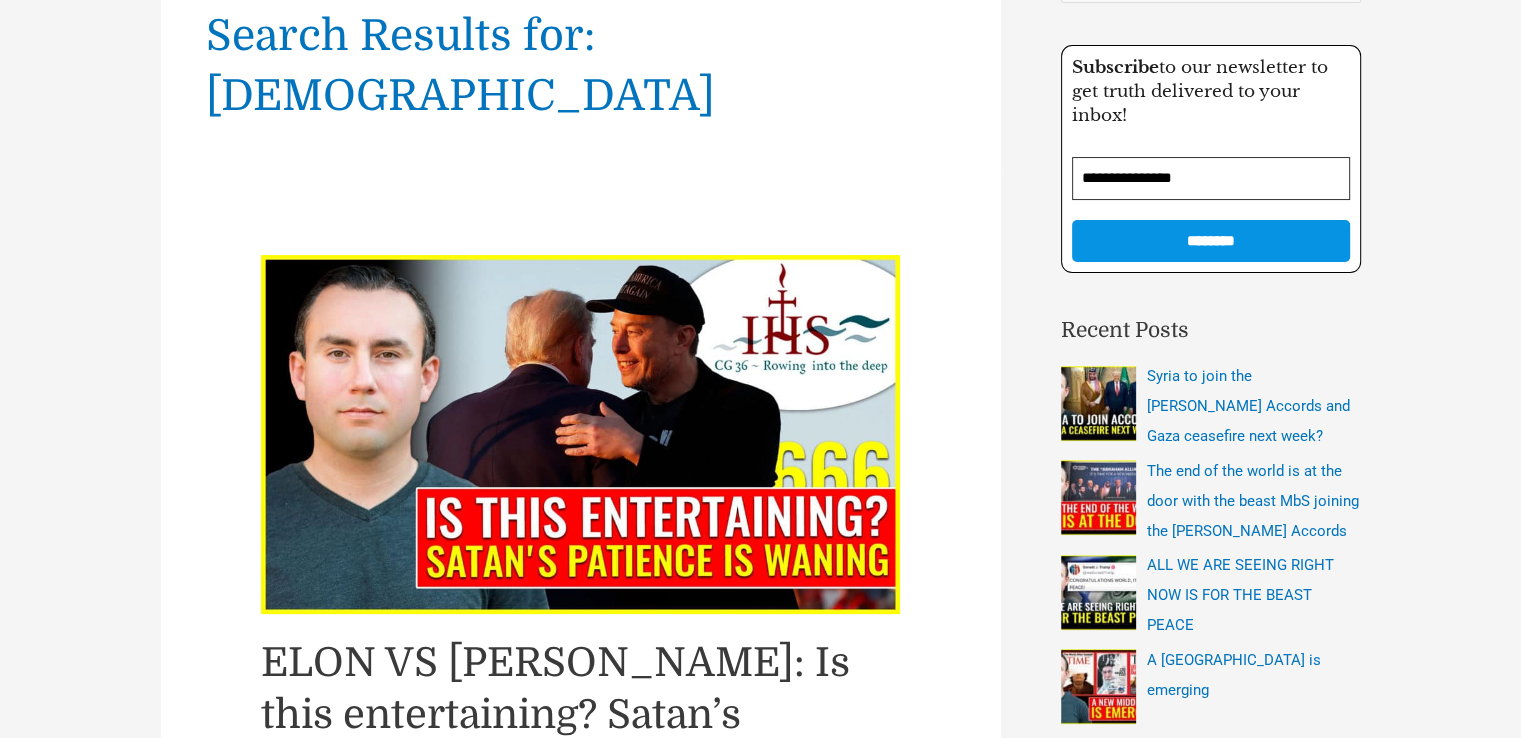 click on "ELON VS [PERSON_NAME]: Is this entertaining? Satan’s patience is waning" at bounding box center (555, 715) 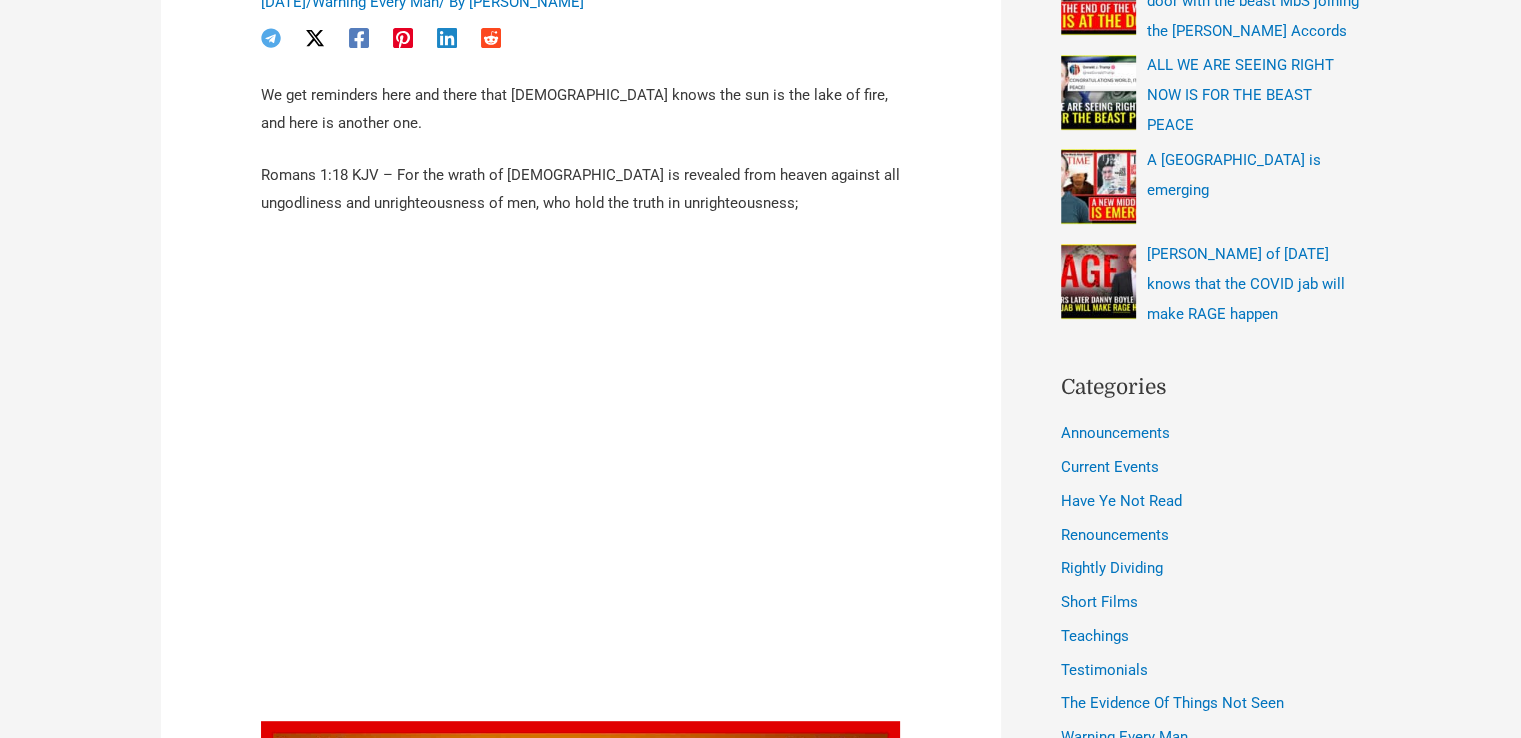 scroll, scrollTop: 100, scrollLeft: 0, axis: vertical 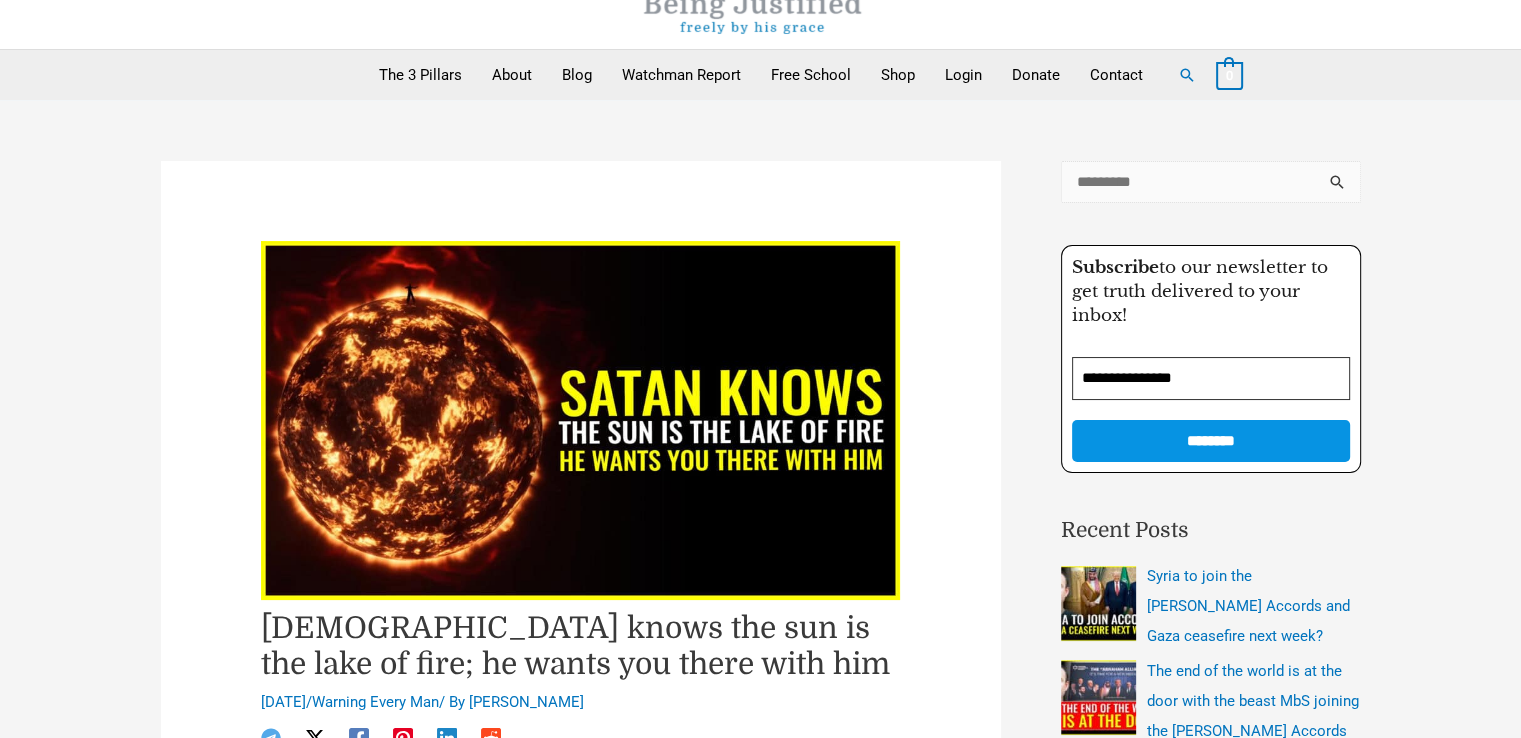 click on "Search for:" at bounding box center [1211, 182] 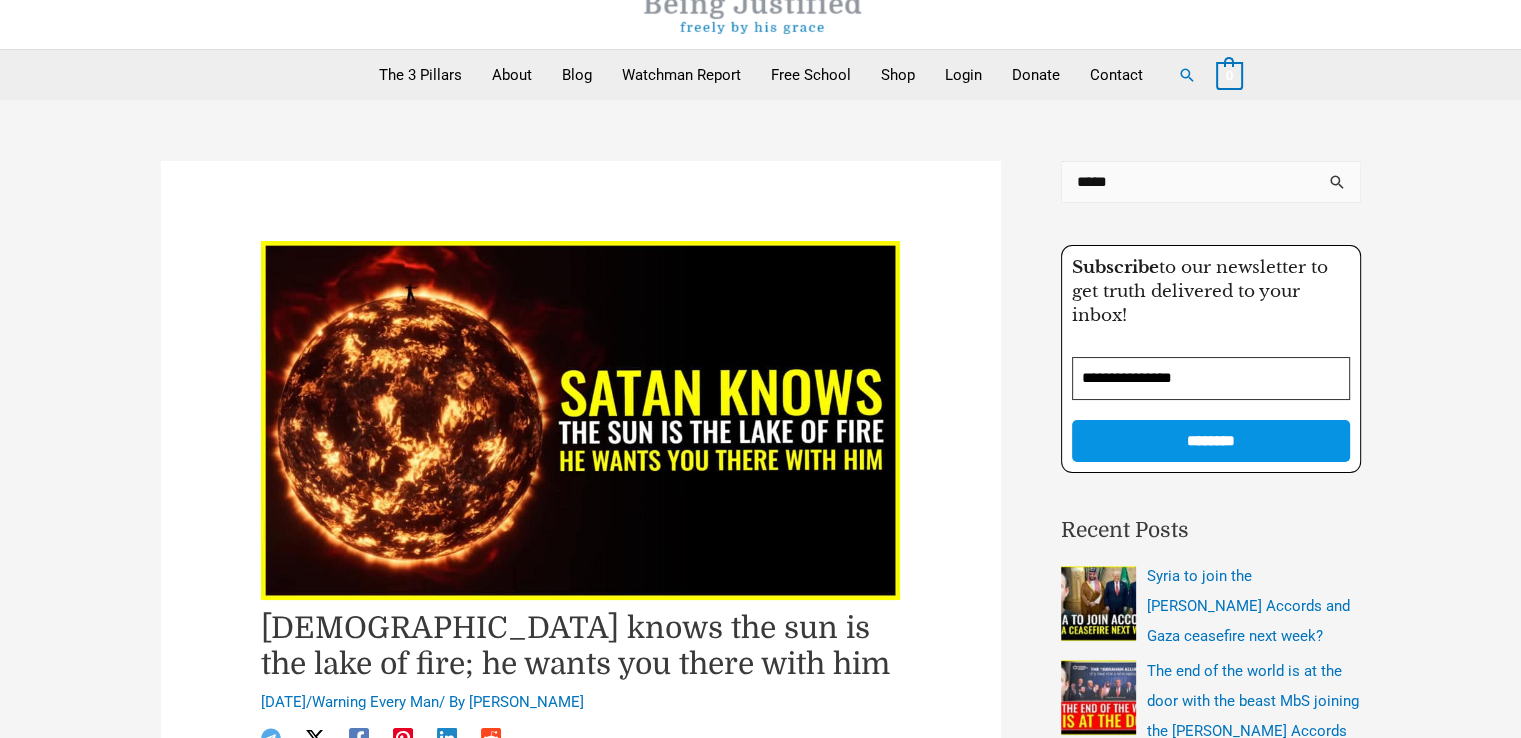 type on "*****" 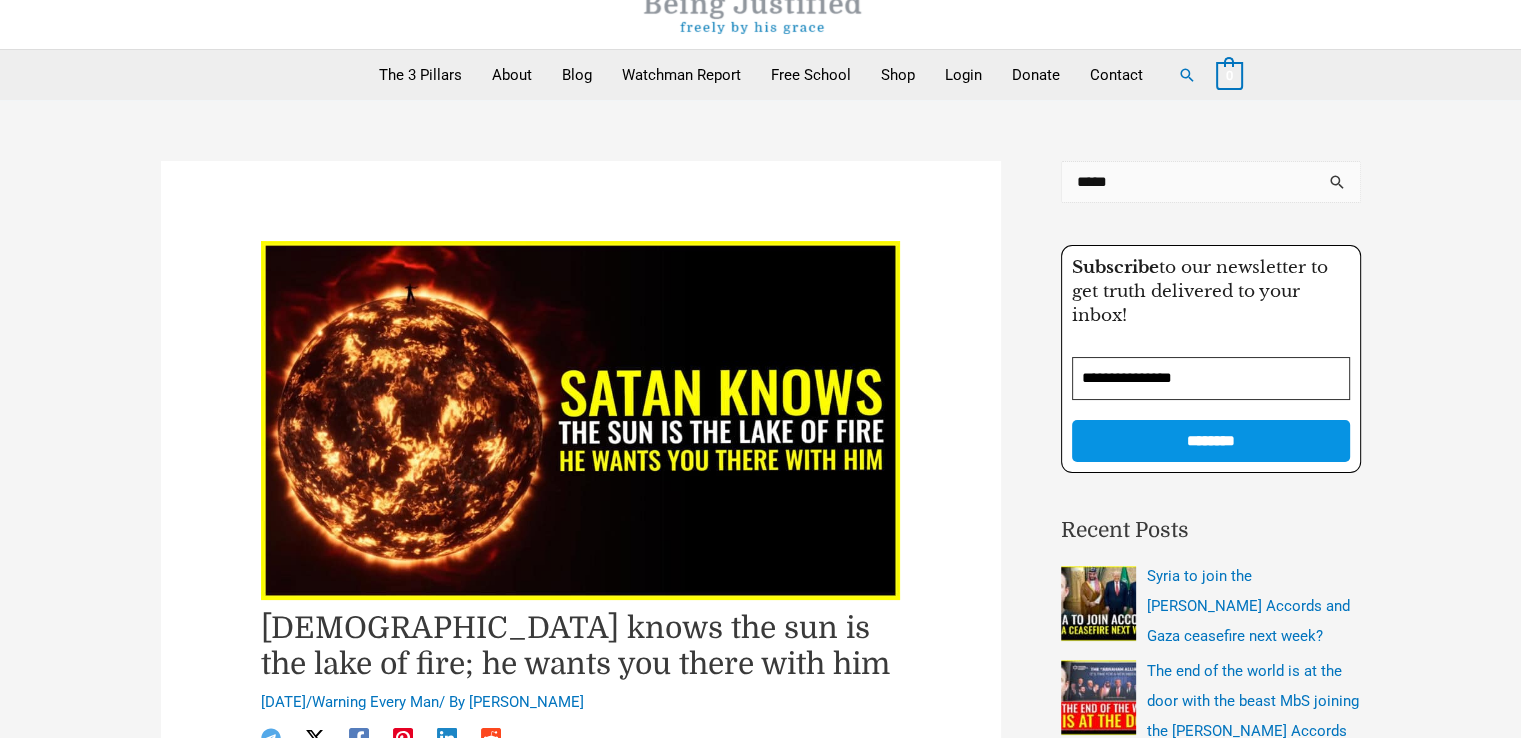 click on "******" at bounding box center (1338, 188) 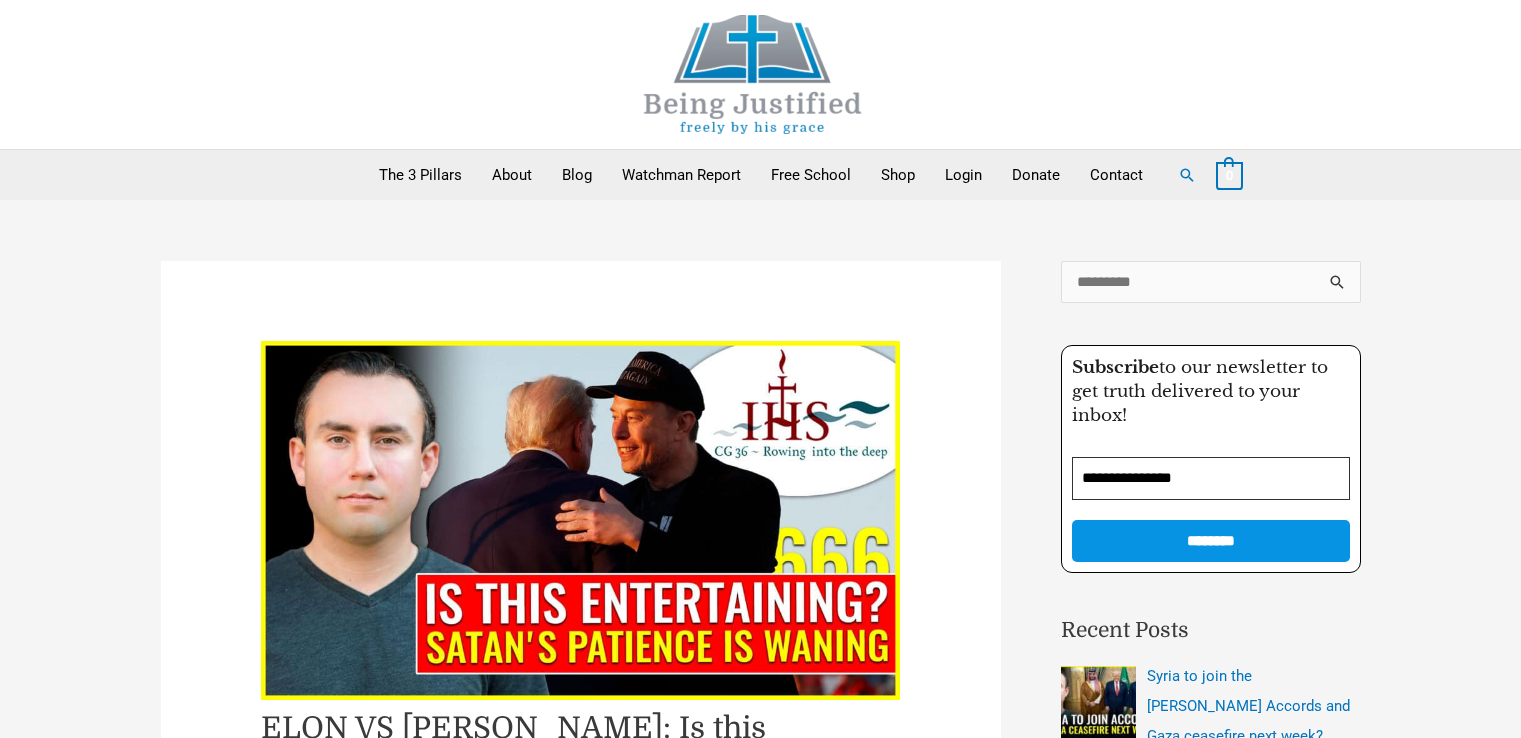 scroll, scrollTop: 0, scrollLeft: 0, axis: both 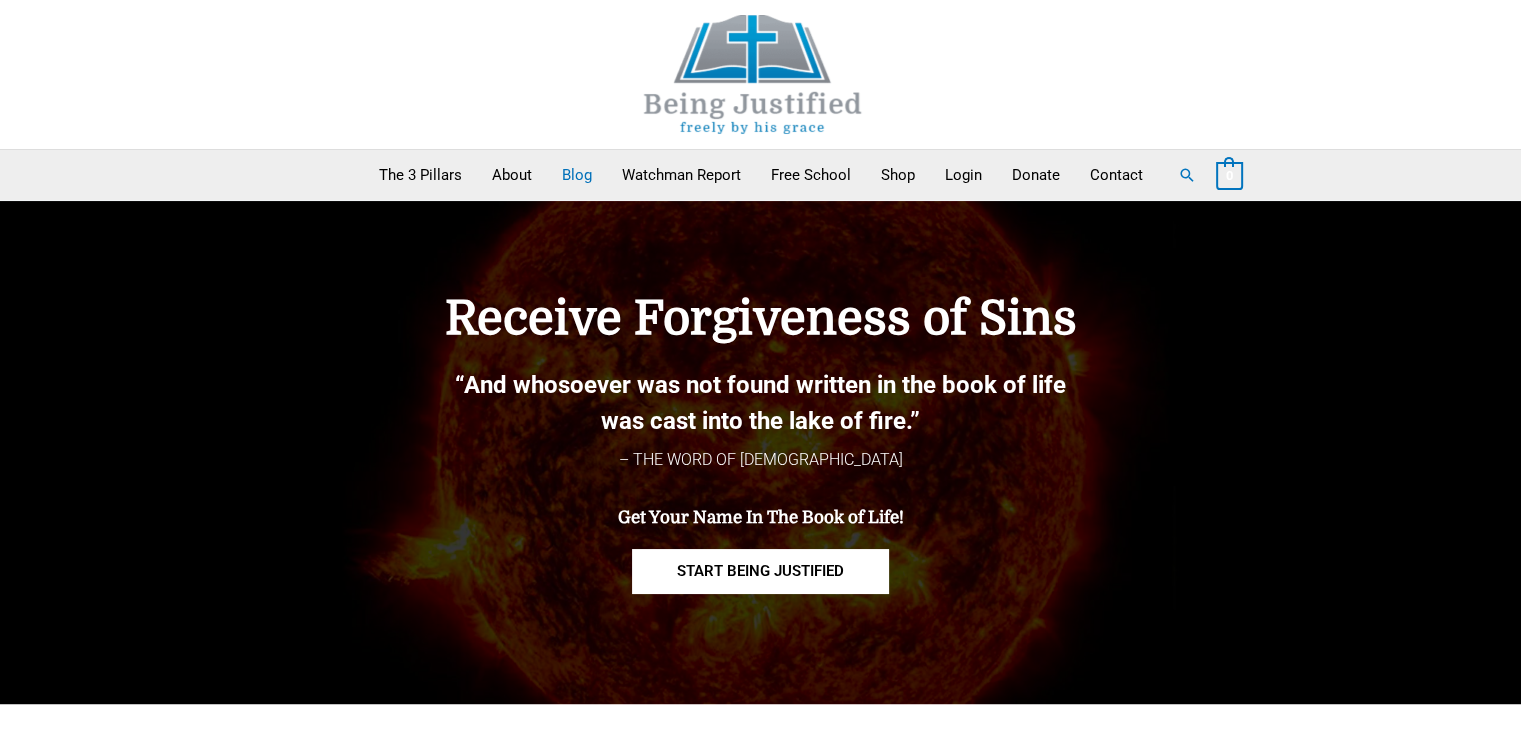 click on "Blog" at bounding box center [577, 175] 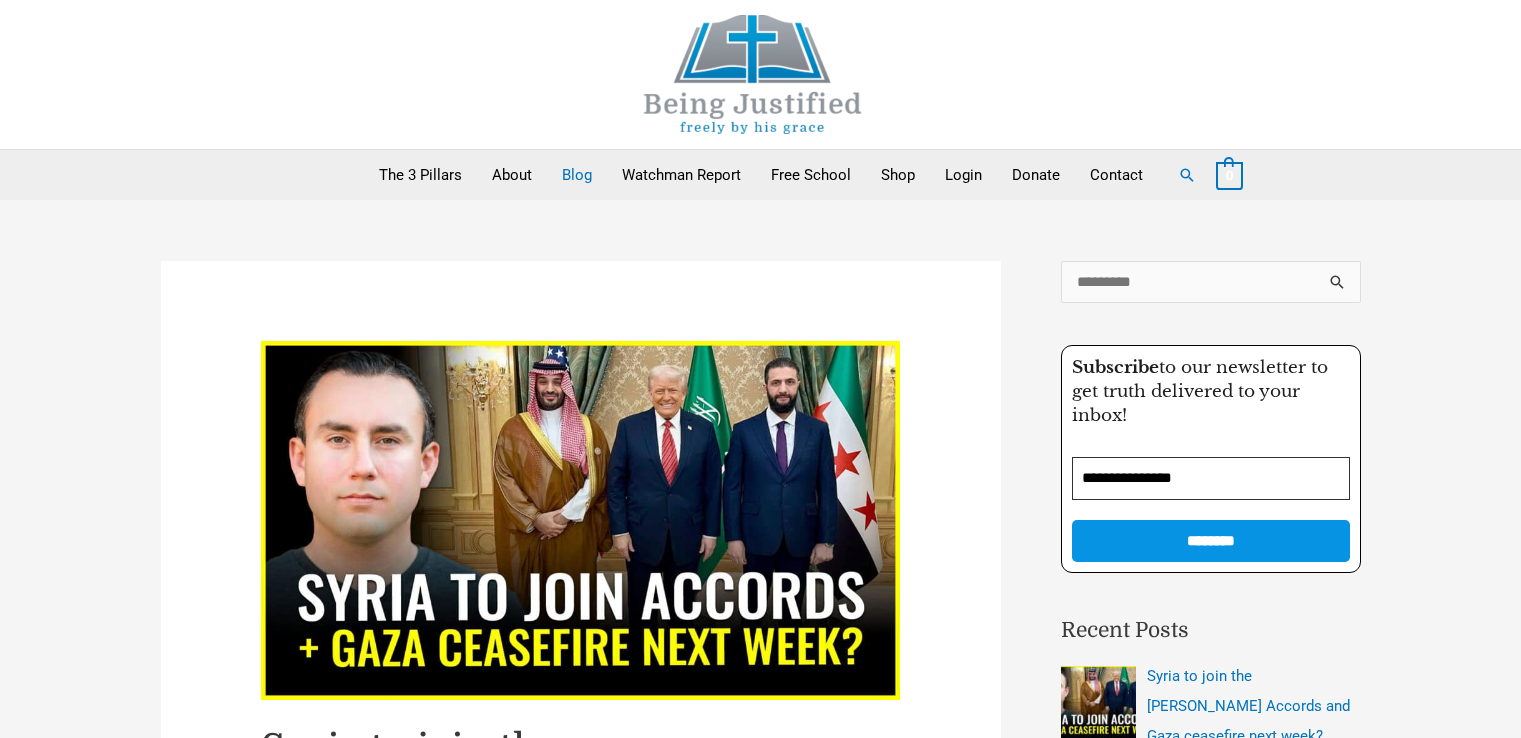 scroll, scrollTop: 0, scrollLeft: 0, axis: both 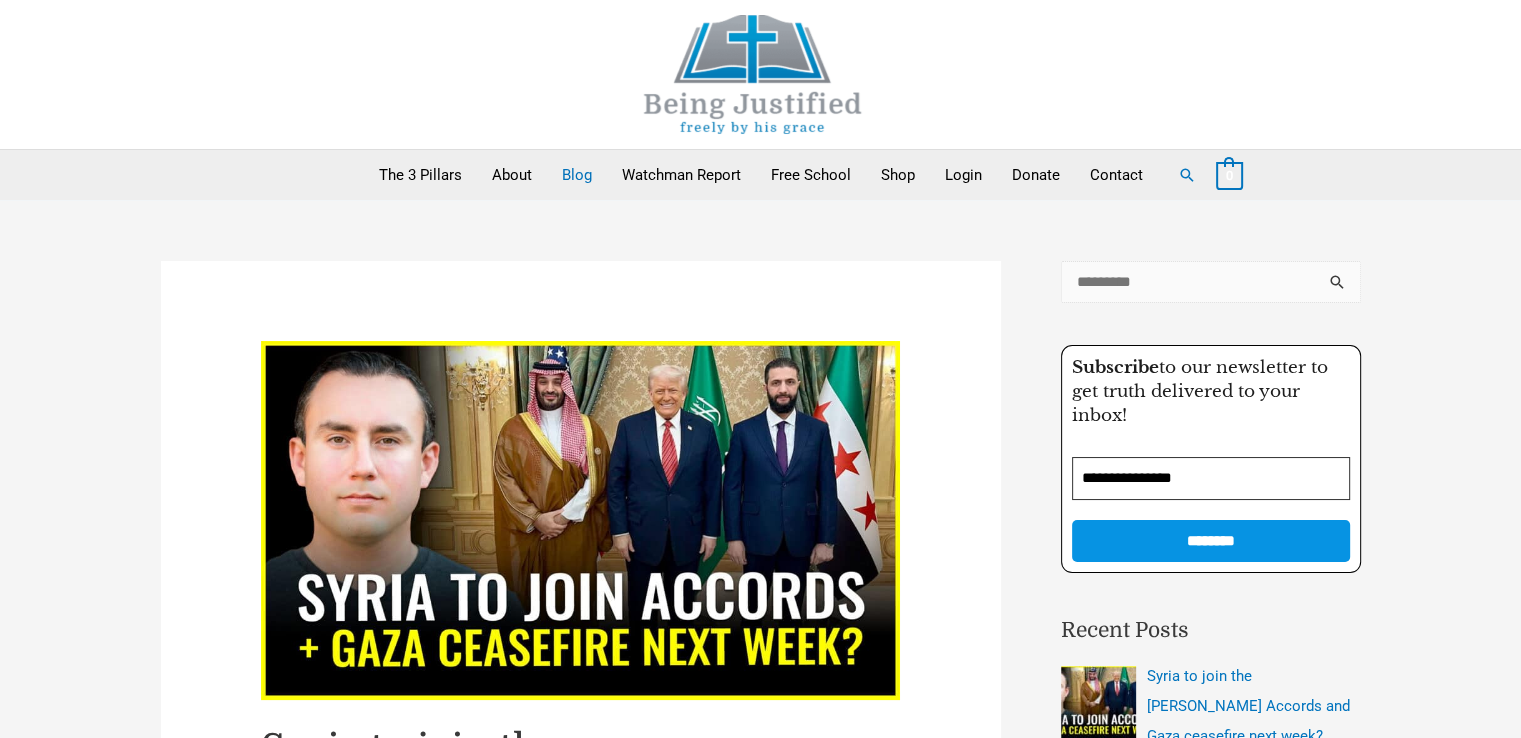click on "Search for:" at bounding box center (1211, 282) 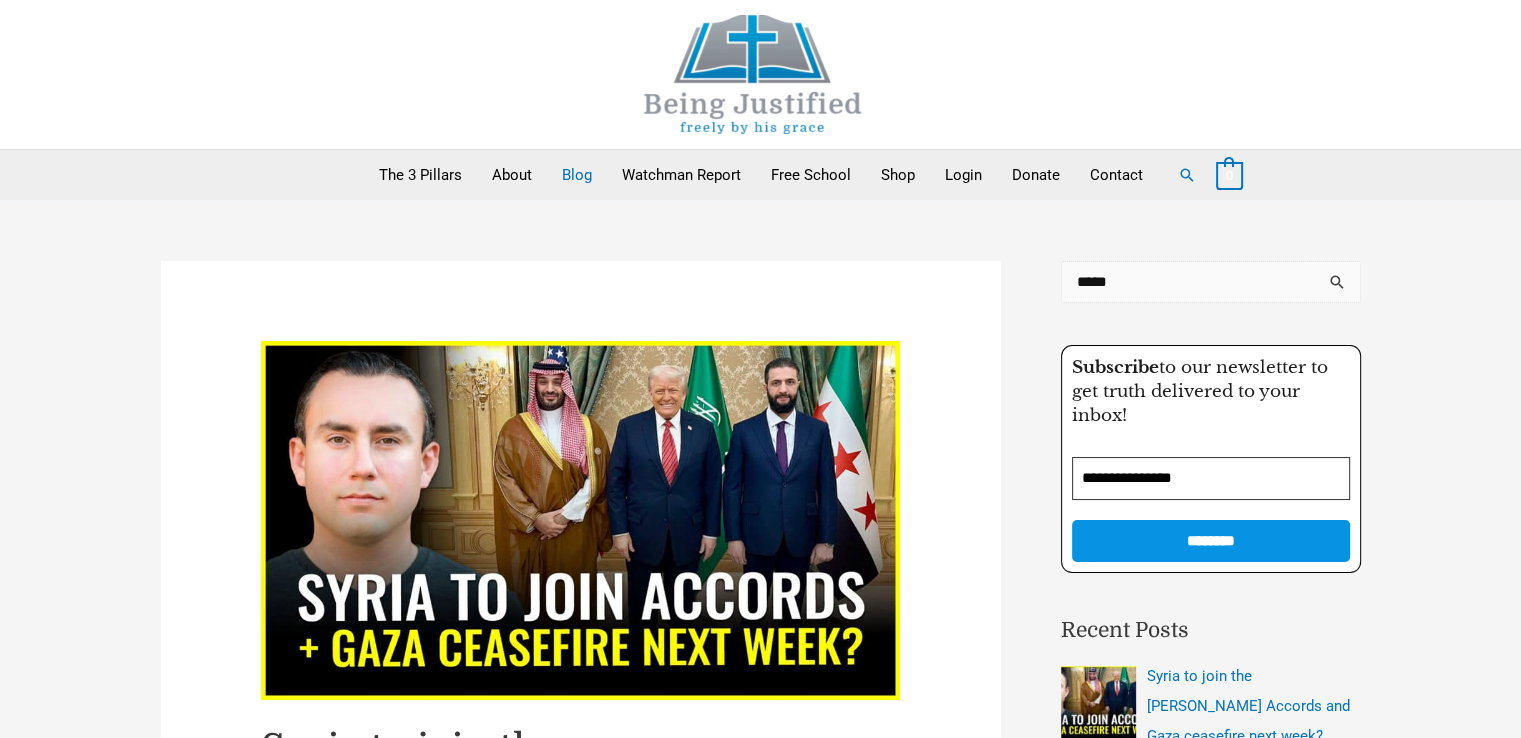 type on "*****" 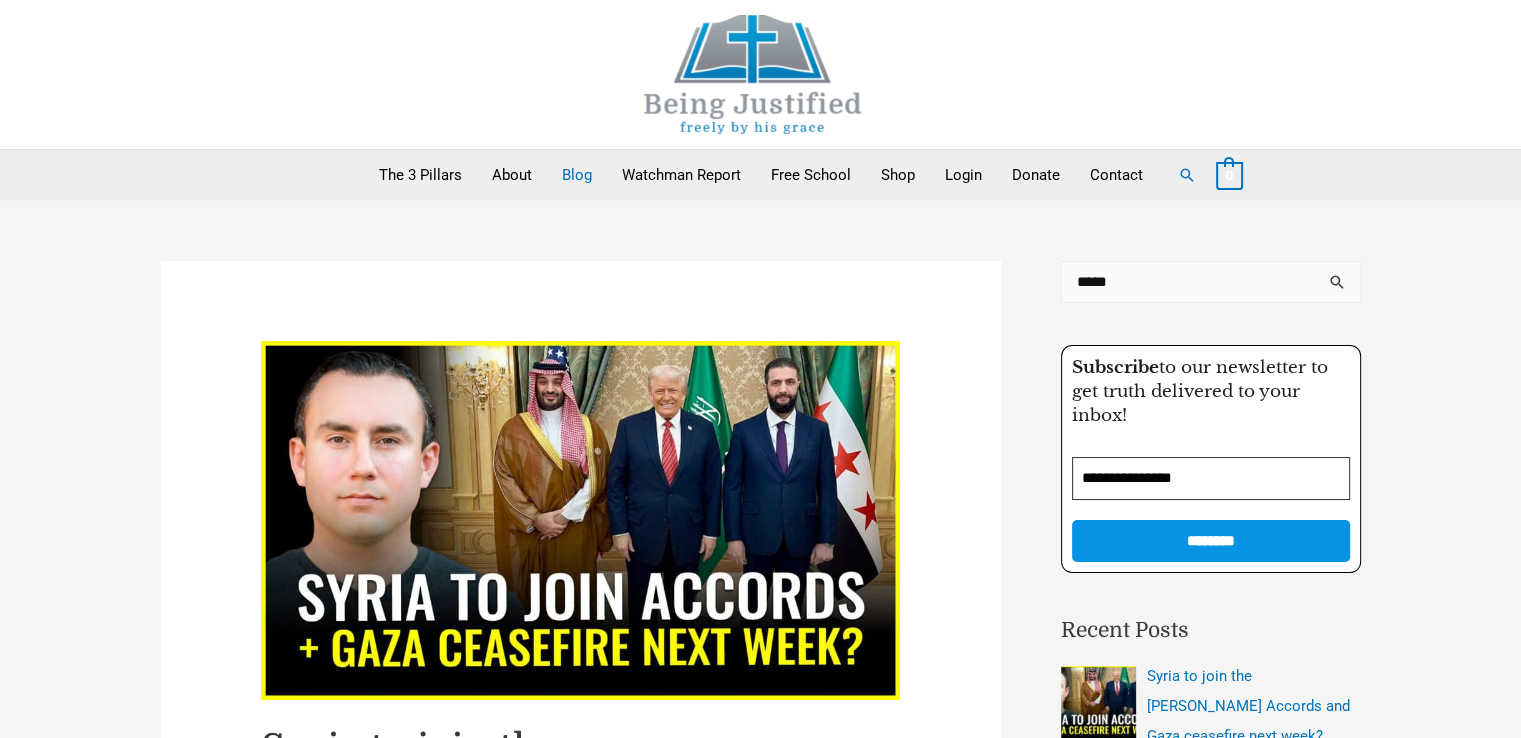 click on "******" at bounding box center [1338, 288] 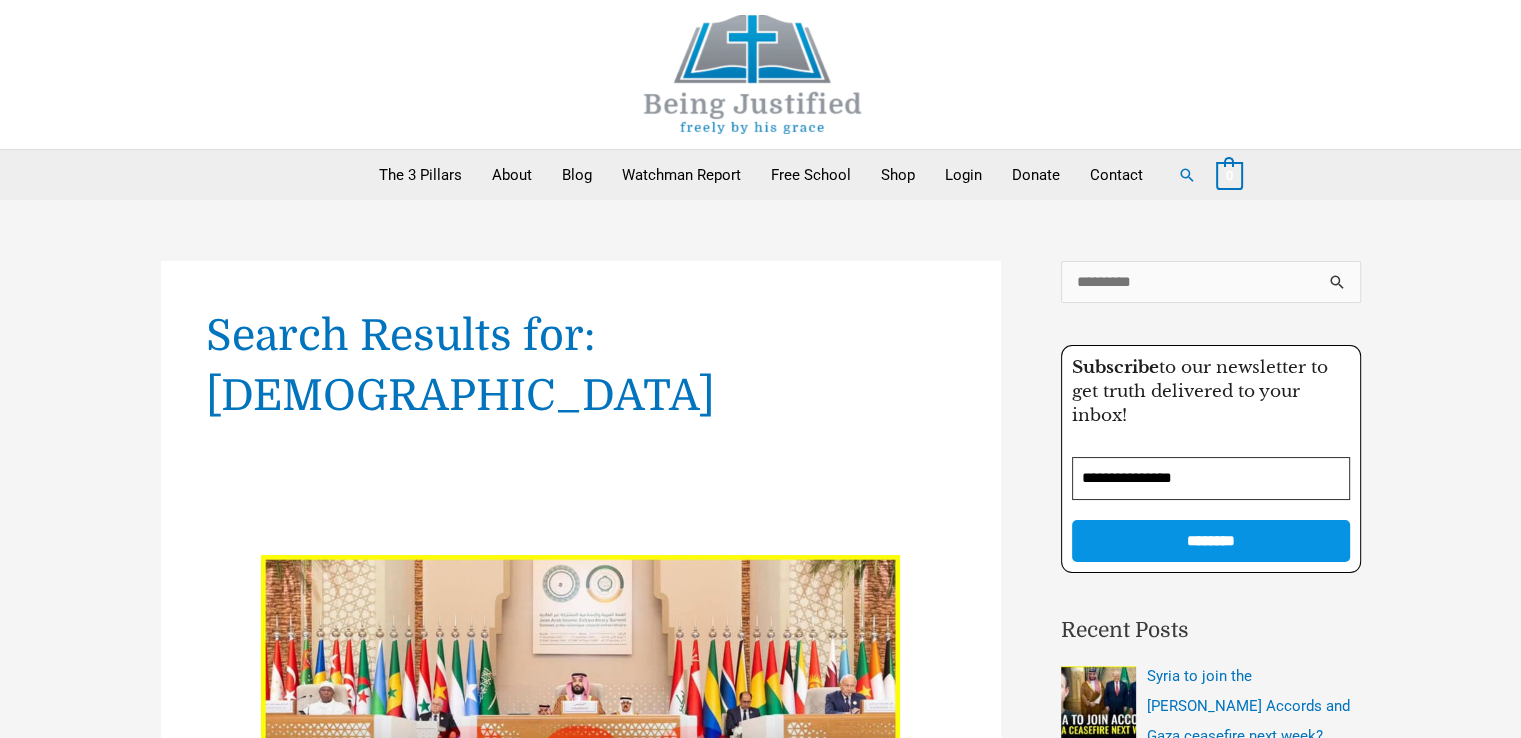 scroll, scrollTop: 600, scrollLeft: 0, axis: vertical 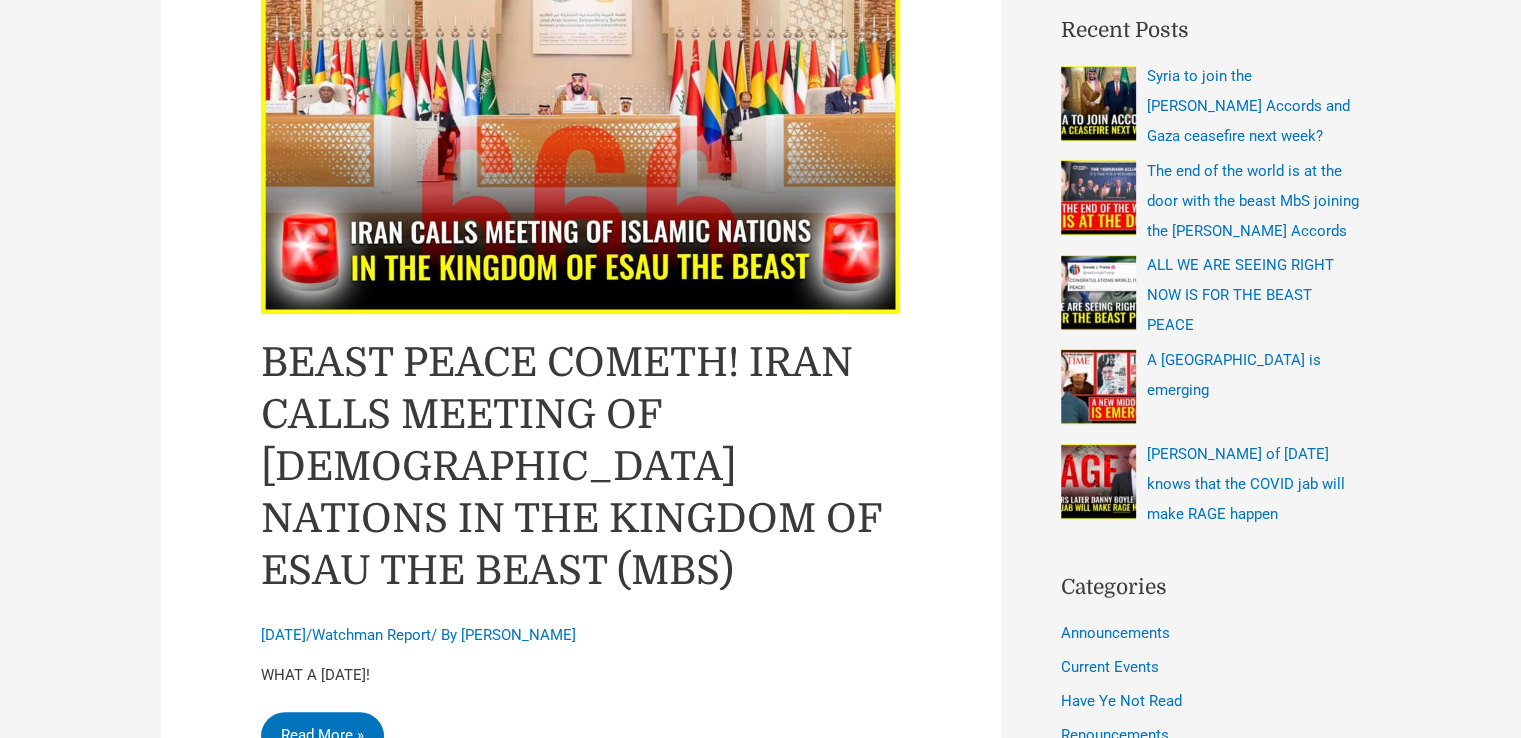 drag, startPoint x: 585, startPoint y: 295, endPoint x: 98, endPoint y: 335, distance: 488.63995 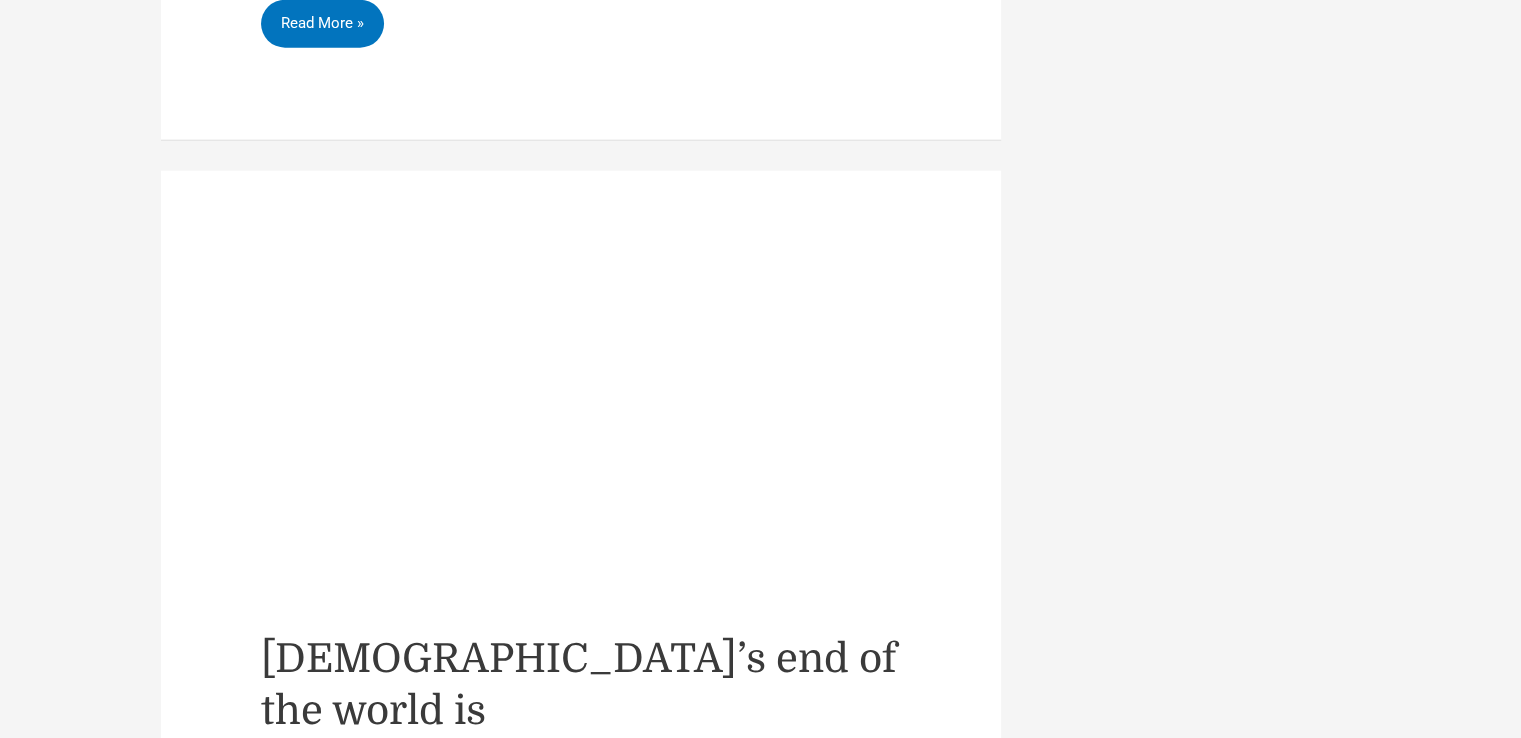 scroll, scrollTop: 5400, scrollLeft: 0, axis: vertical 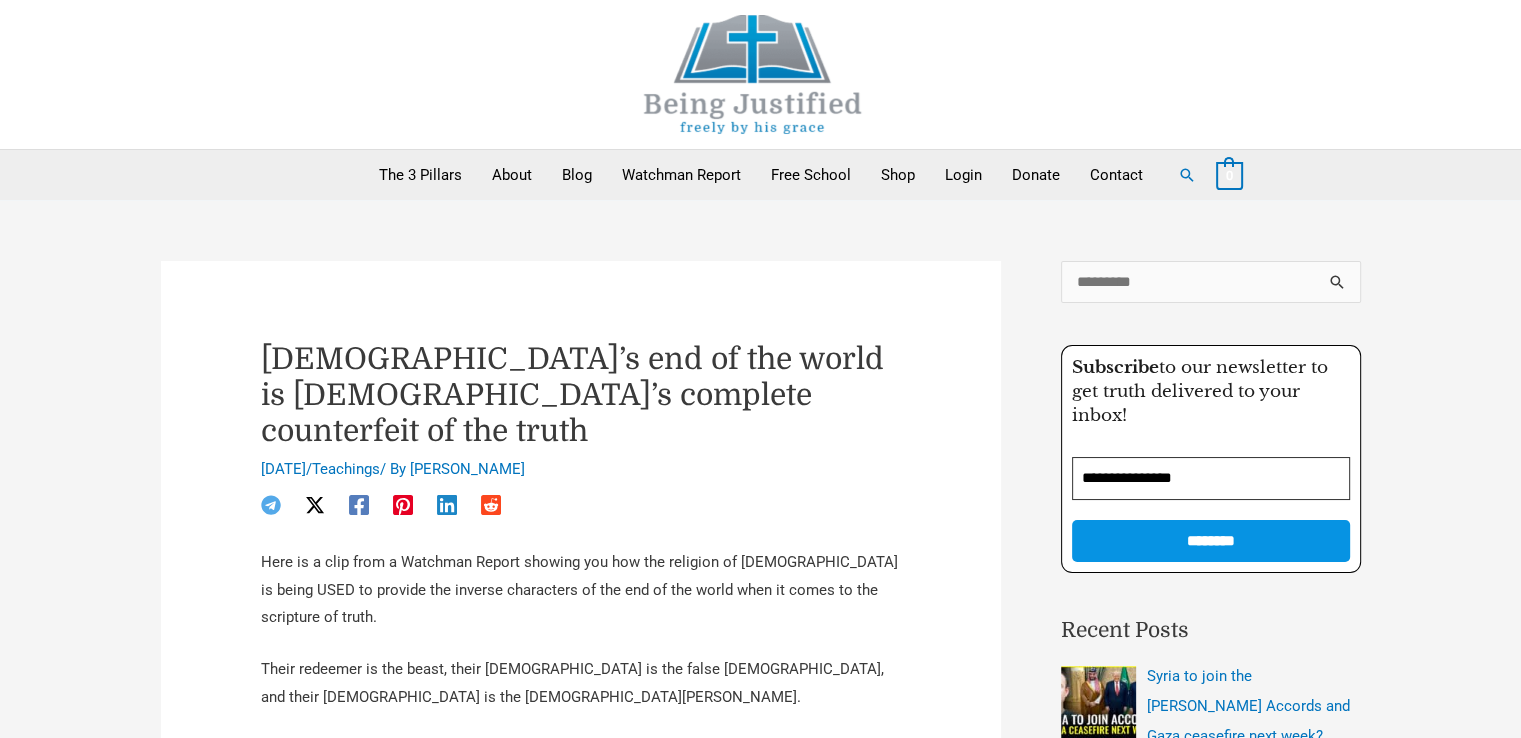 click at bounding box center (753, 74) 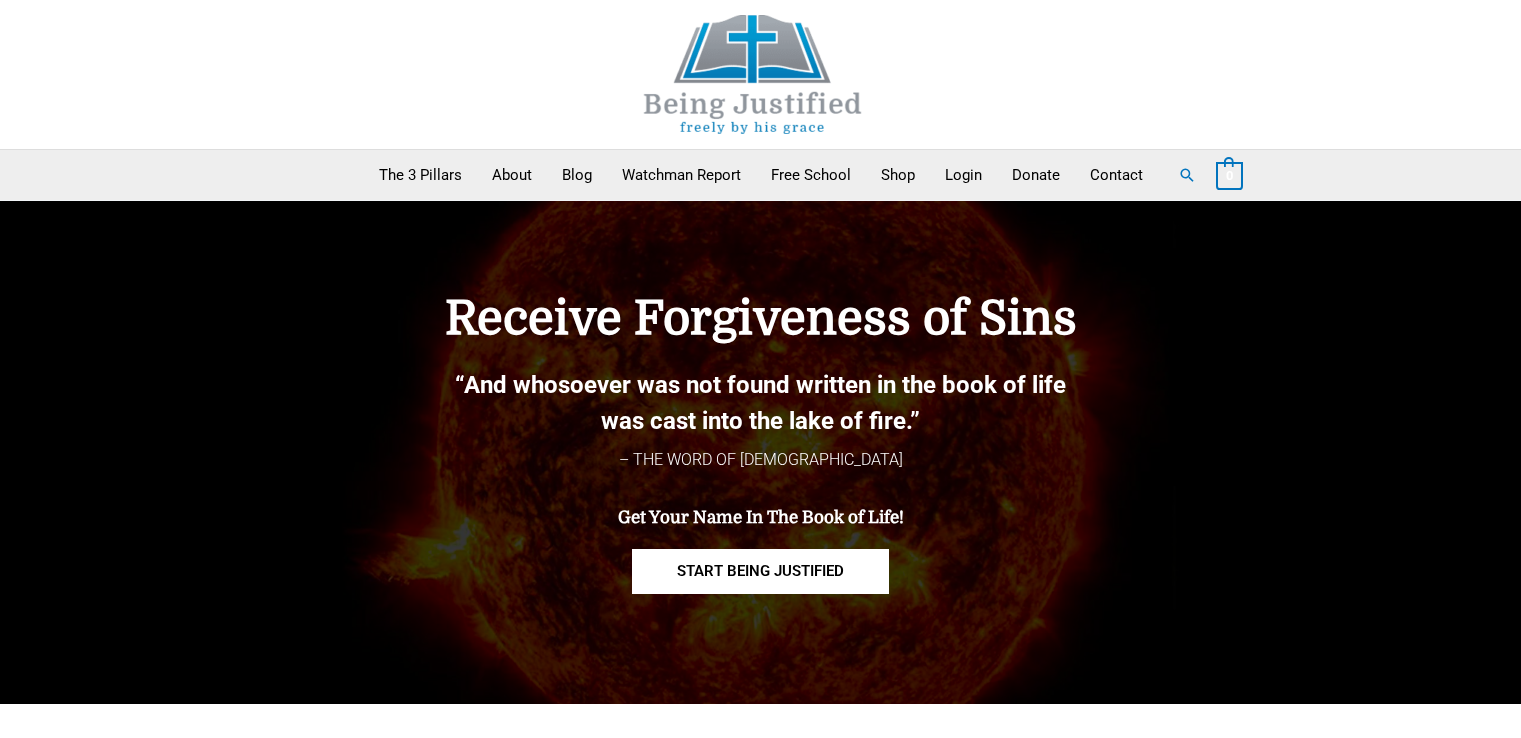 scroll, scrollTop: 0, scrollLeft: 0, axis: both 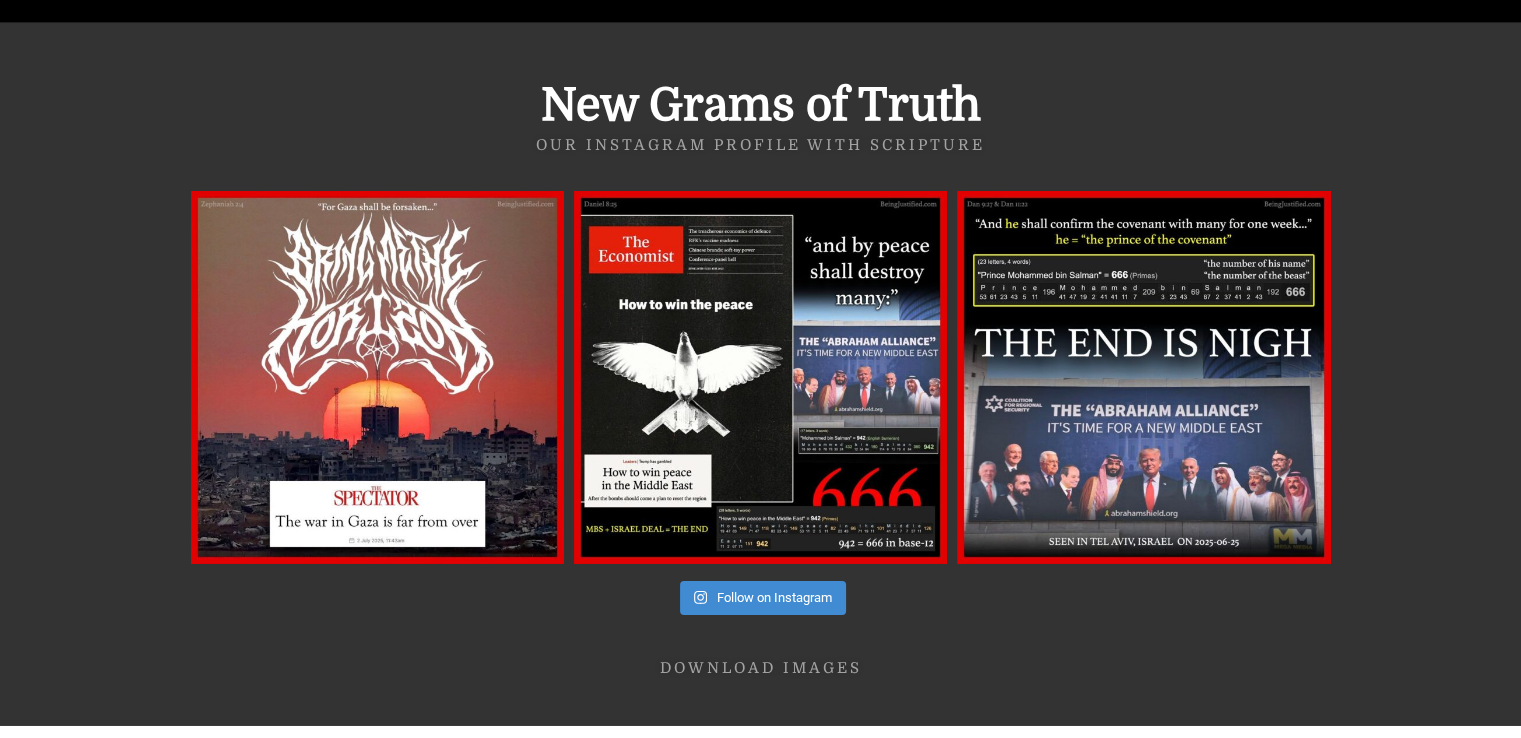 drag, startPoint x: 1524, startPoint y: 51, endPoint x: 1535, endPoint y: 580, distance: 529.1144 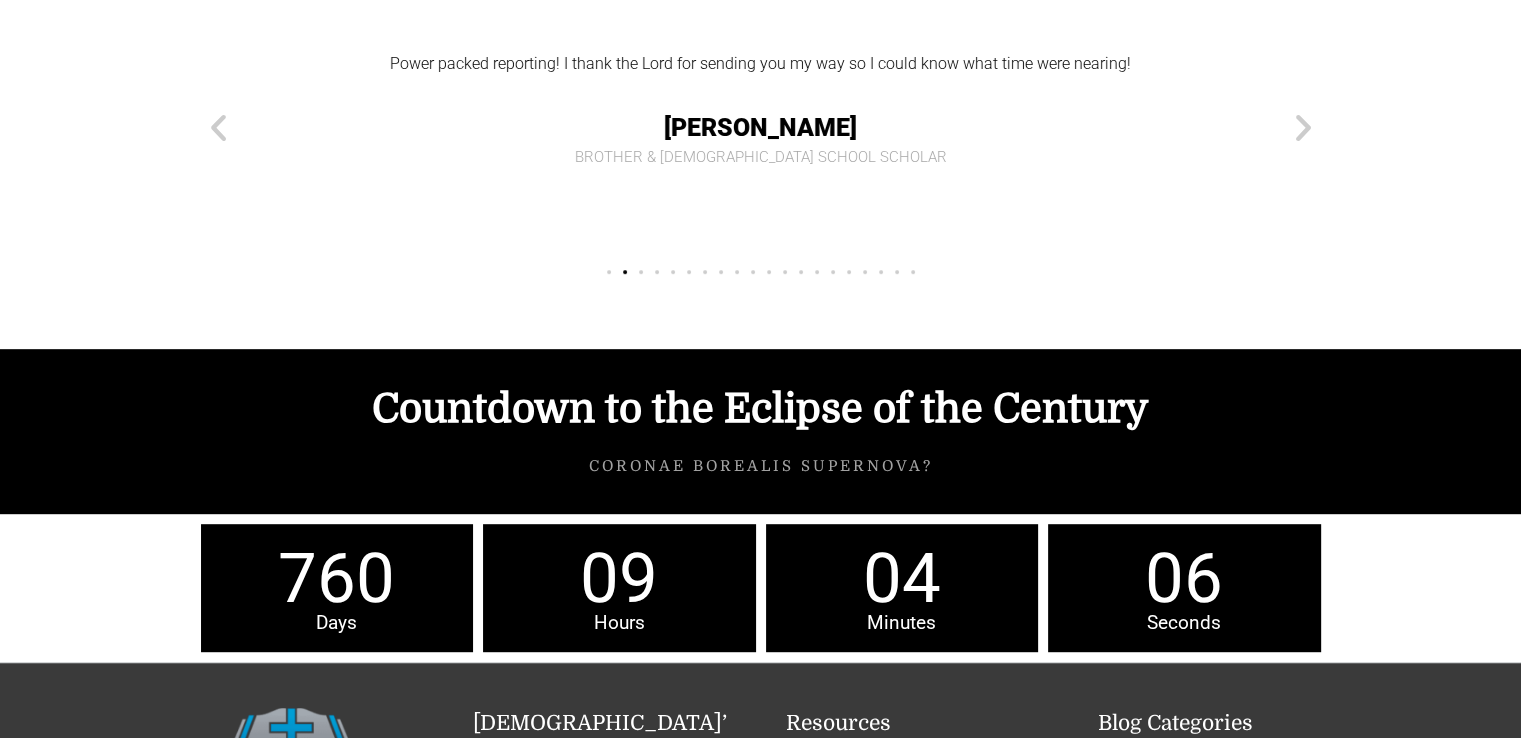 scroll, scrollTop: 8713, scrollLeft: 0, axis: vertical 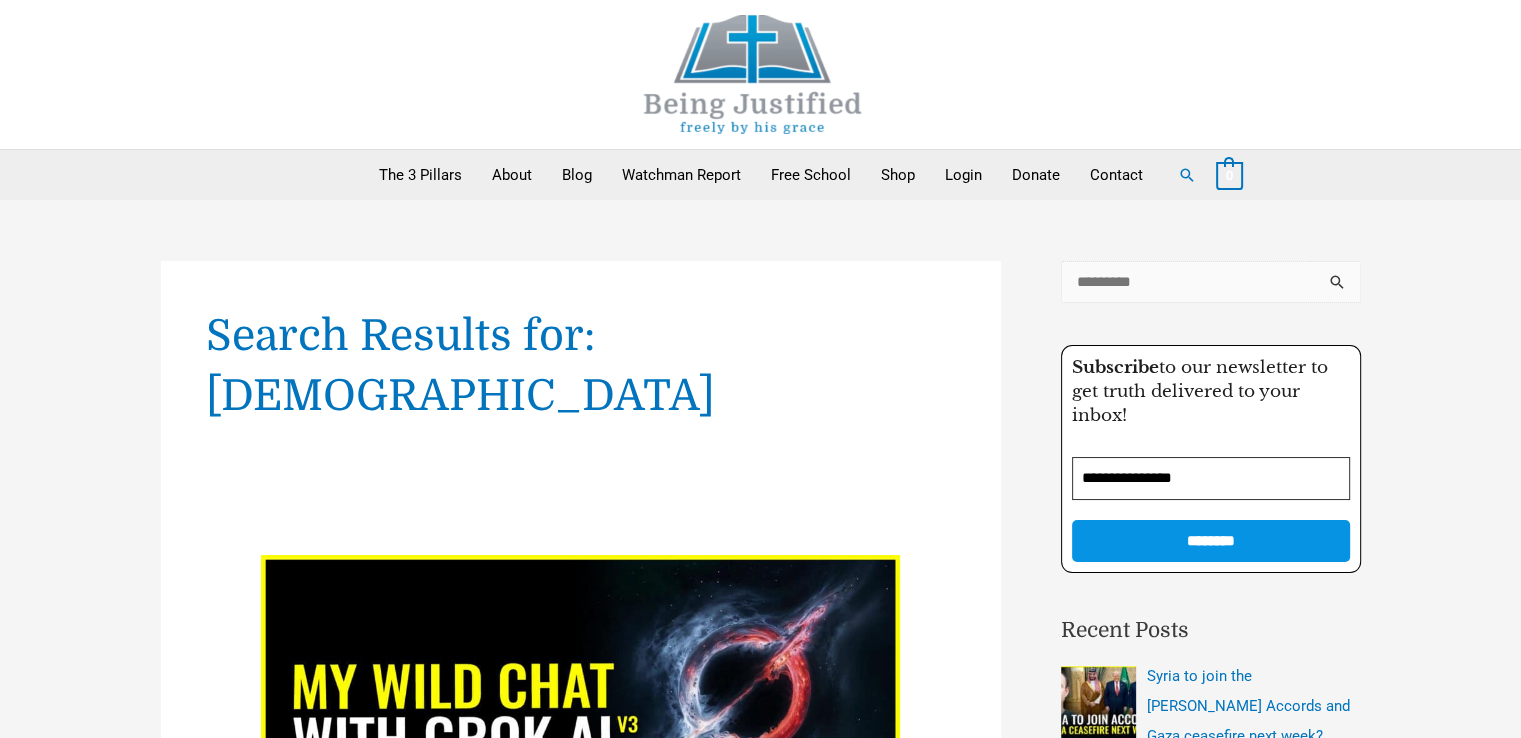 click on "Search for:" at bounding box center [1211, 282] 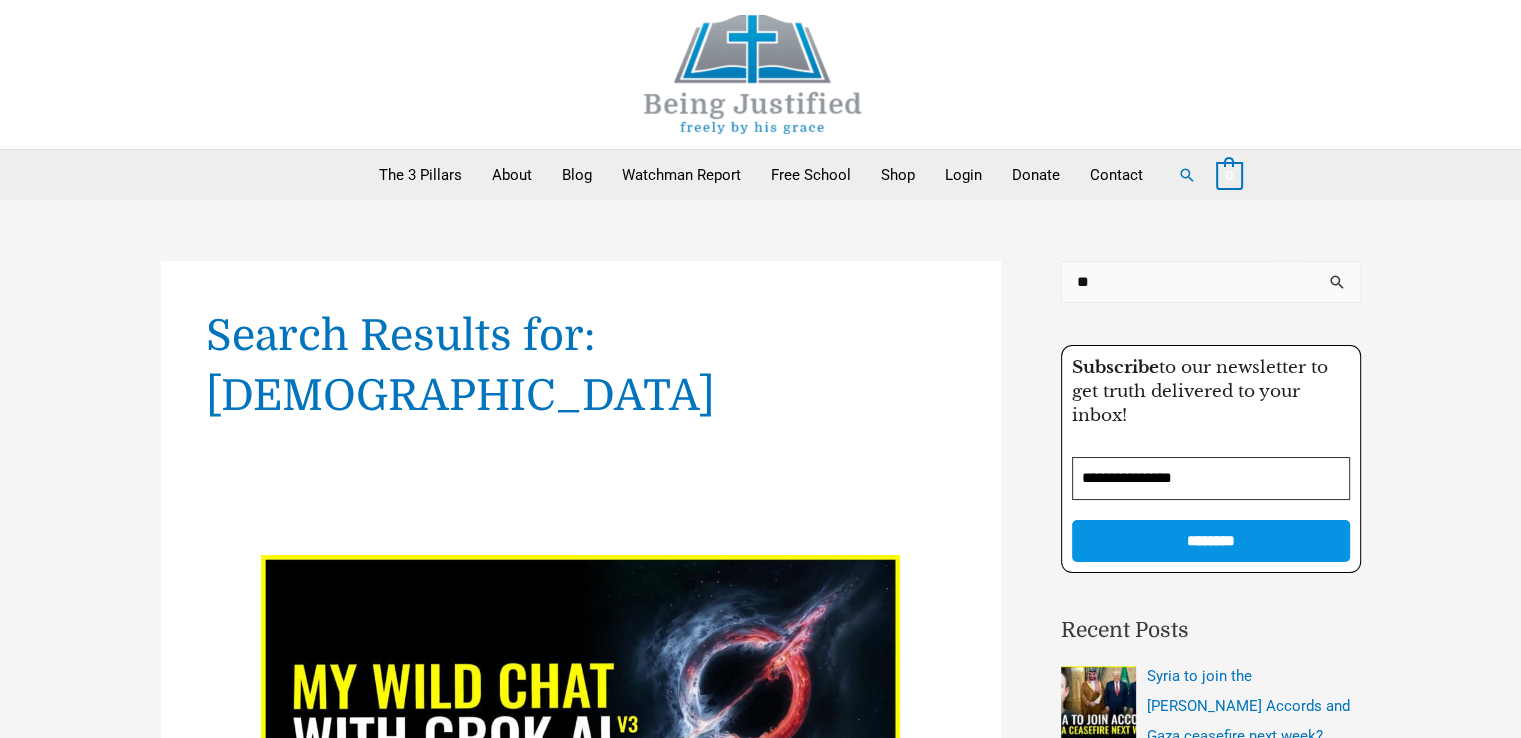 type on "*" 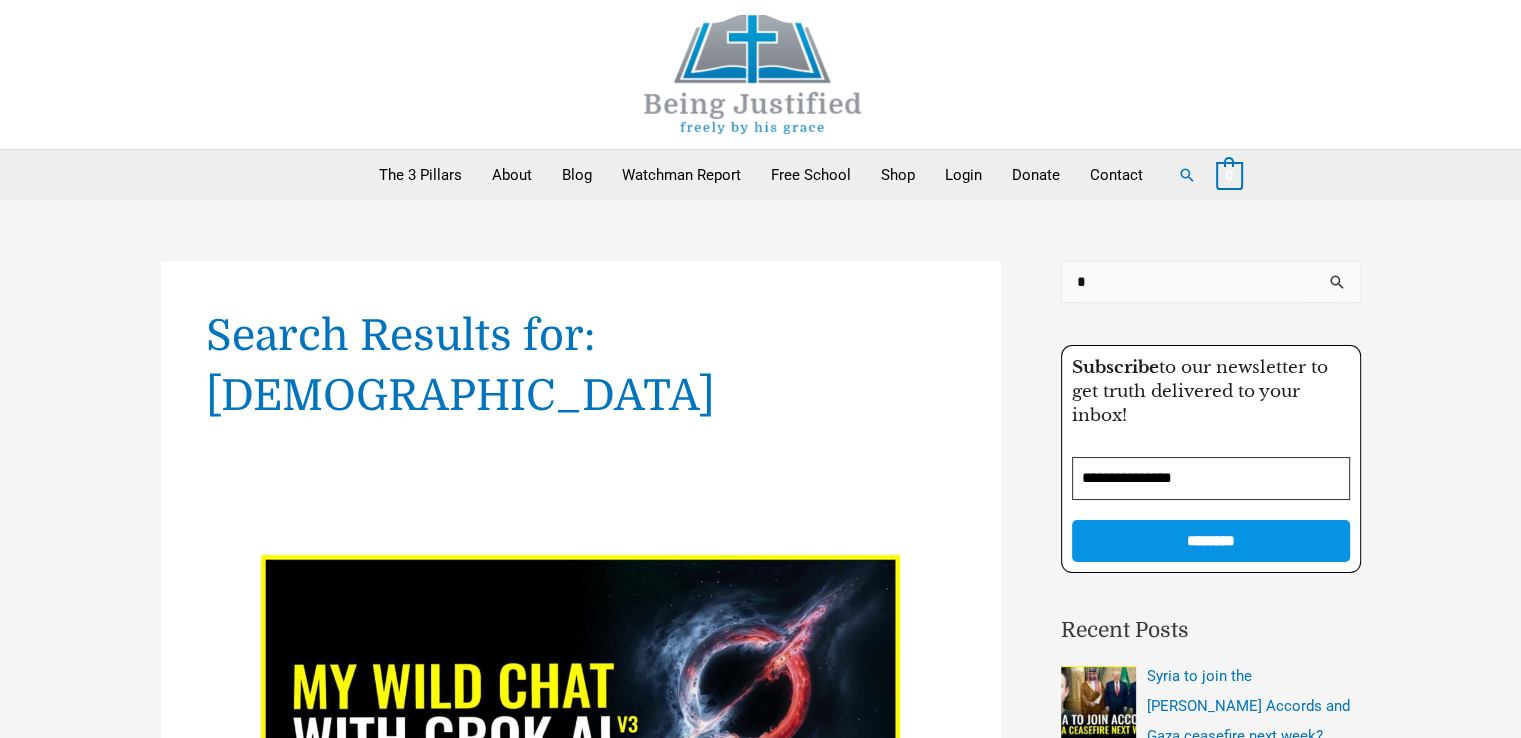 type 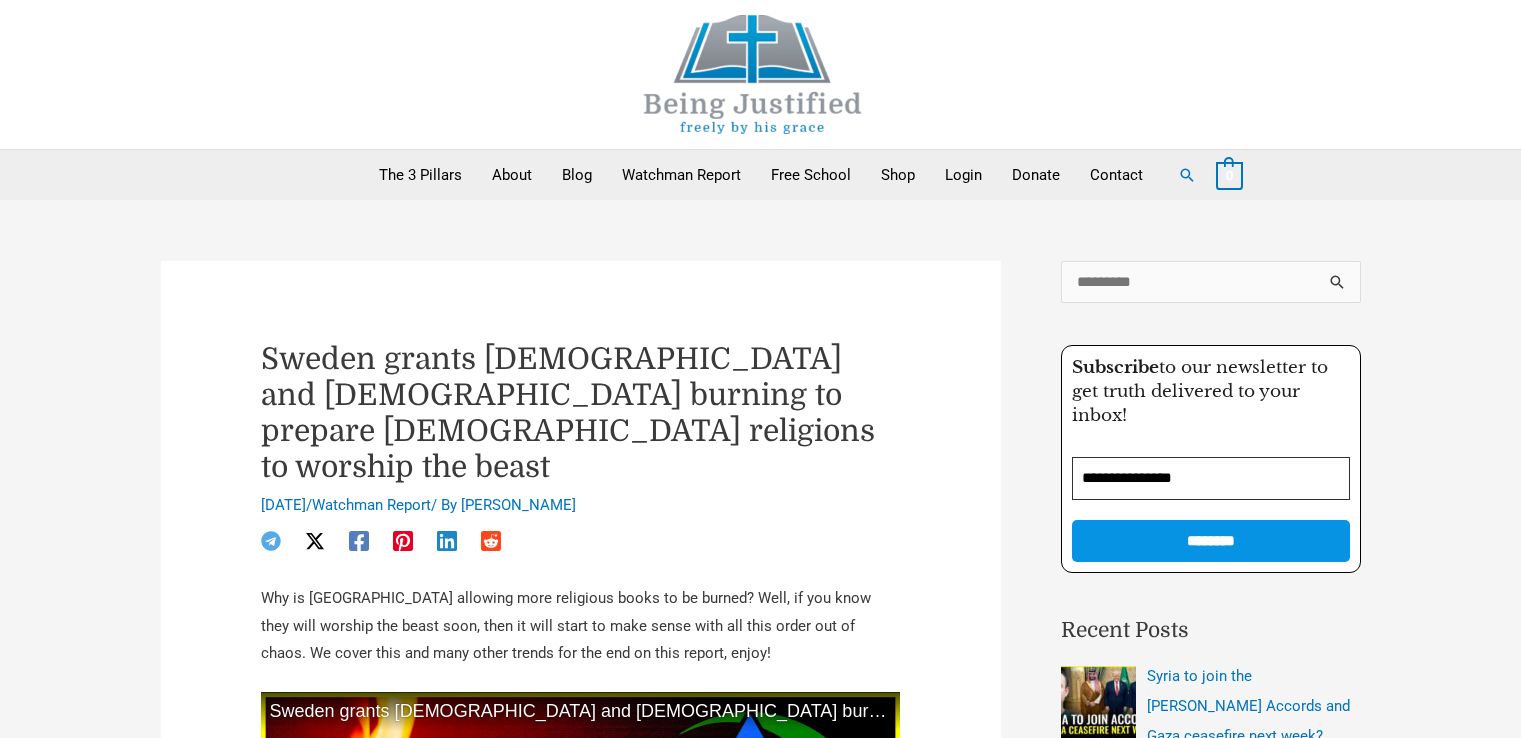 scroll, scrollTop: 0, scrollLeft: 0, axis: both 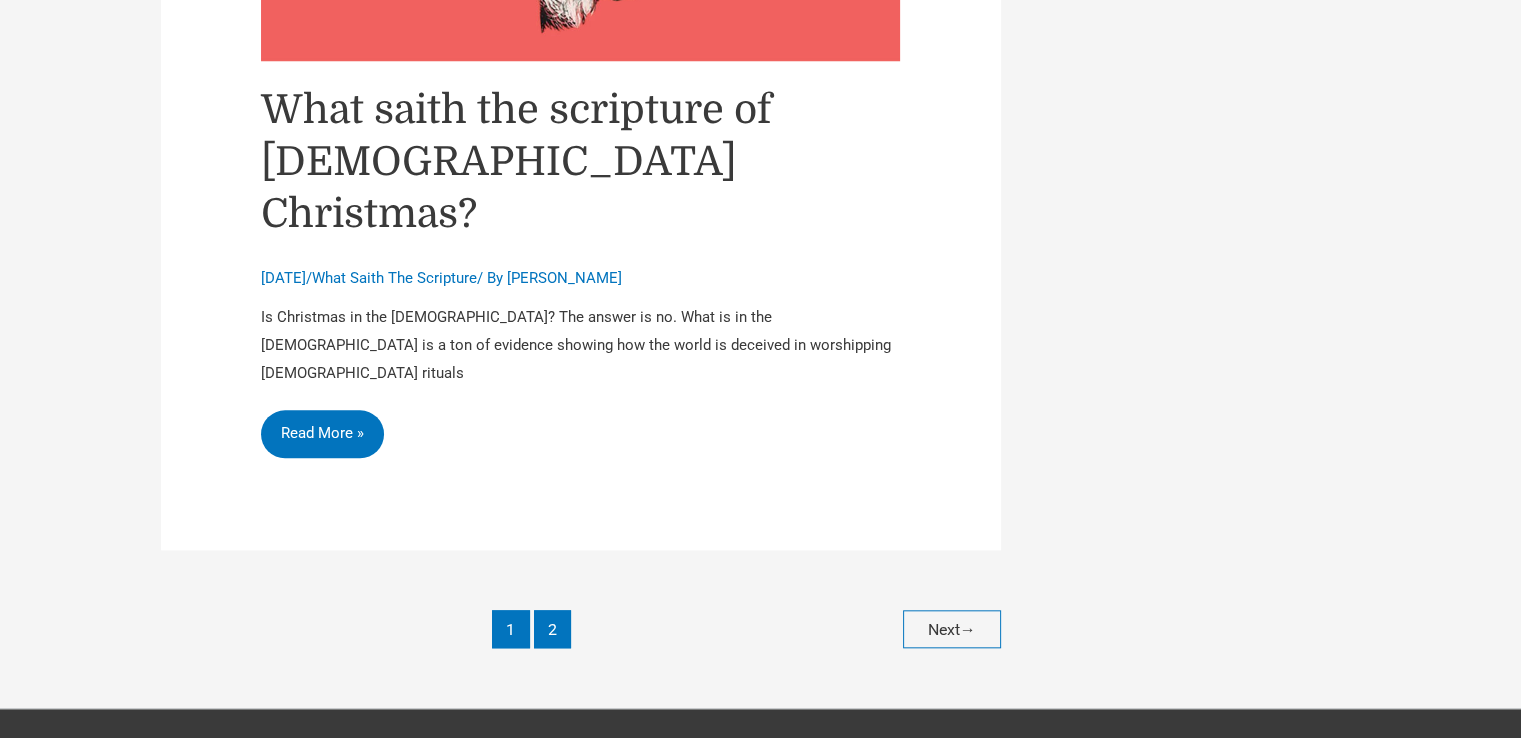 click on "2" at bounding box center (552, 628) 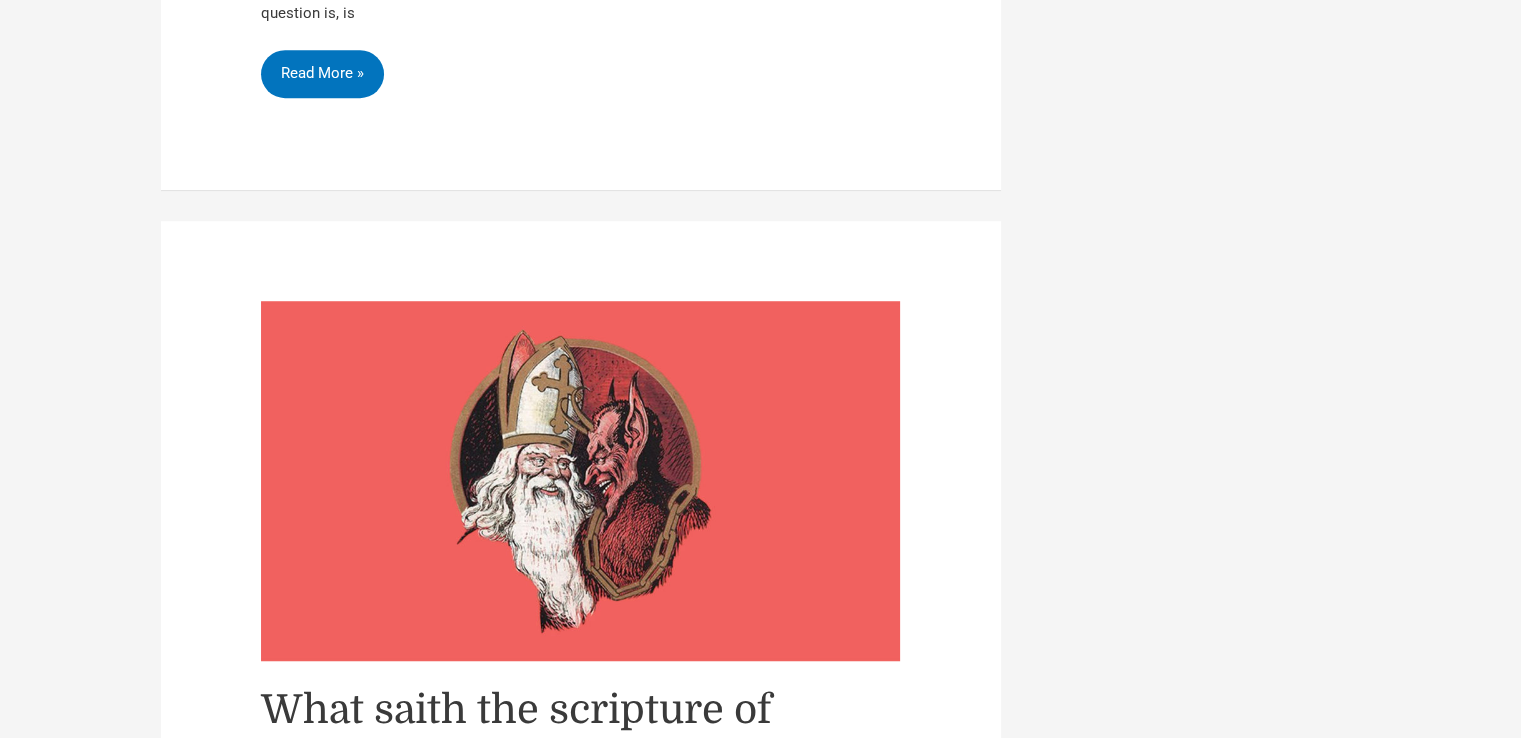 scroll, scrollTop: 8400, scrollLeft: 0, axis: vertical 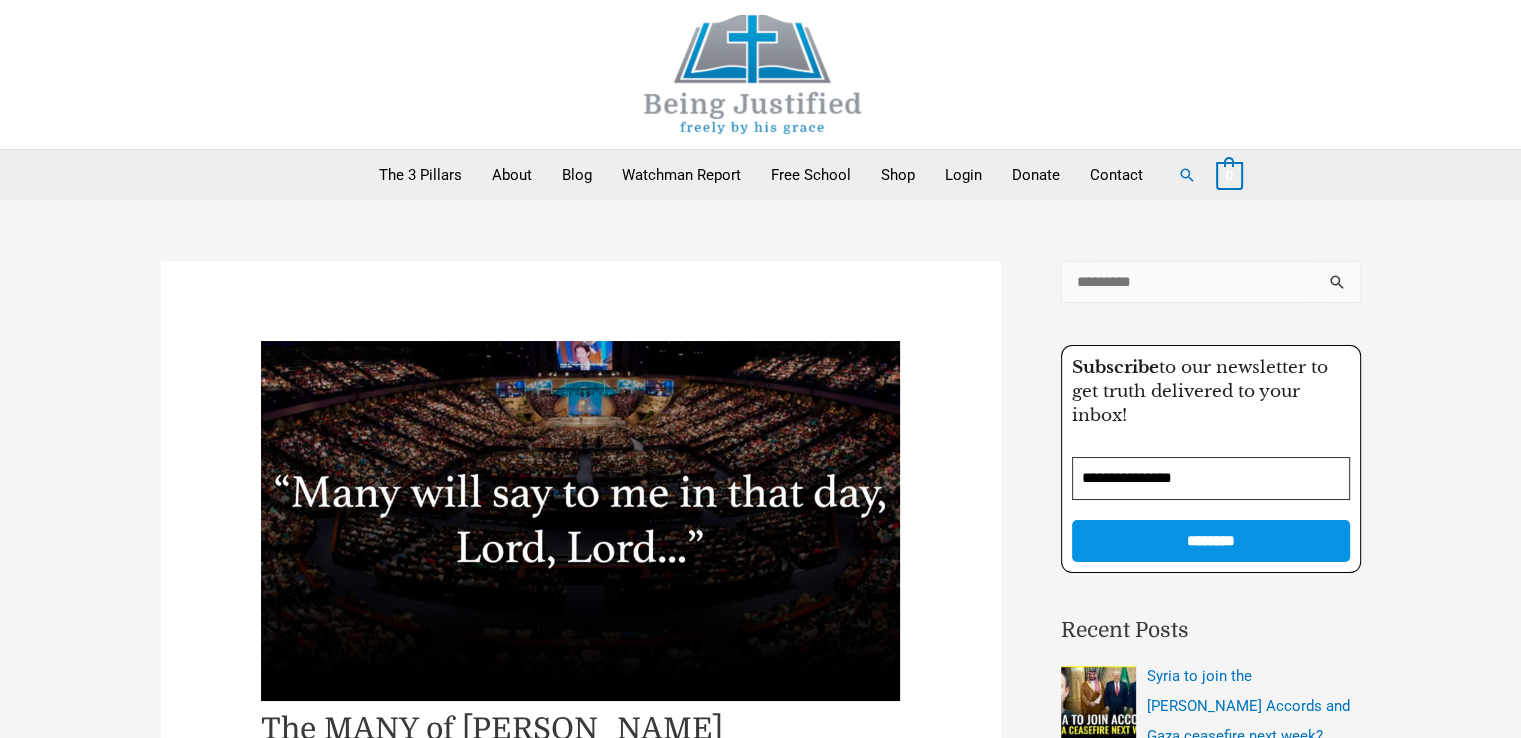 click on "Search for:" at bounding box center [1211, 282] 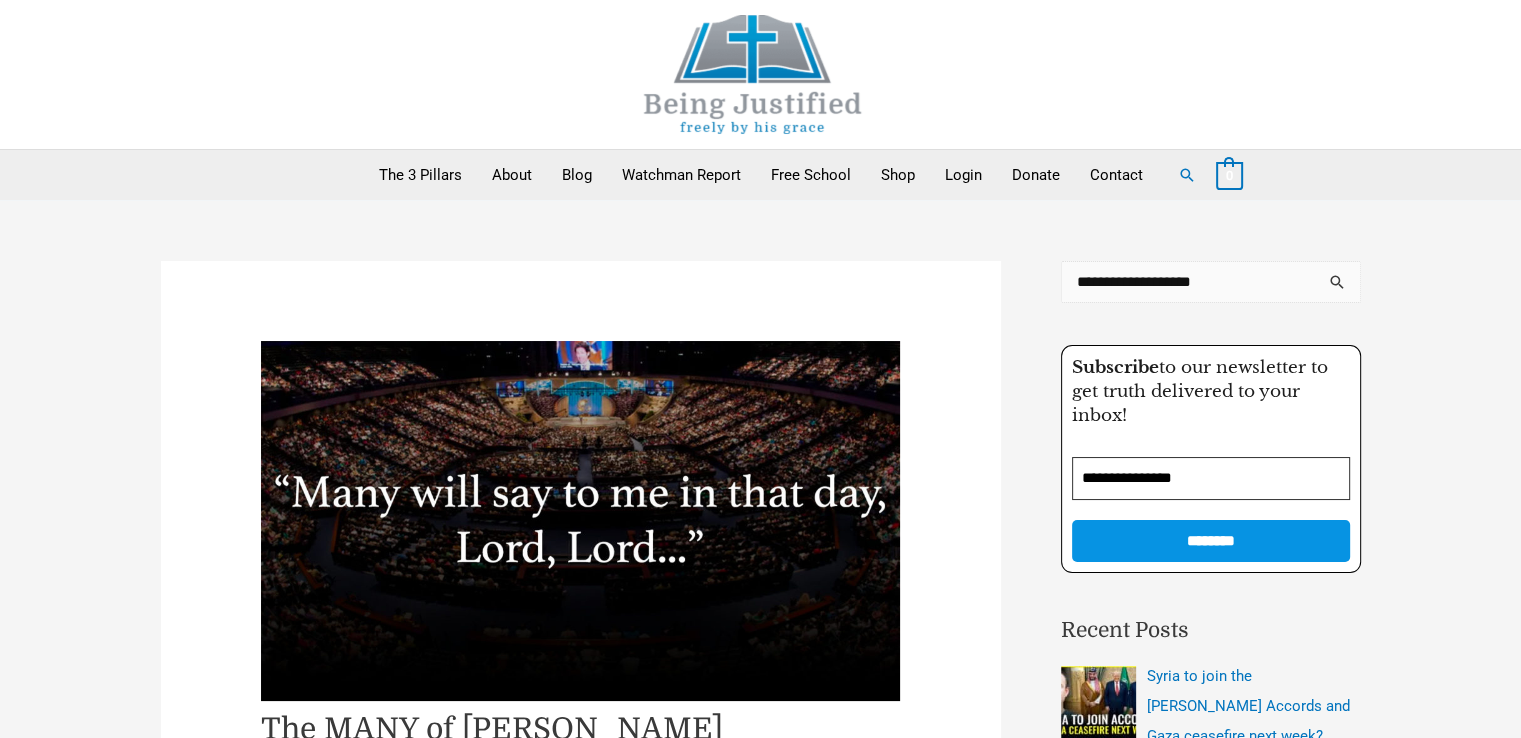 type on "**********" 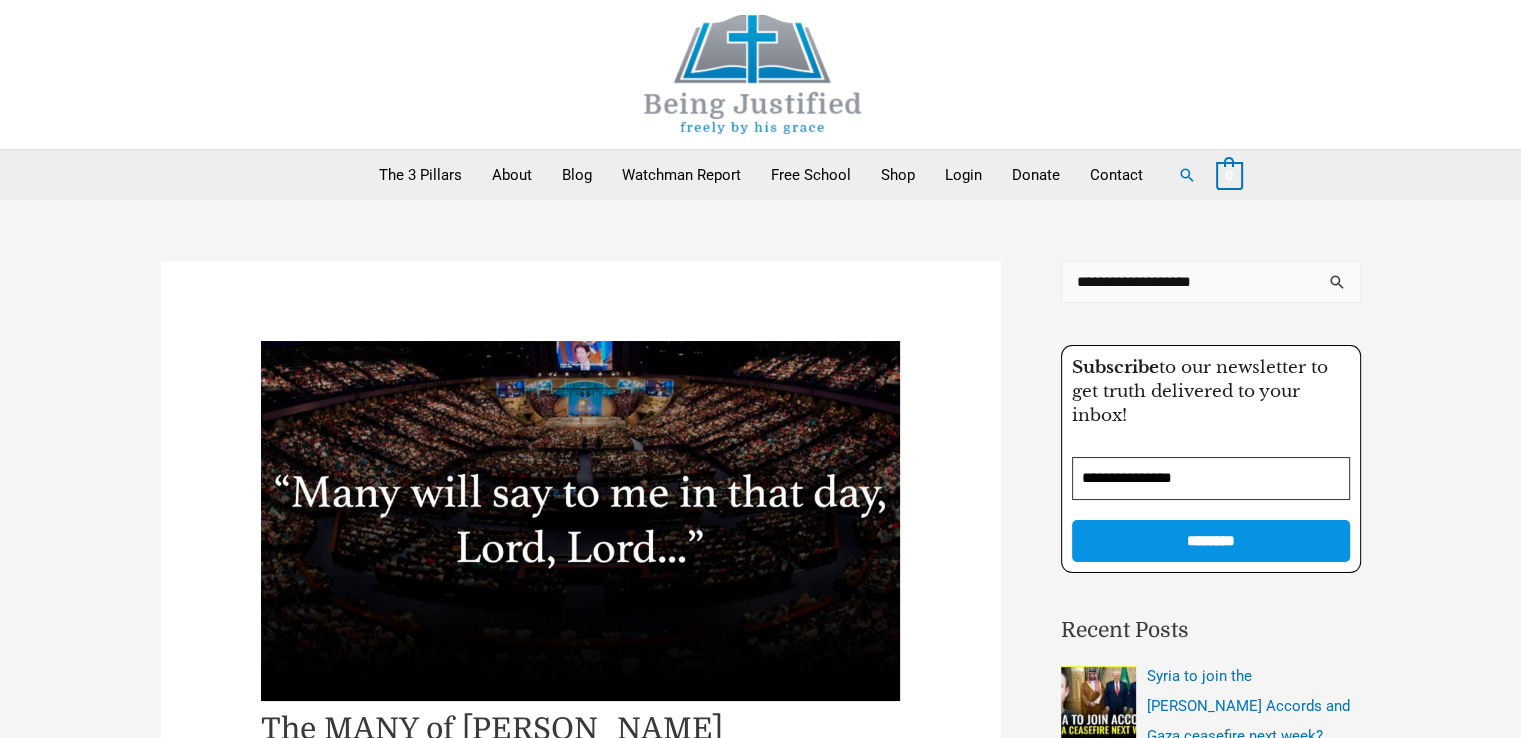 click on "******" at bounding box center [1338, 288] 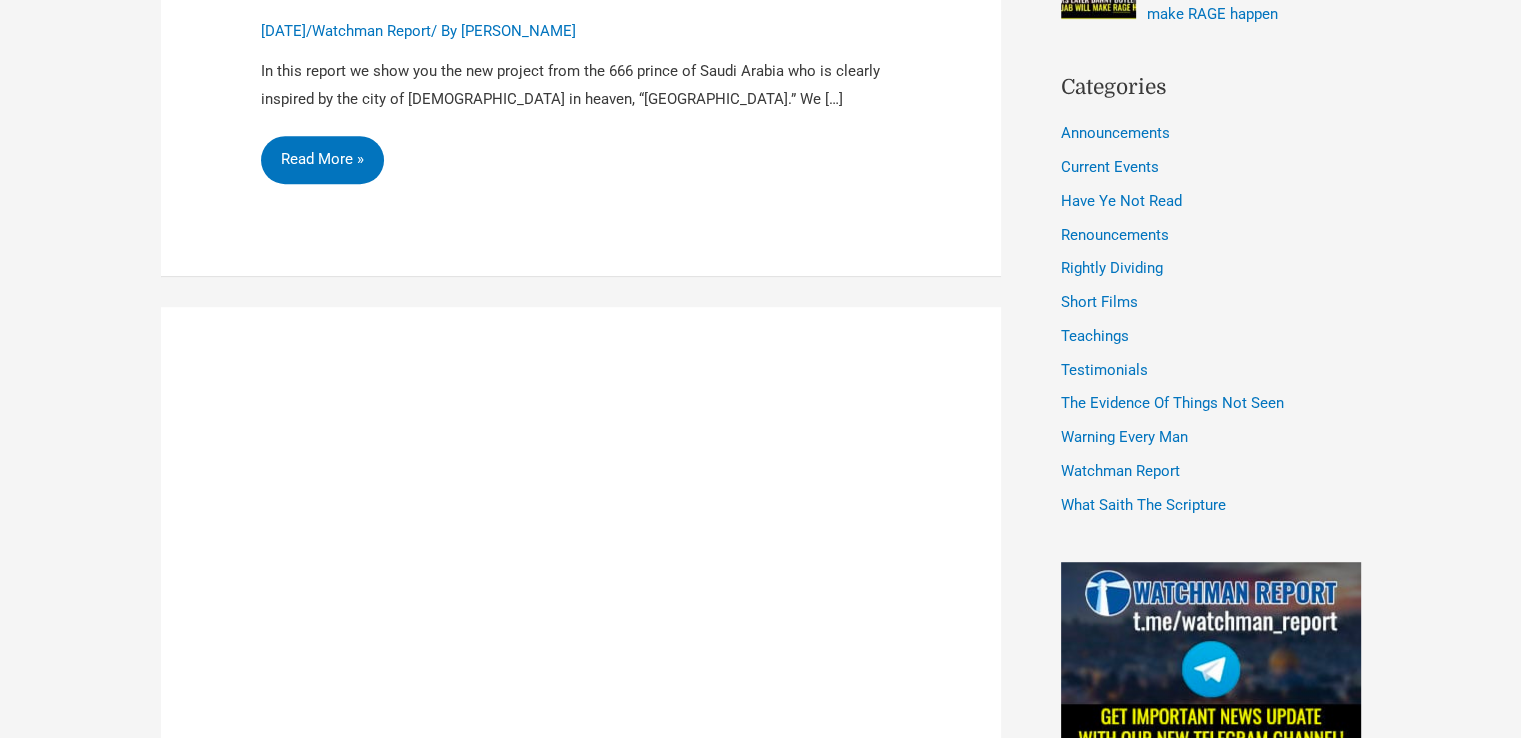 scroll, scrollTop: 1700, scrollLeft: 0, axis: vertical 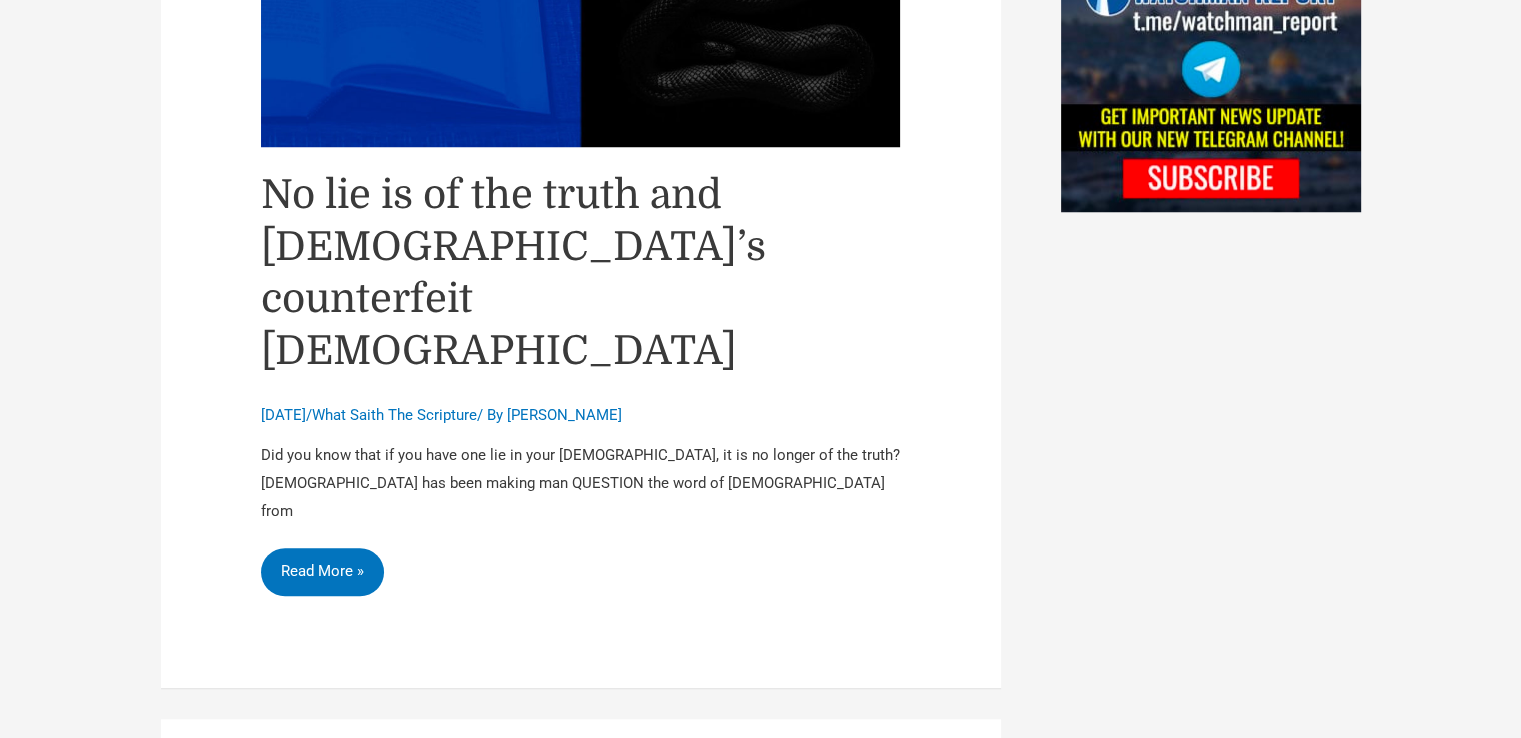 click on "No lie is of the truth and [DEMOGRAPHIC_DATA]’s counterfeit [DEMOGRAPHIC_DATA]" at bounding box center [513, 273] 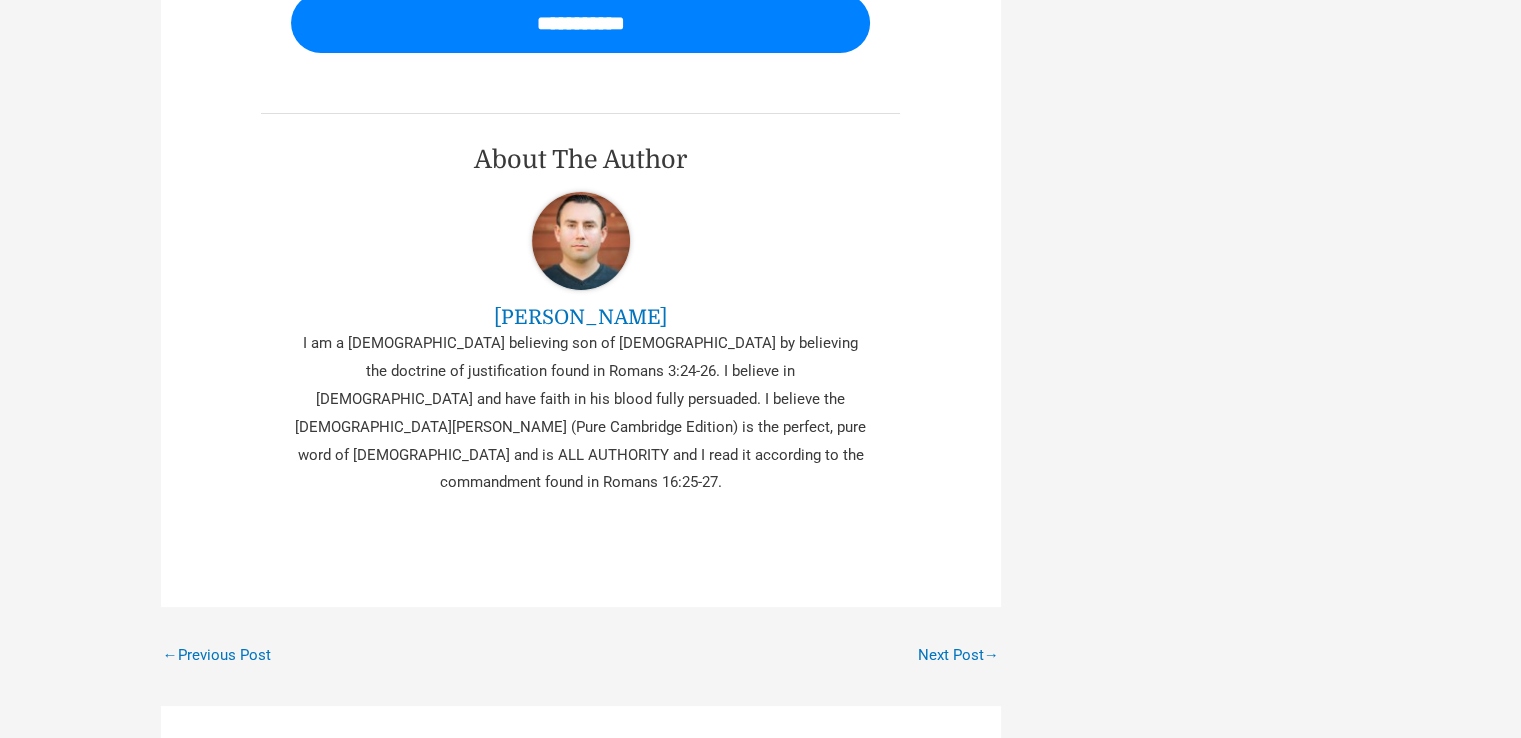 scroll, scrollTop: 7200, scrollLeft: 0, axis: vertical 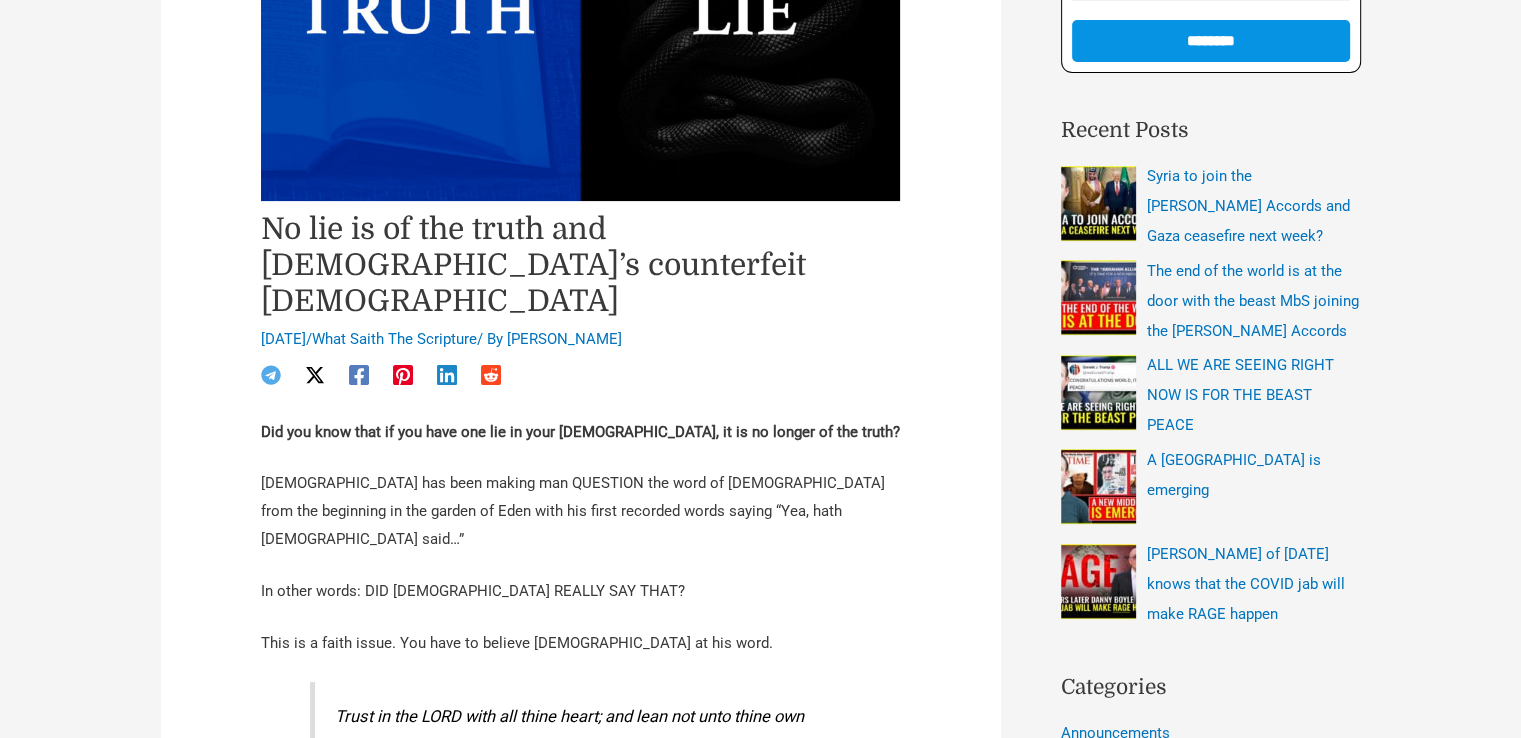 drag, startPoint x: 395, startPoint y: 301, endPoint x: 217, endPoint y: 303, distance: 178.01123 